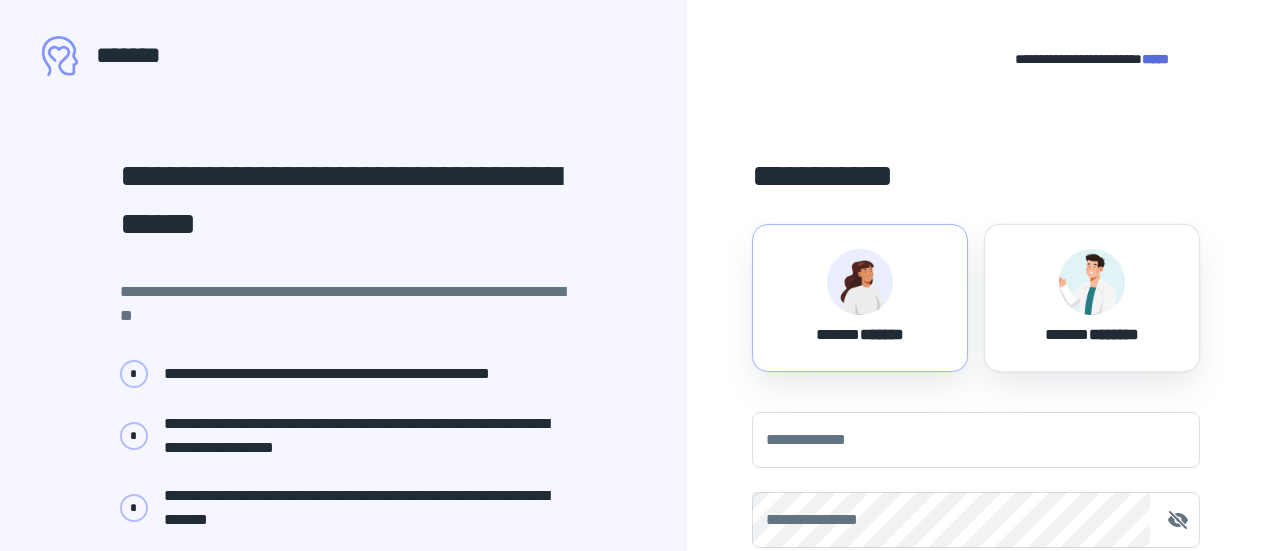 scroll, scrollTop: 0, scrollLeft: 0, axis: both 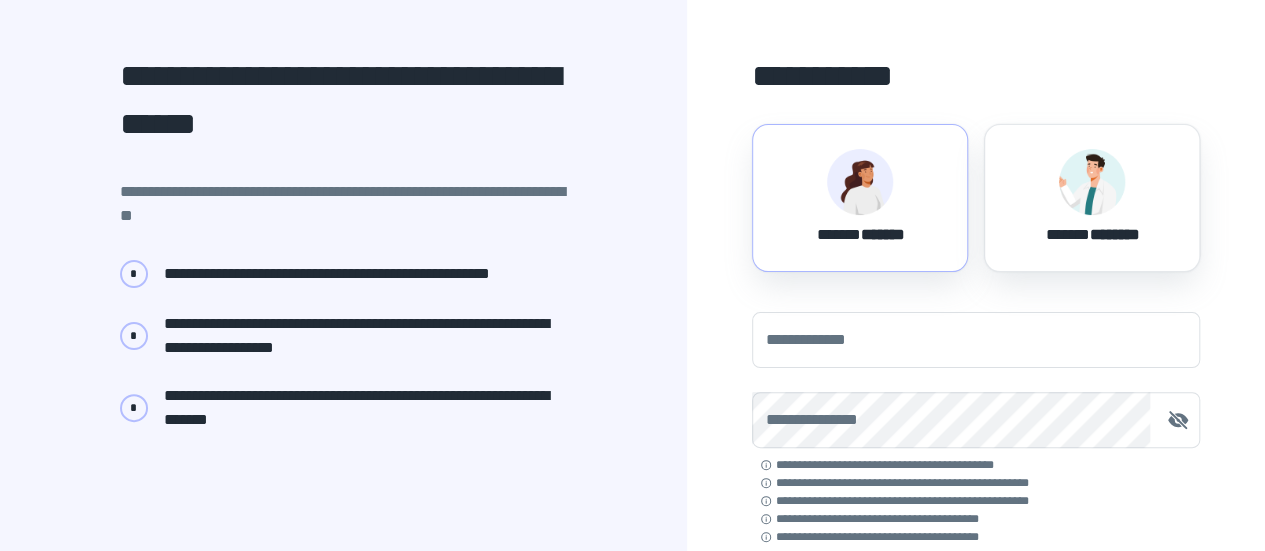 click on "******   *******" at bounding box center [860, 231] 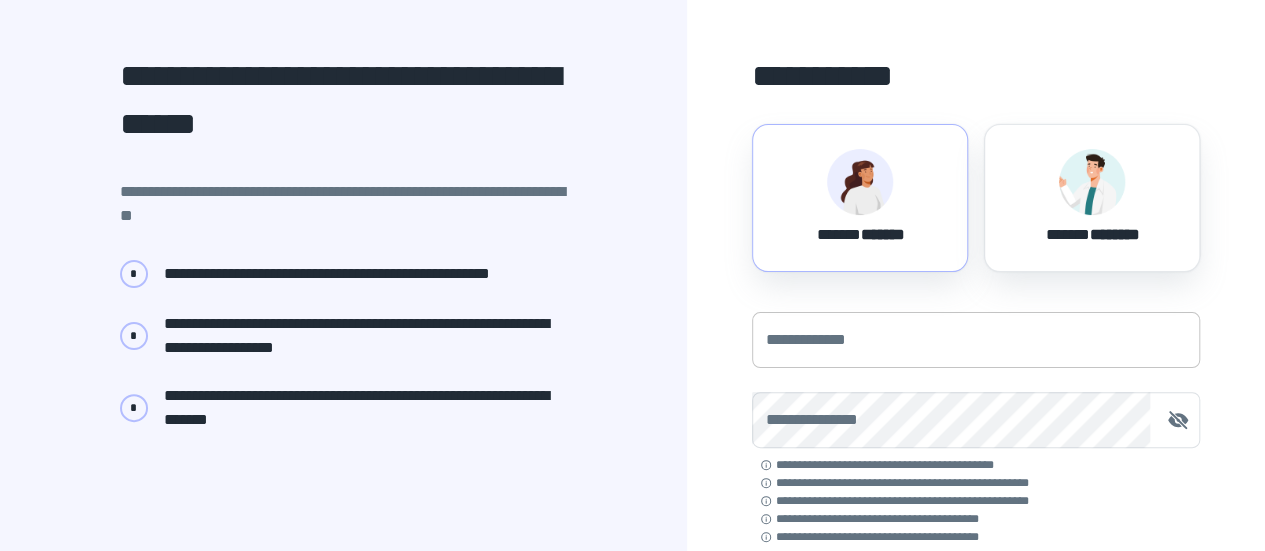 click on "**********" at bounding box center [976, 340] 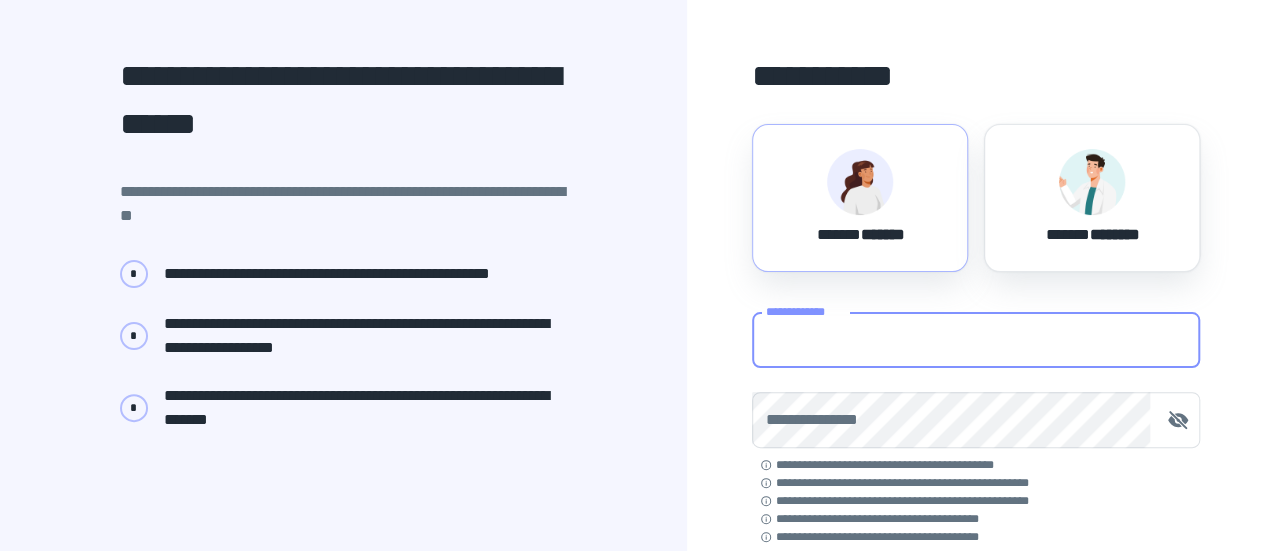 type on "**********" 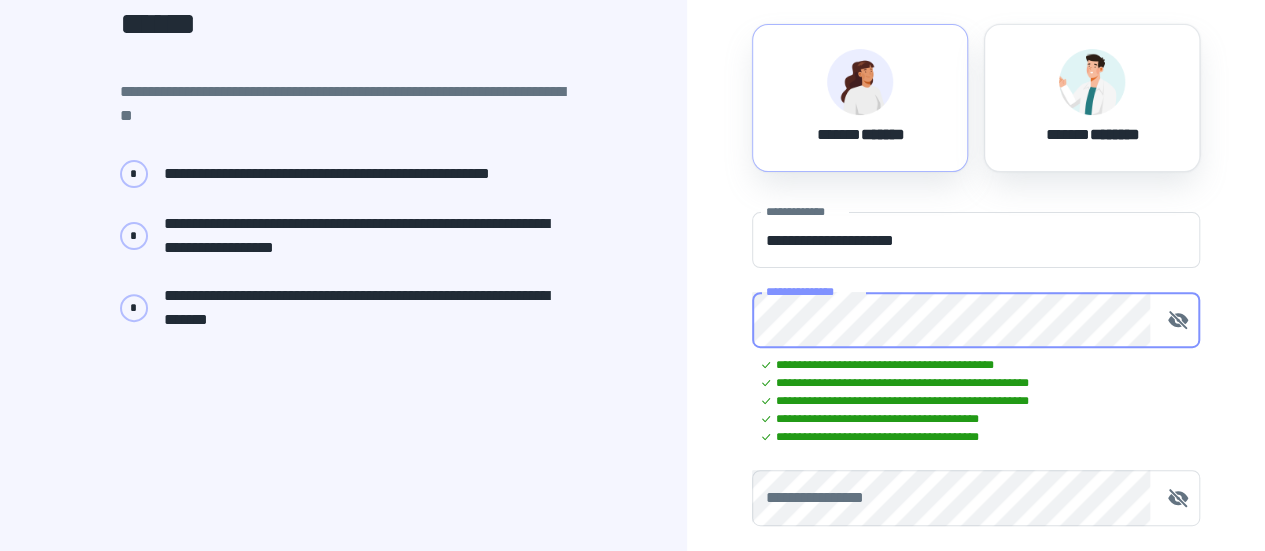 scroll, scrollTop: 300, scrollLeft: 0, axis: vertical 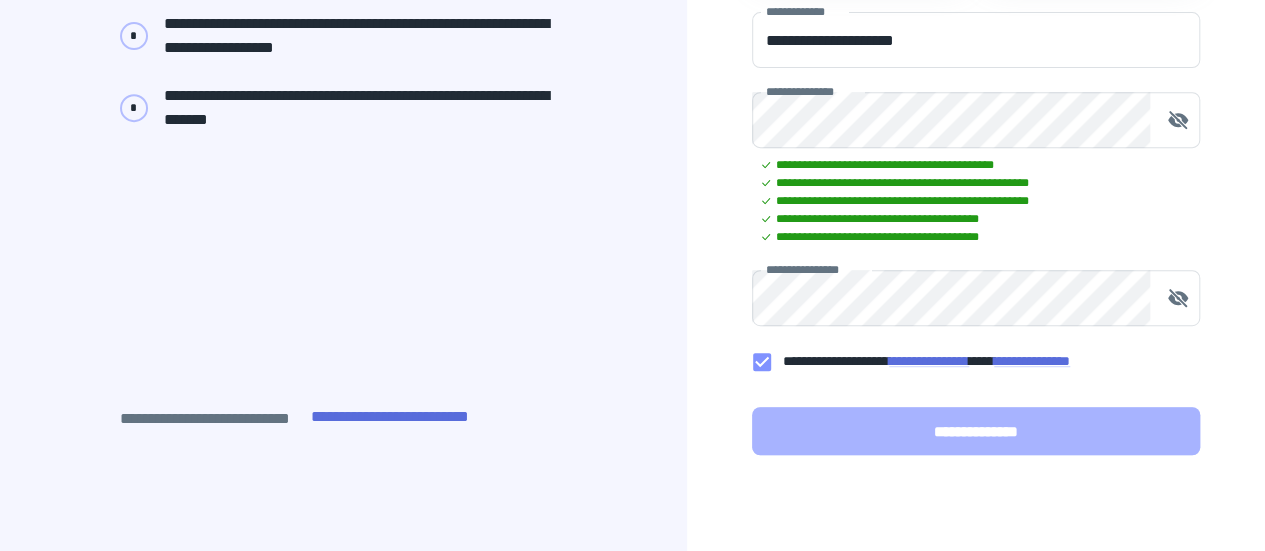 click on "**********" at bounding box center [976, 431] 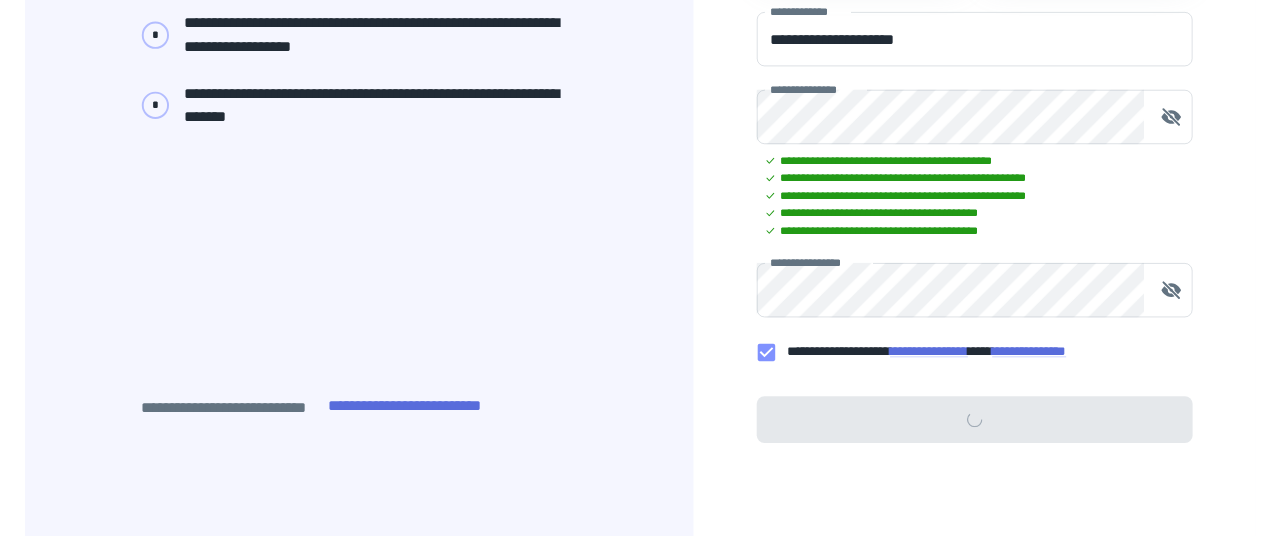 scroll, scrollTop: 0, scrollLeft: 0, axis: both 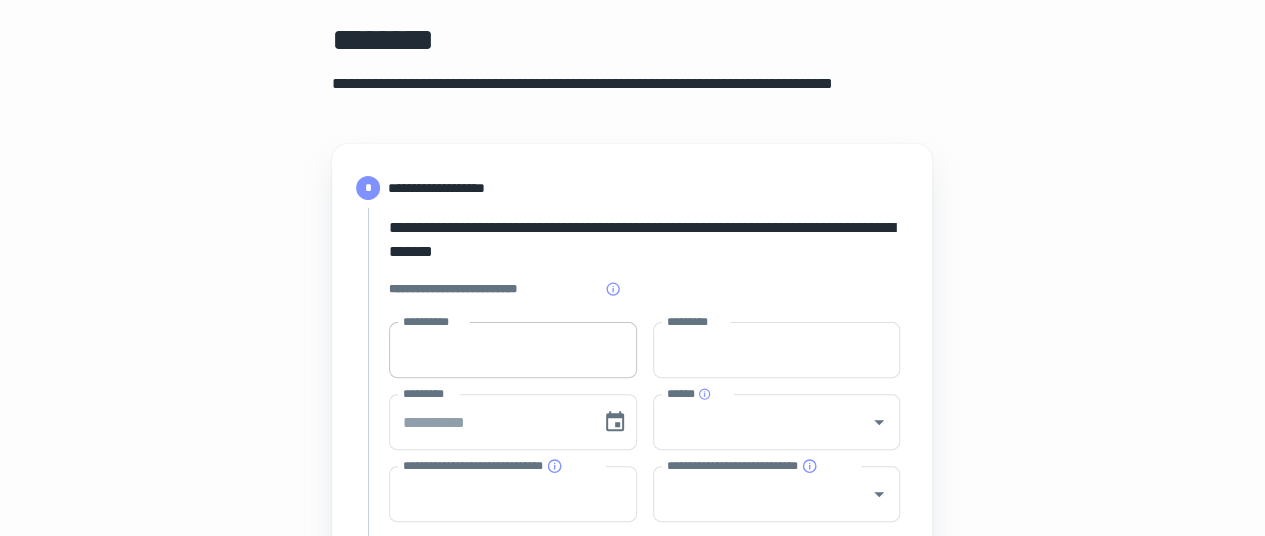 click on "**********" at bounding box center (513, 350) 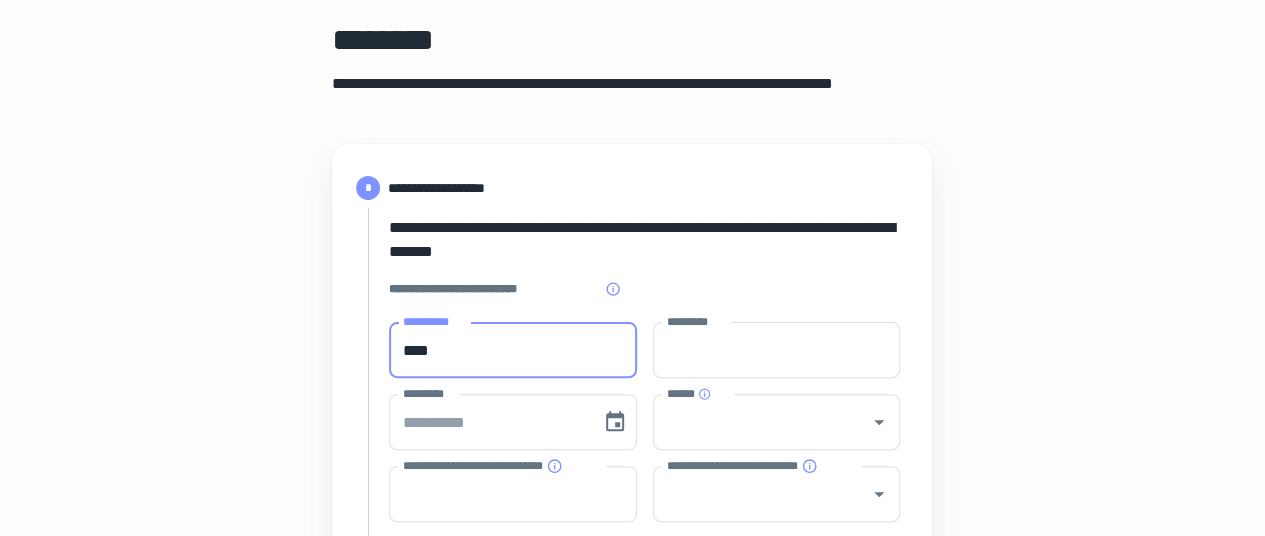 type on "****" 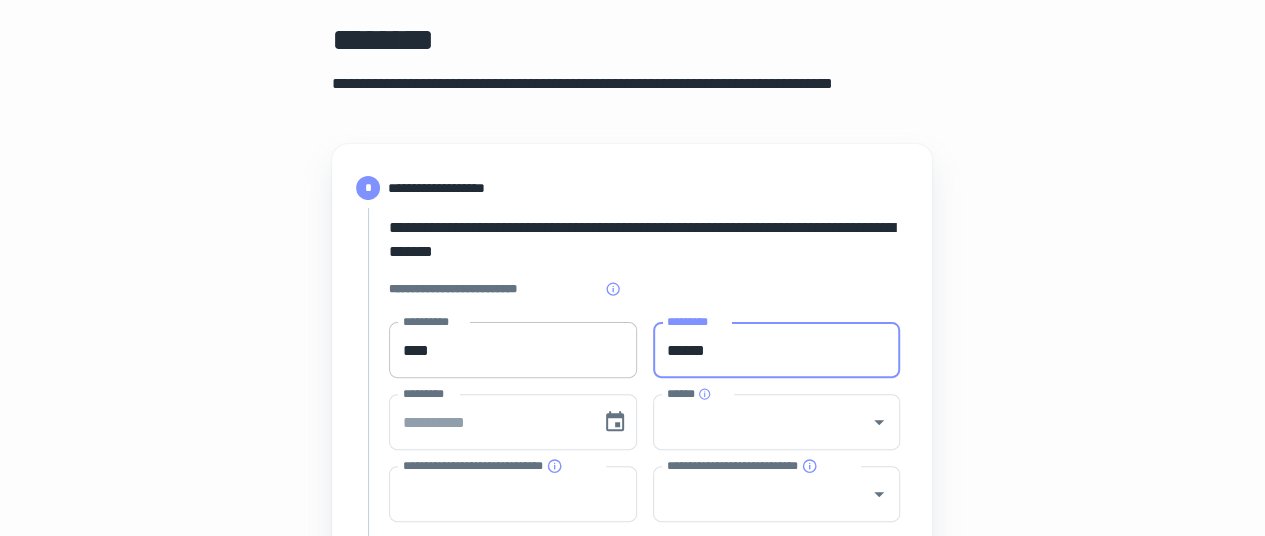 type on "******" 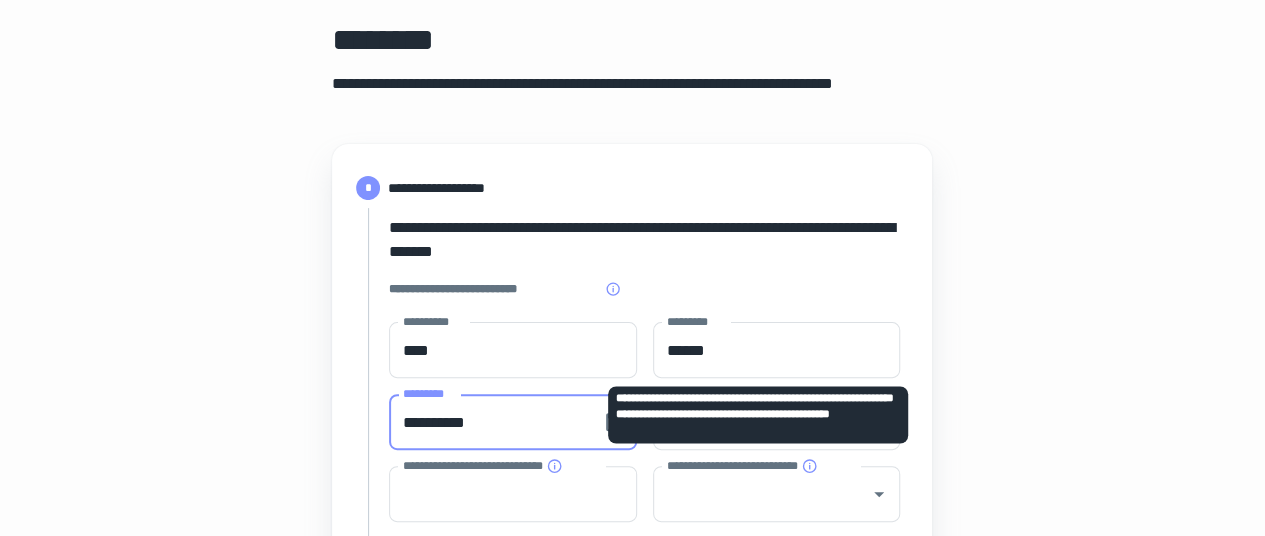 type on "**********" 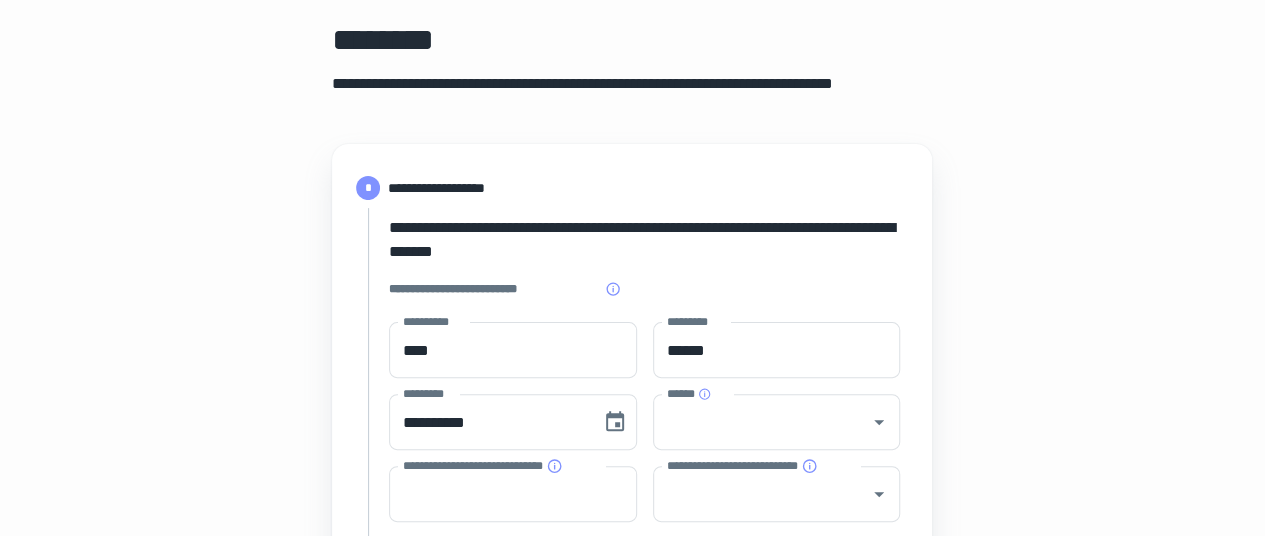 click on "**********" at bounding box center (632, 790) 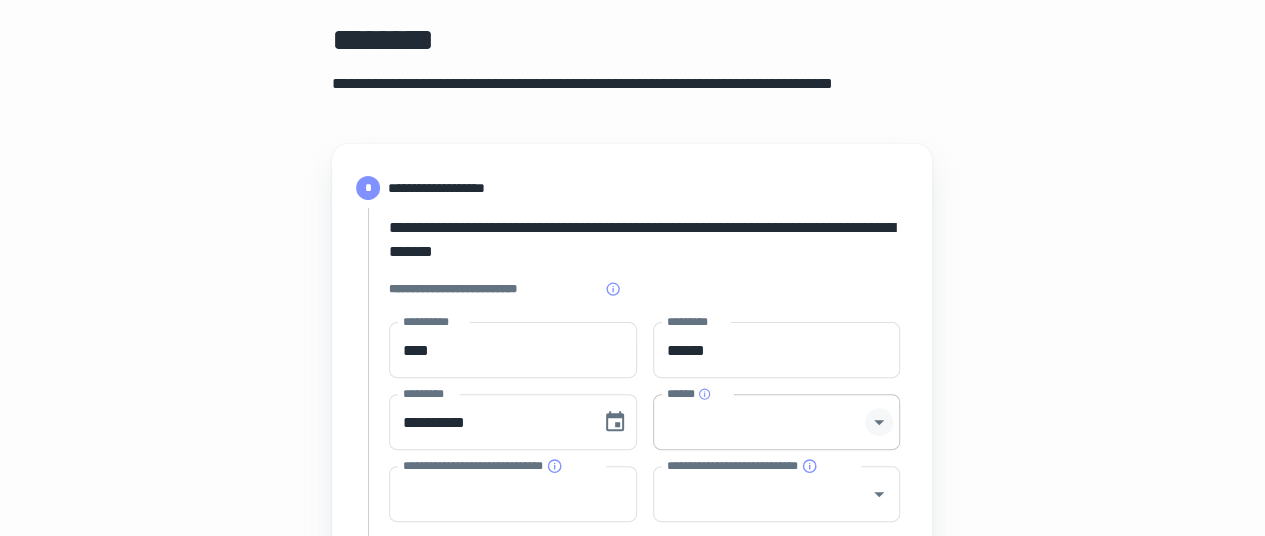 click 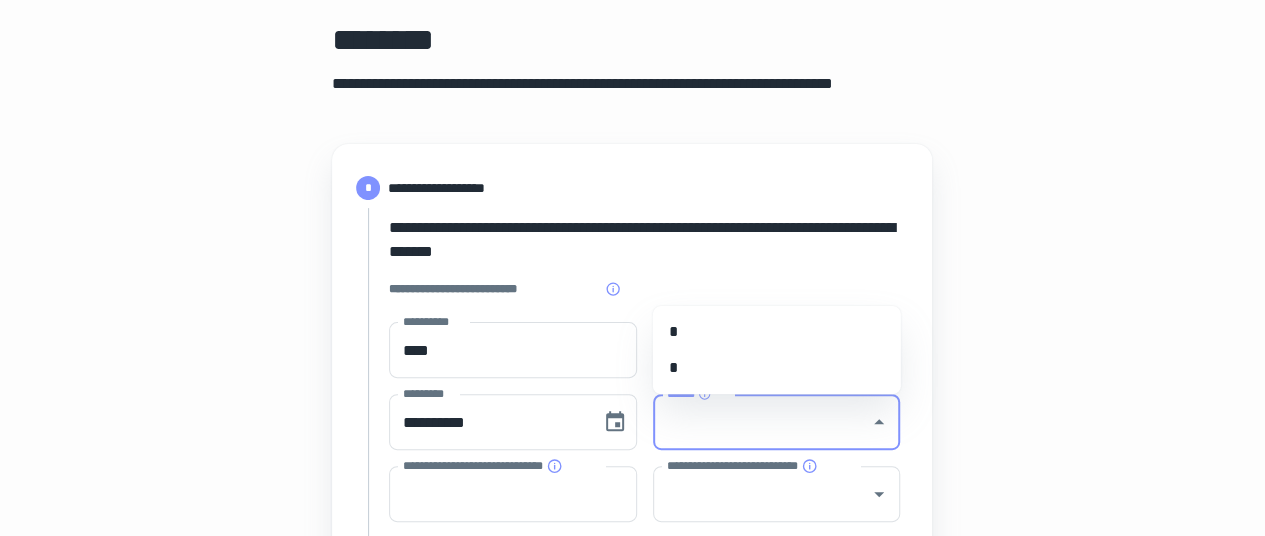 click on "*" at bounding box center [777, 368] 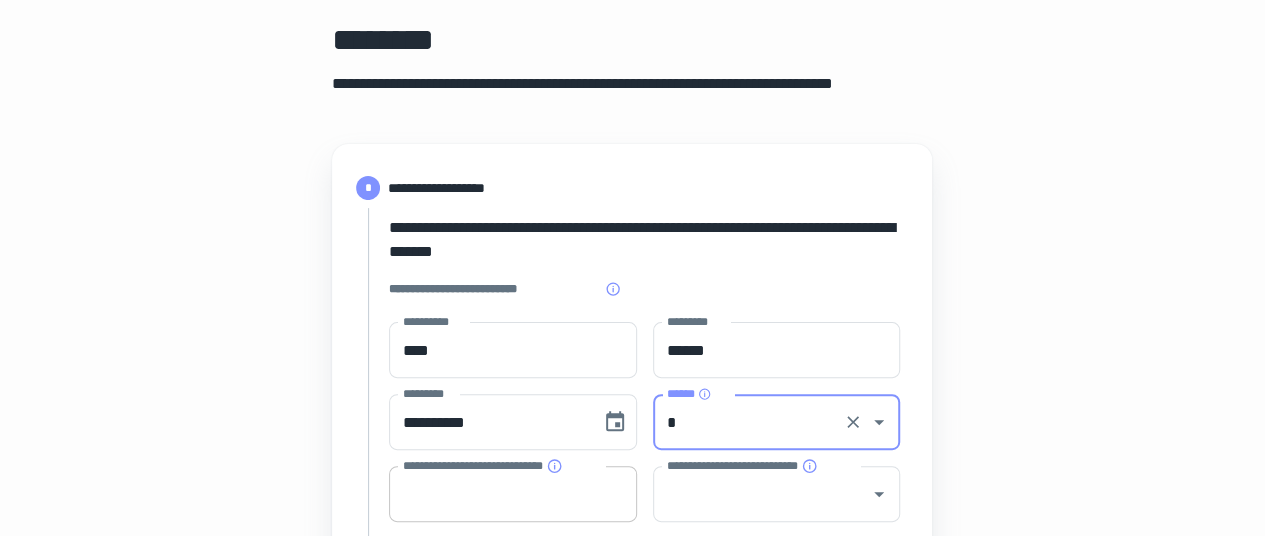 click on "**********" at bounding box center [513, 494] 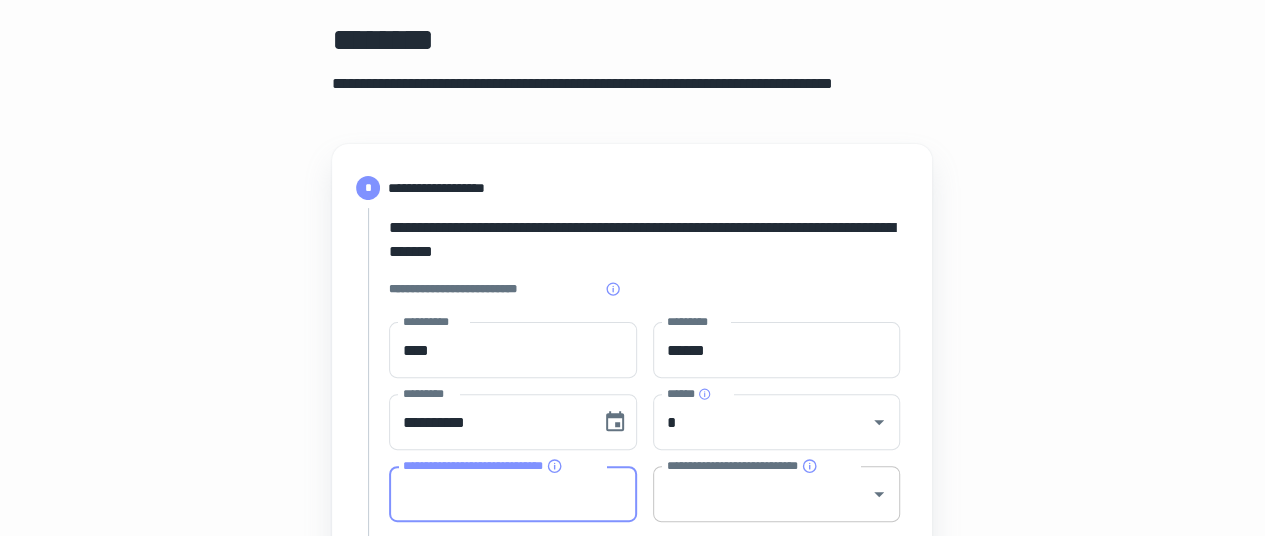 click on "**********" at bounding box center (762, 494) 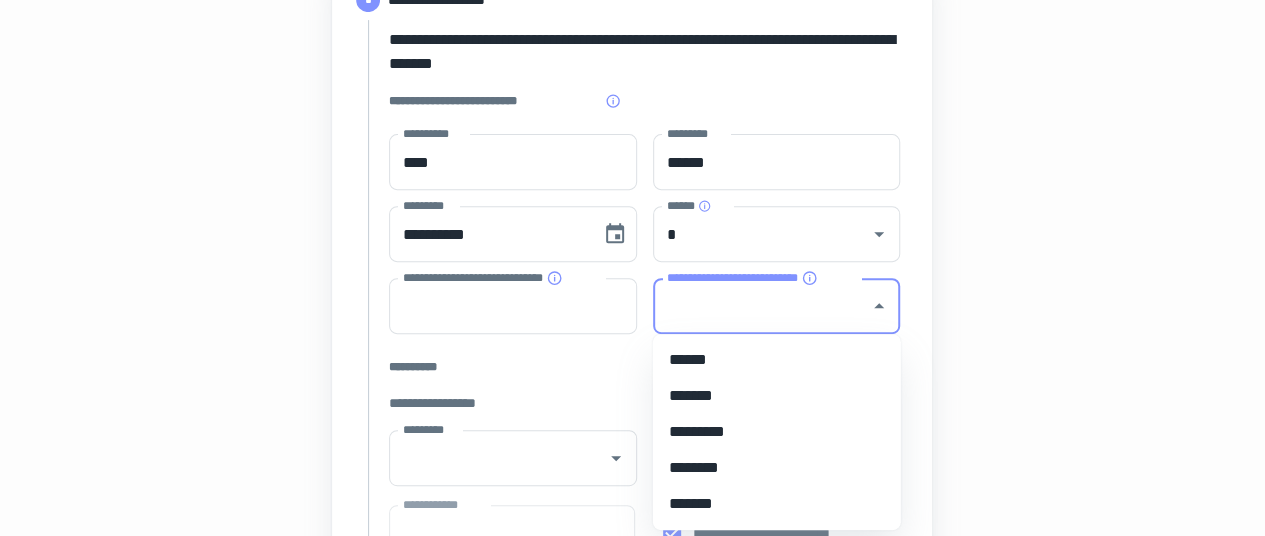 scroll, scrollTop: 400, scrollLeft: 0, axis: vertical 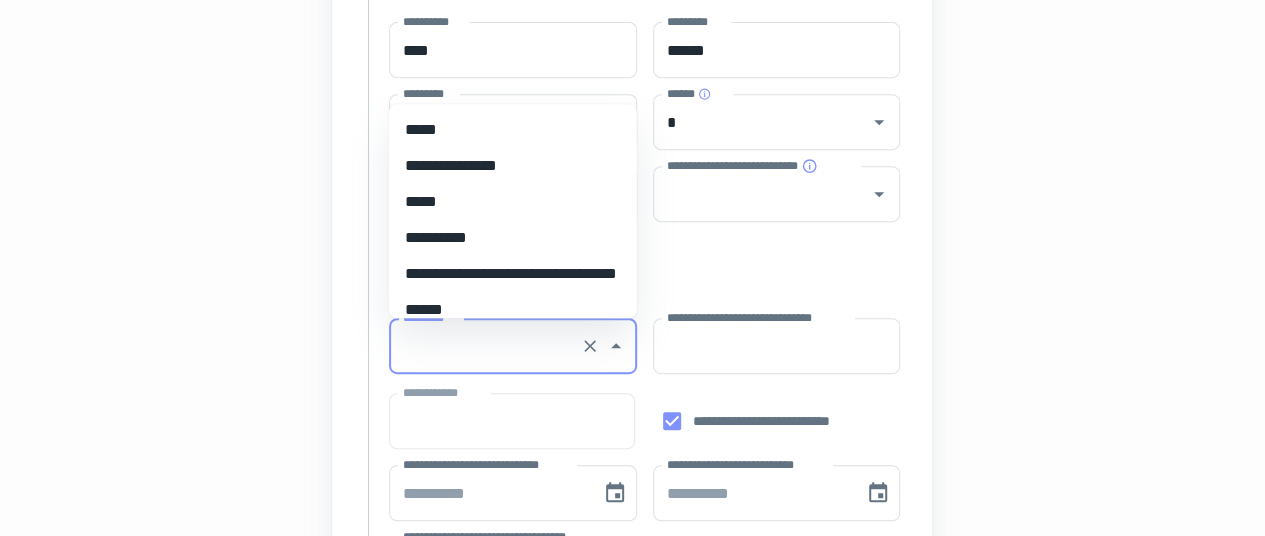 click on "*********" at bounding box center [485, 346] 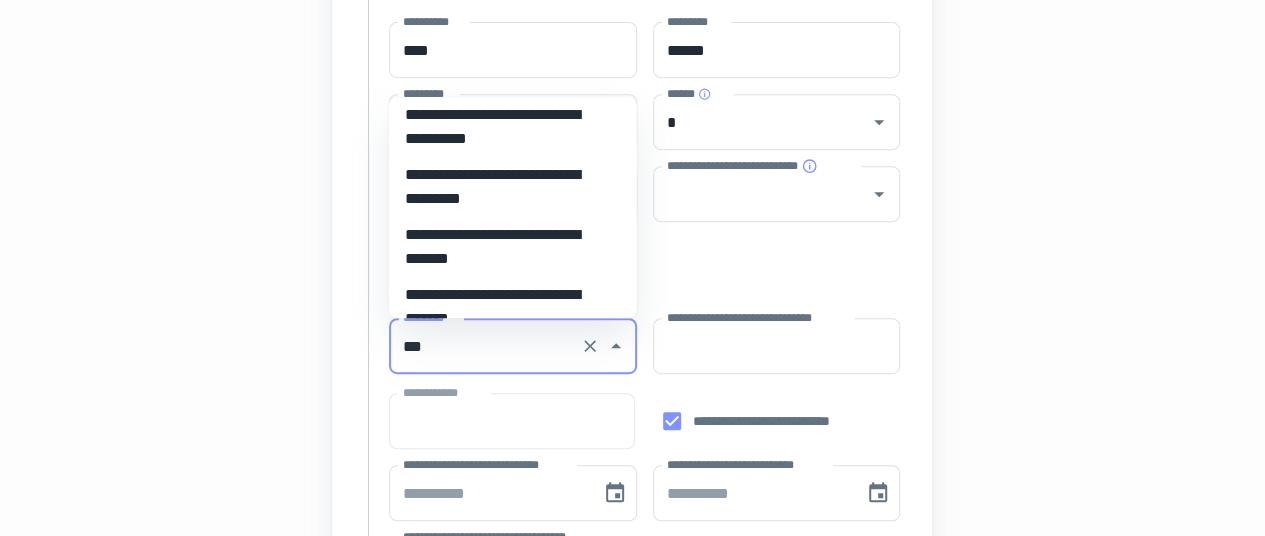 scroll, scrollTop: 0, scrollLeft: 0, axis: both 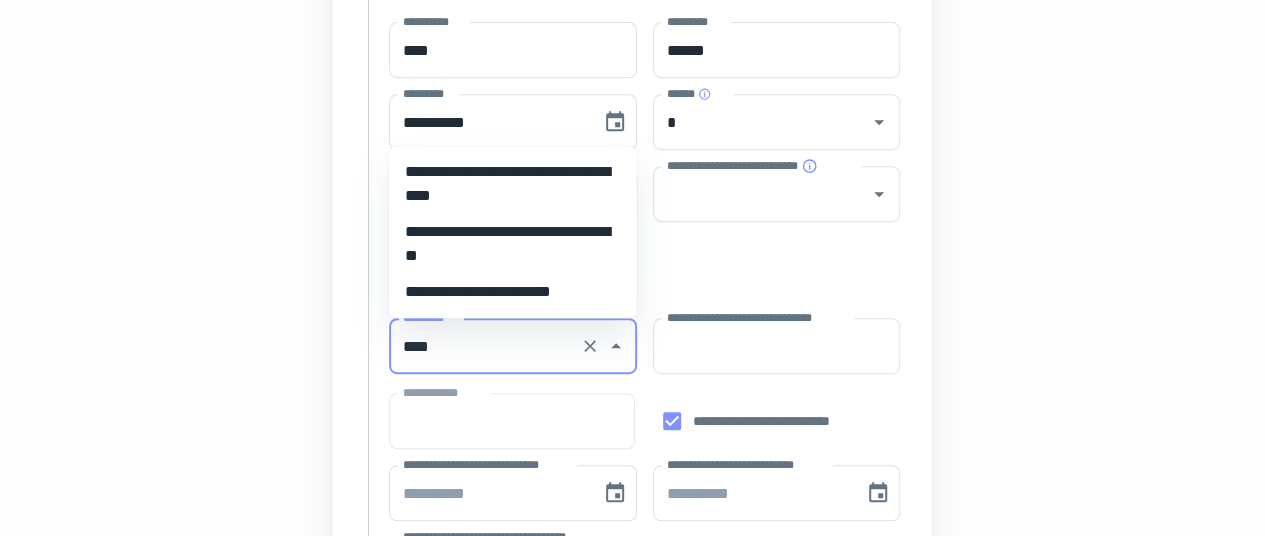 click on "**********" at bounding box center [513, 232] 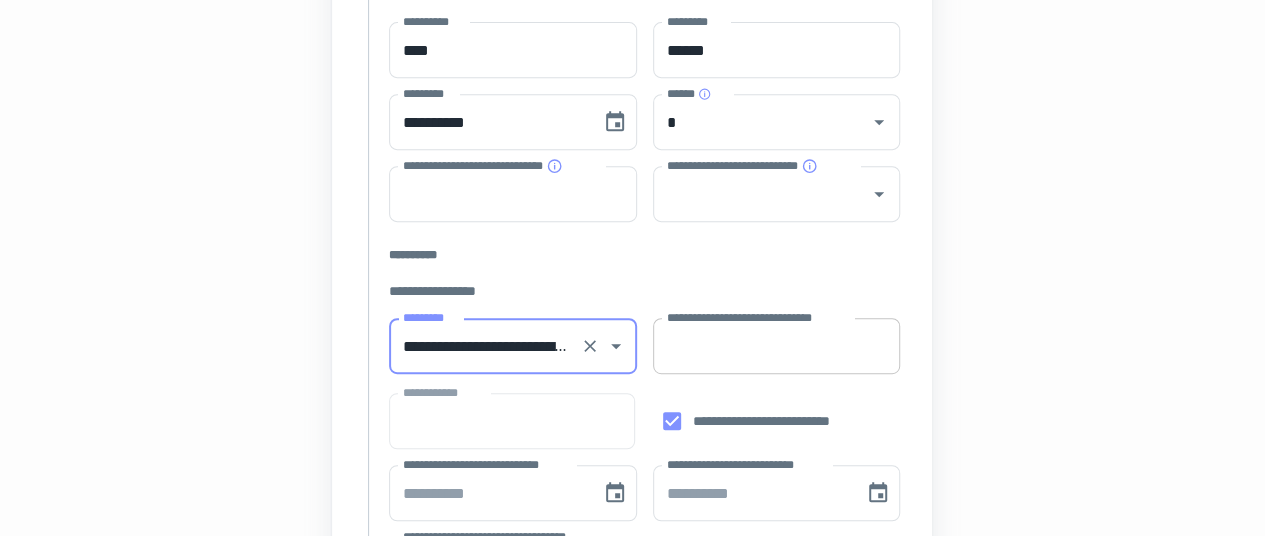 type on "**********" 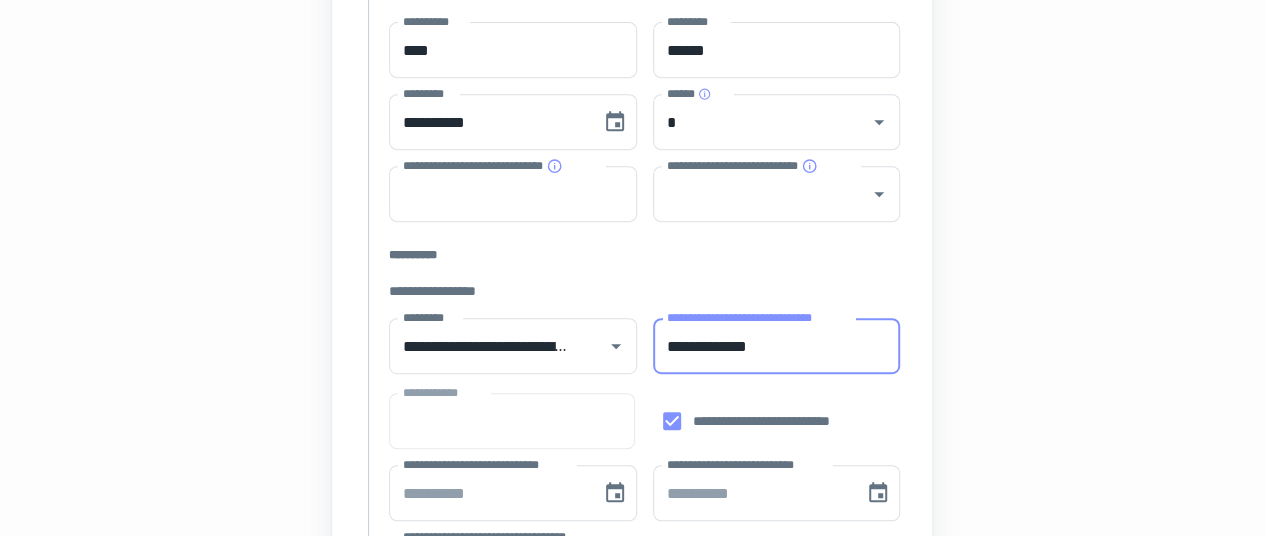 type on "**********" 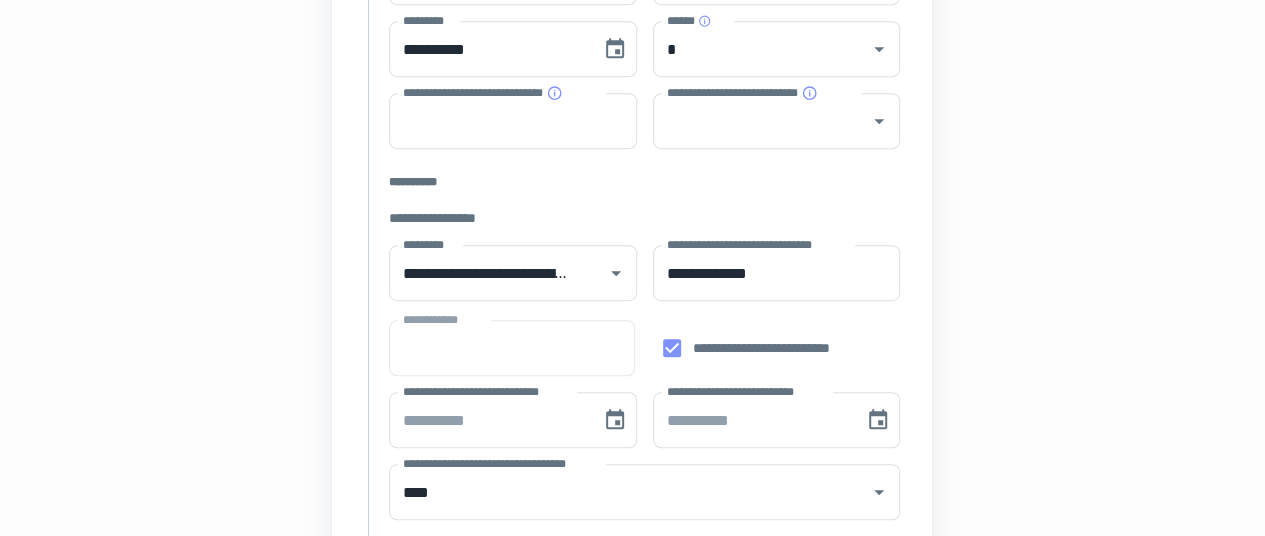 scroll, scrollTop: 500, scrollLeft: 0, axis: vertical 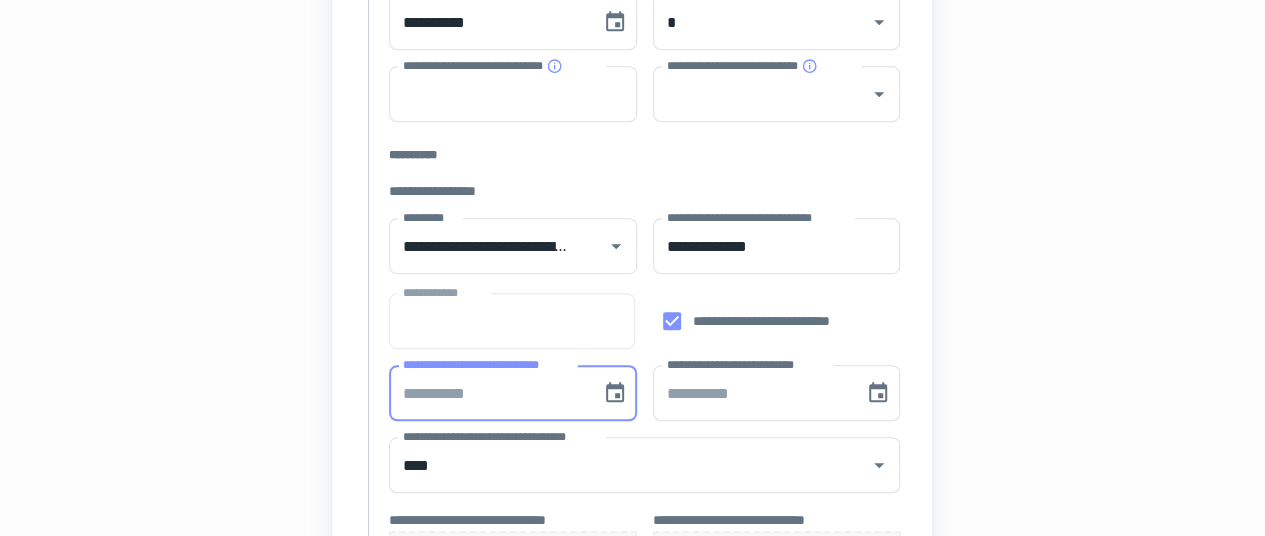type on "**********" 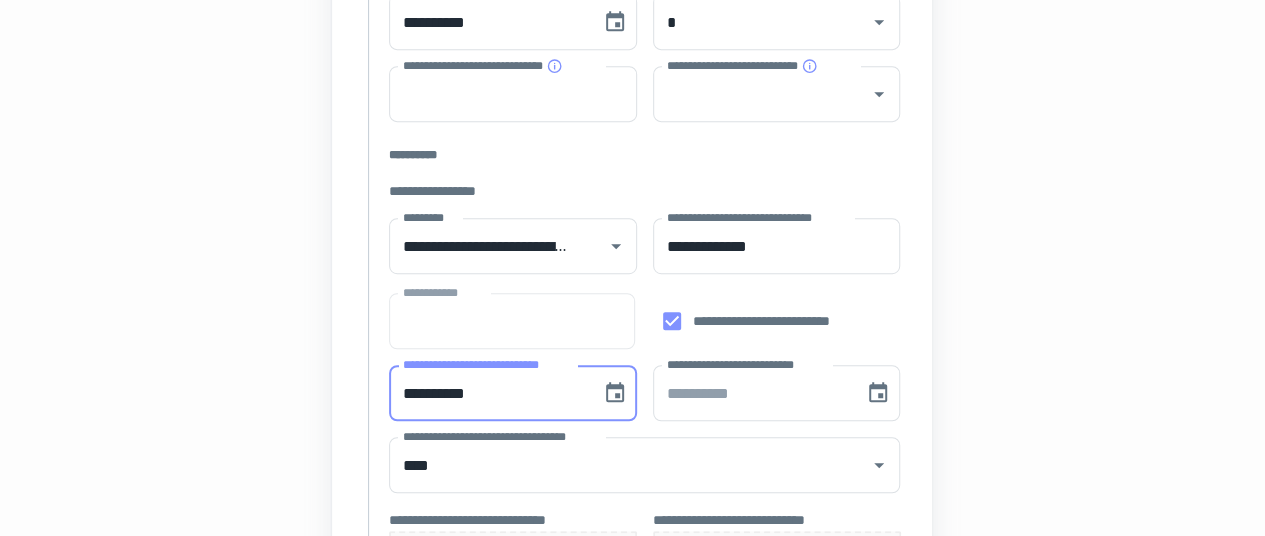 click on "**********" at bounding box center [488, 393] 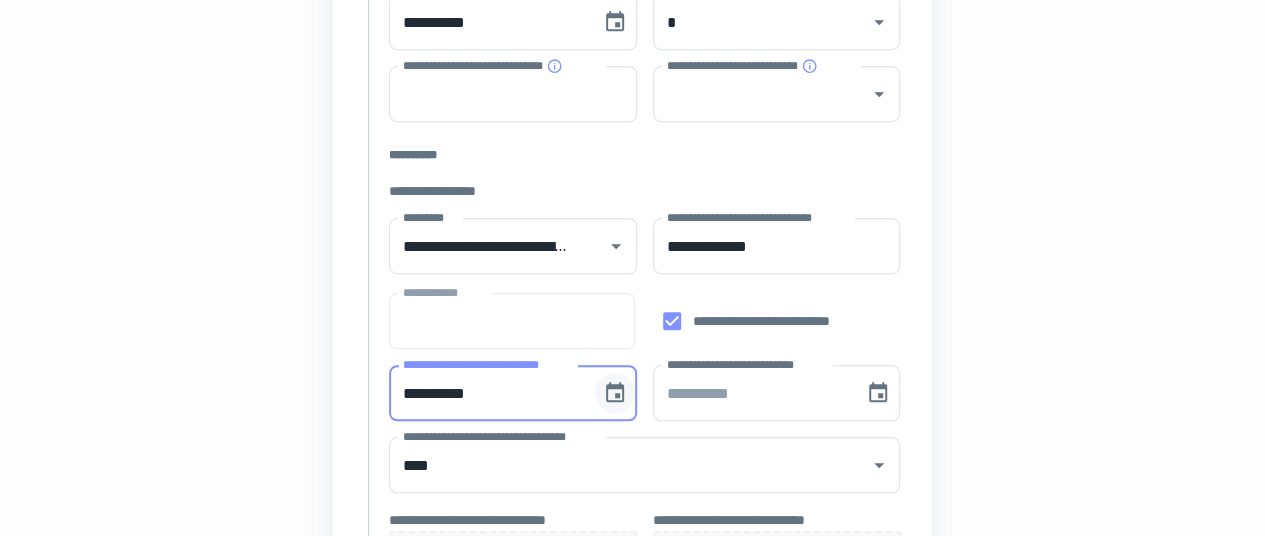 type 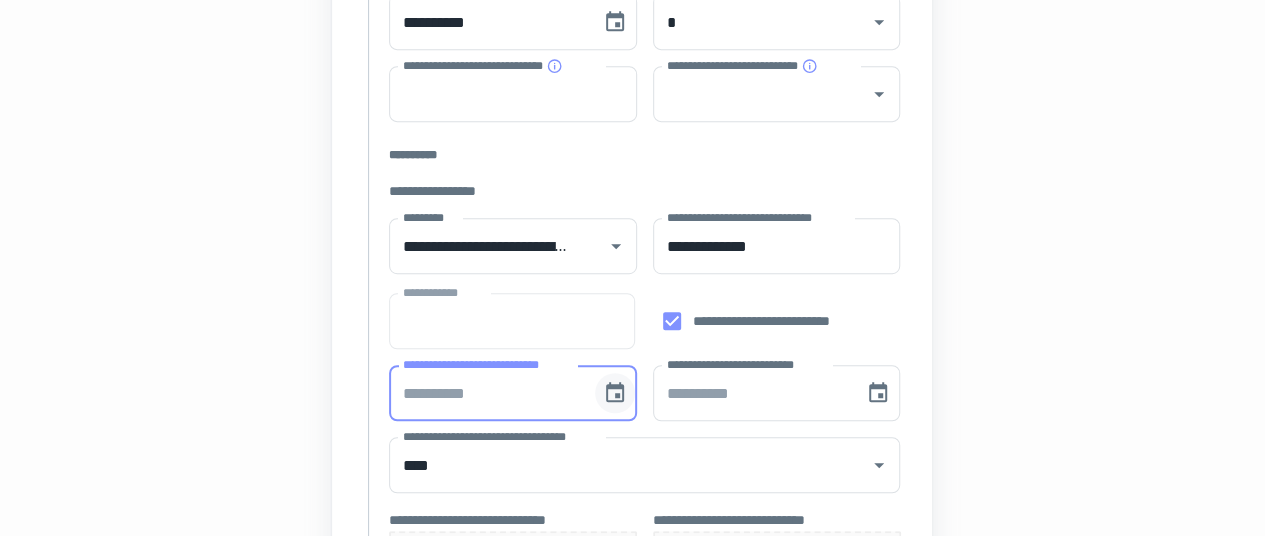 click 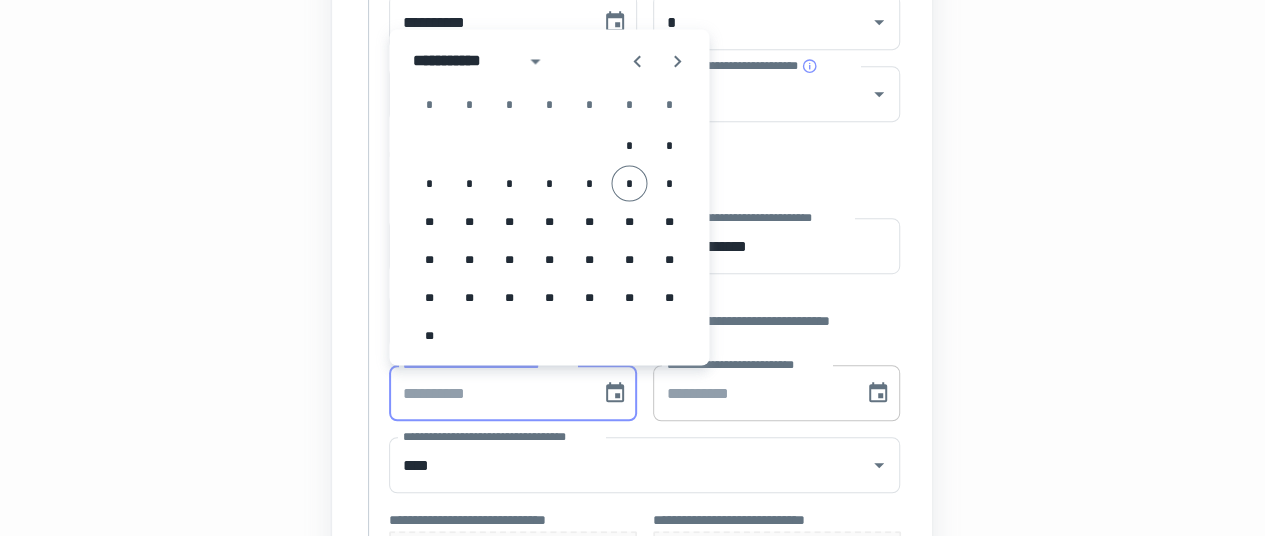 type on "**********" 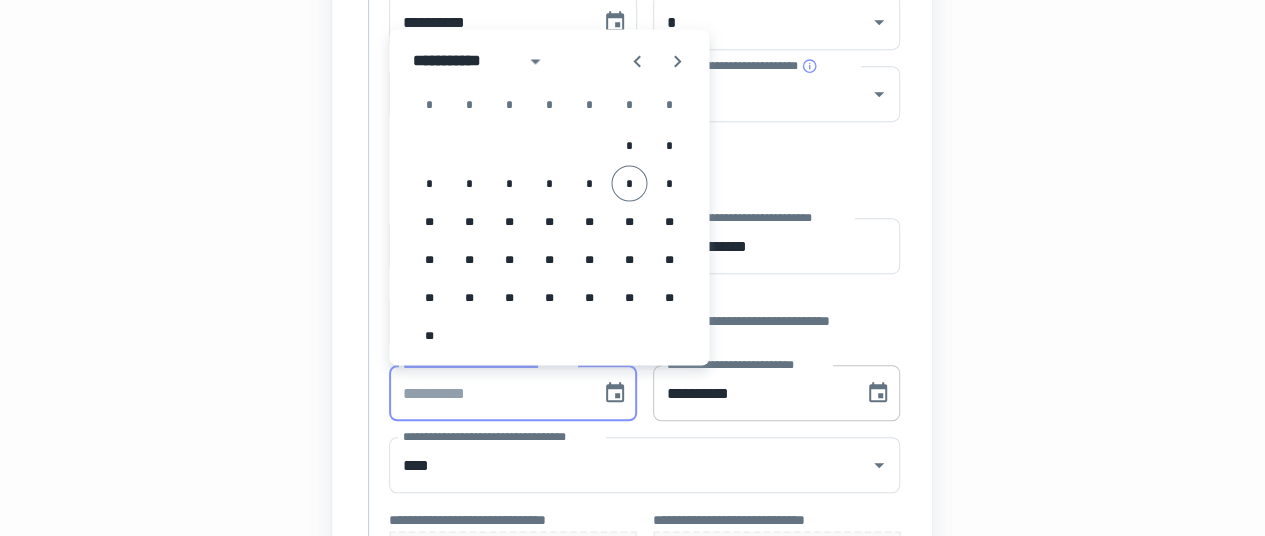 click on "**********" at bounding box center (752, 393) 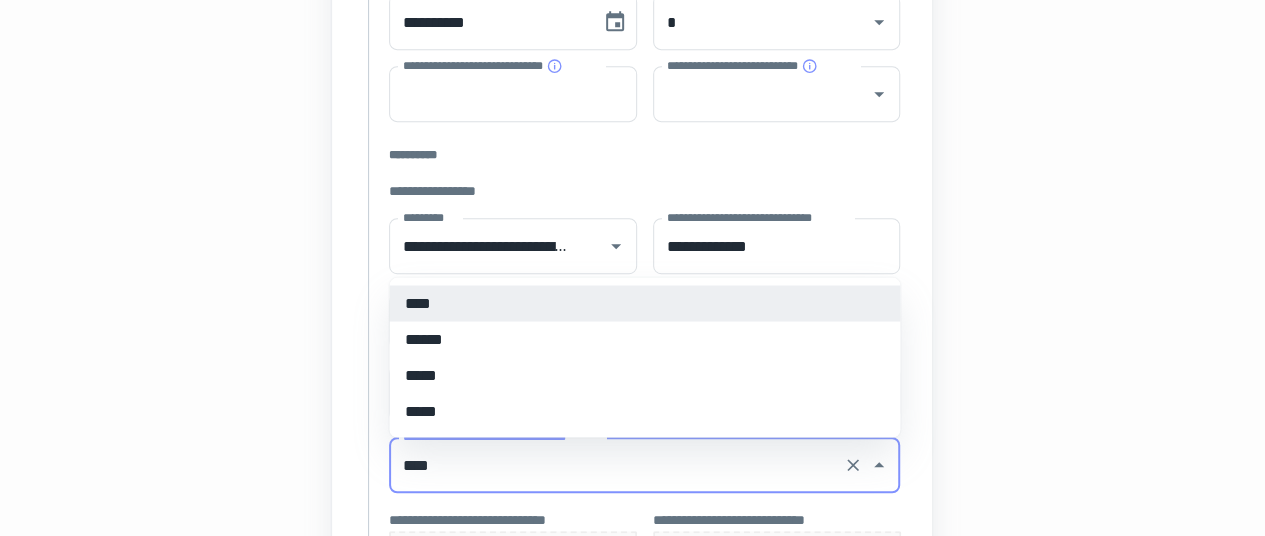 click on "****" at bounding box center [616, 465] 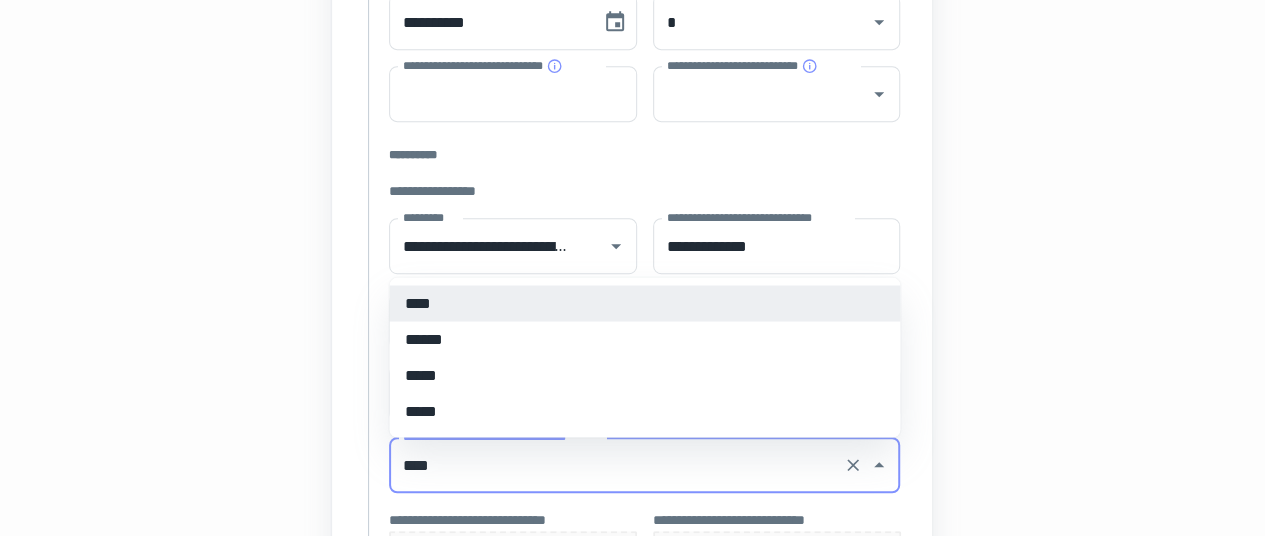 click on "**********" at bounding box center [632, 390] 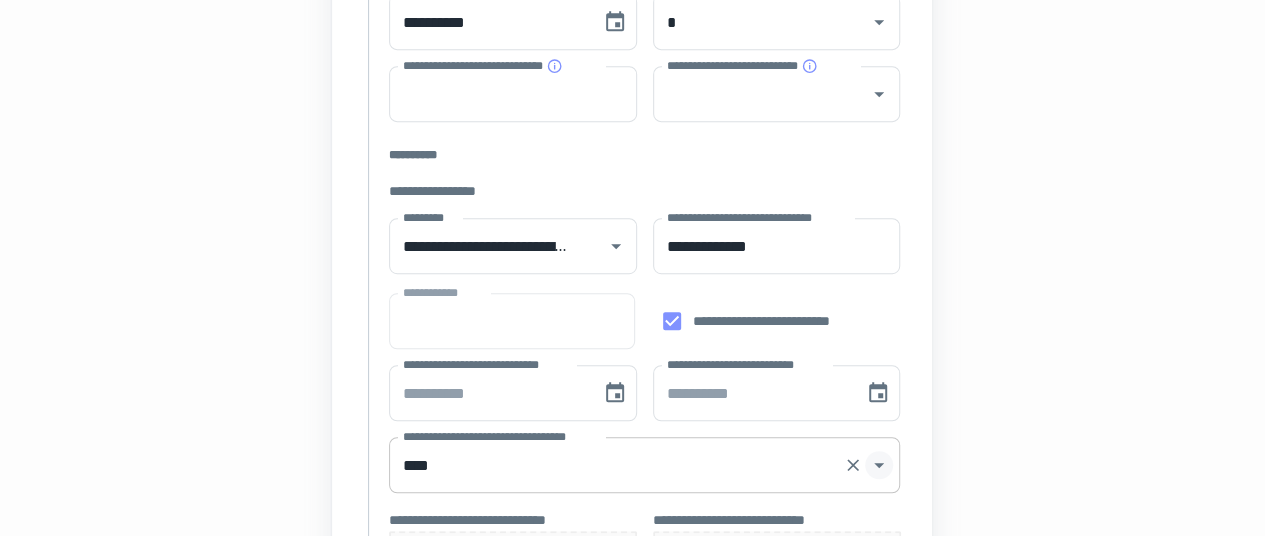 click 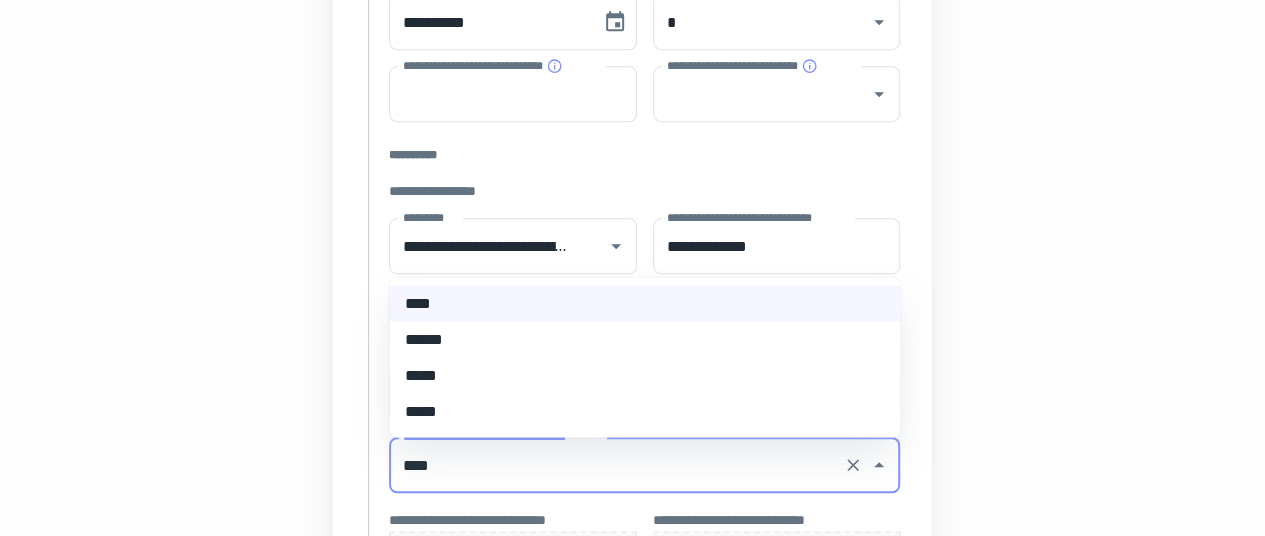 click on "*****" at bounding box center [644, 375] 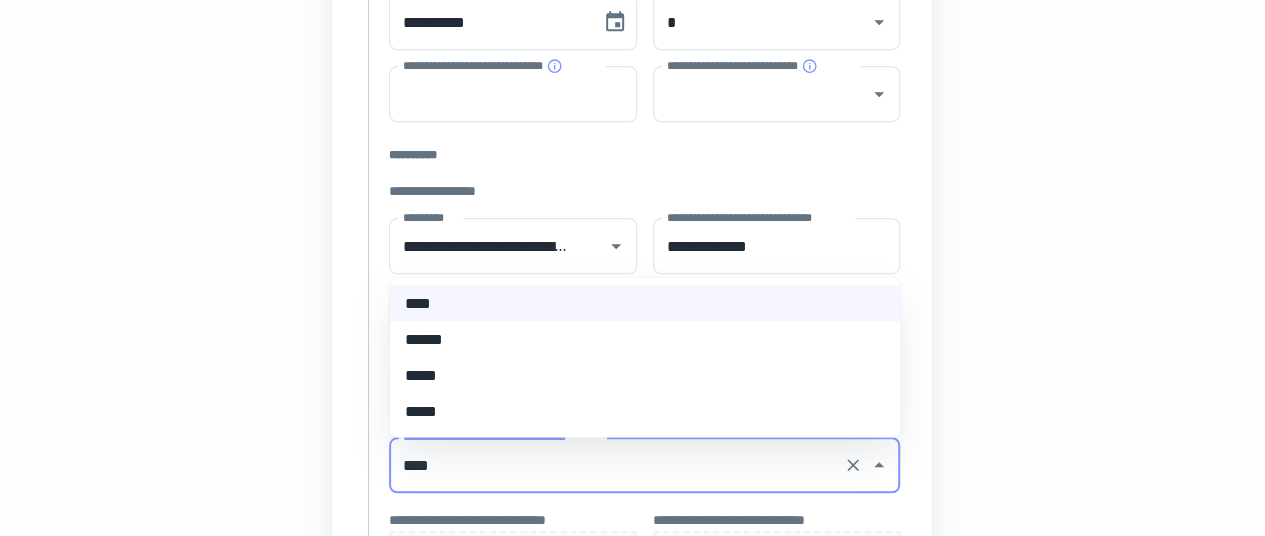 type on "*****" 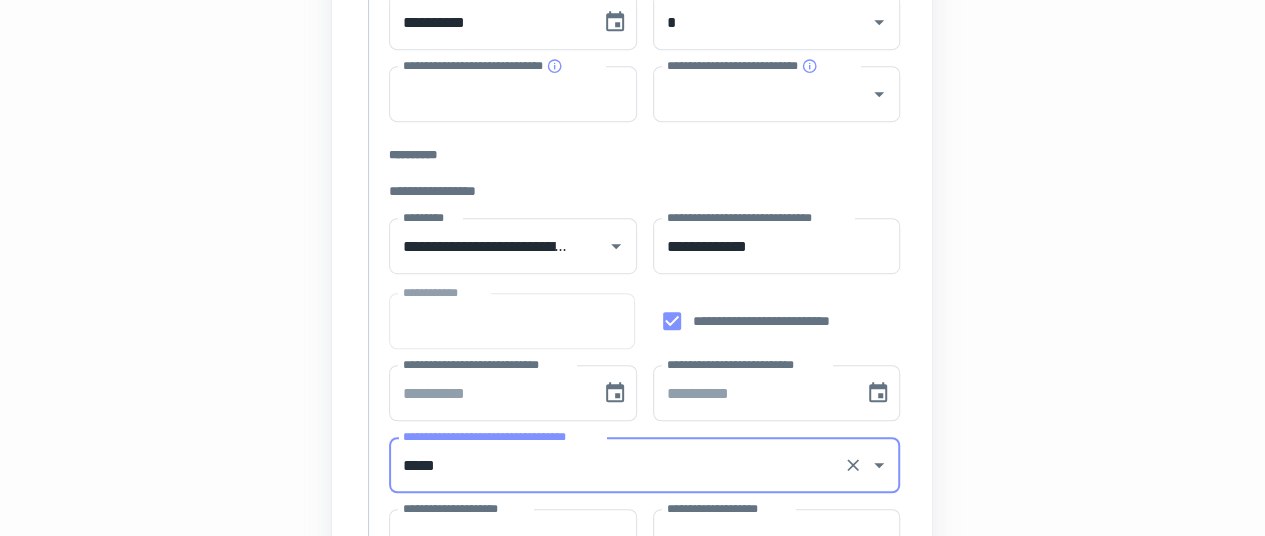 scroll, scrollTop: 600, scrollLeft: 0, axis: vertical 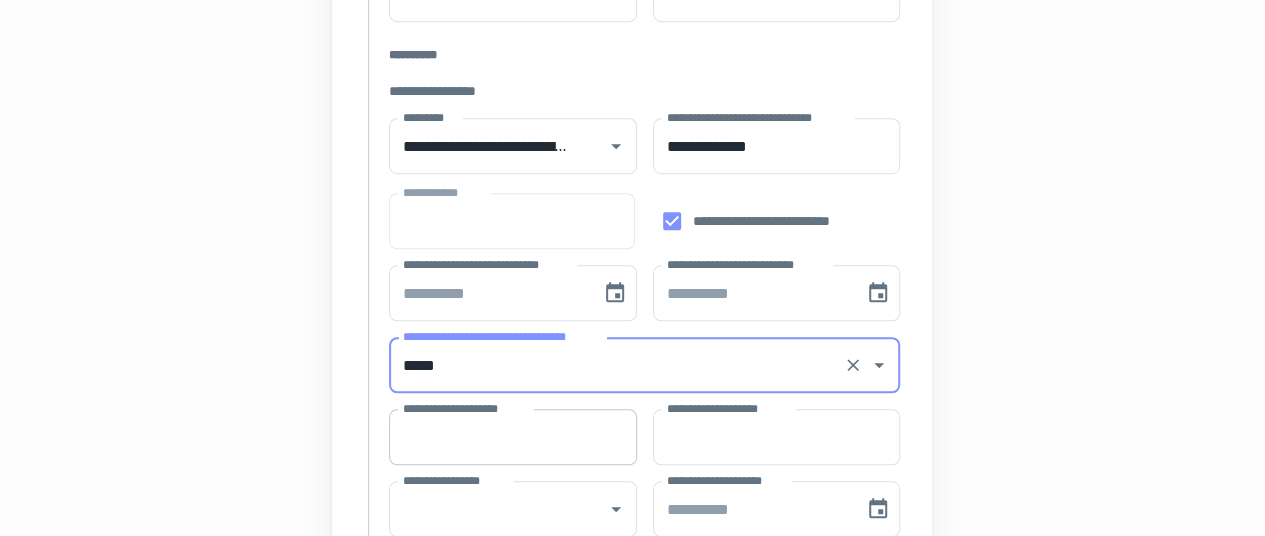 click on "**********" at bounding box center (513, 437) 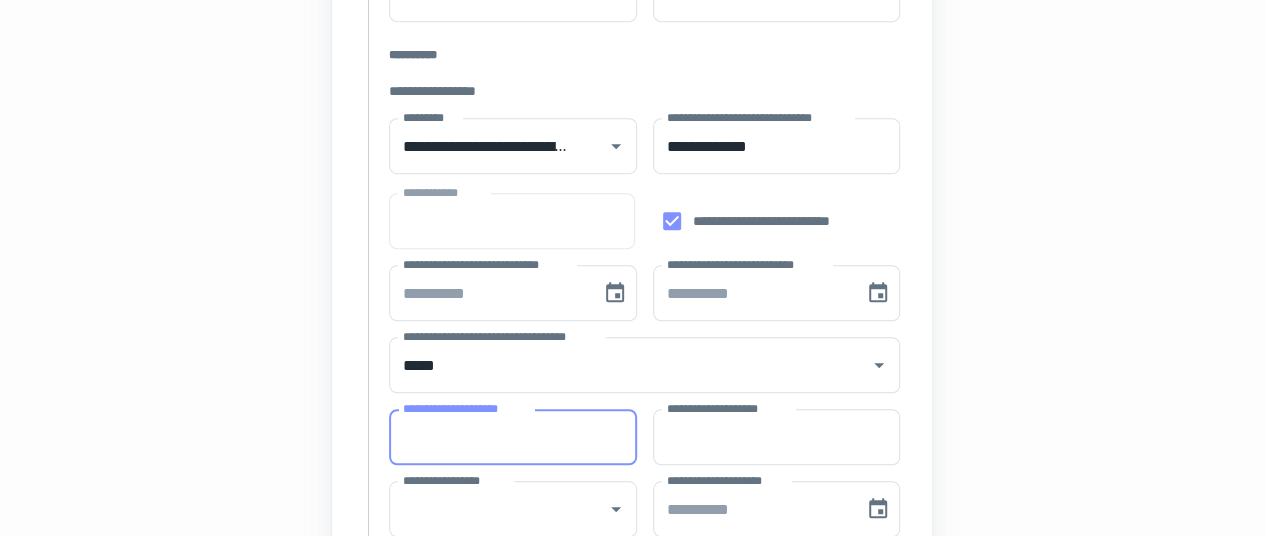 type on "*******" 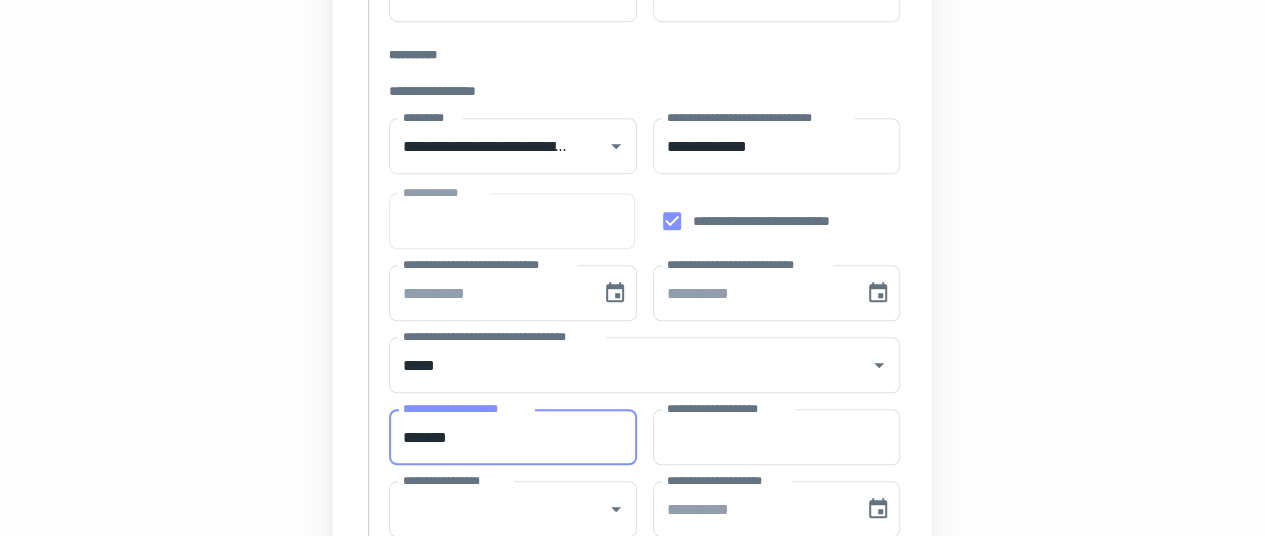 type on "******" 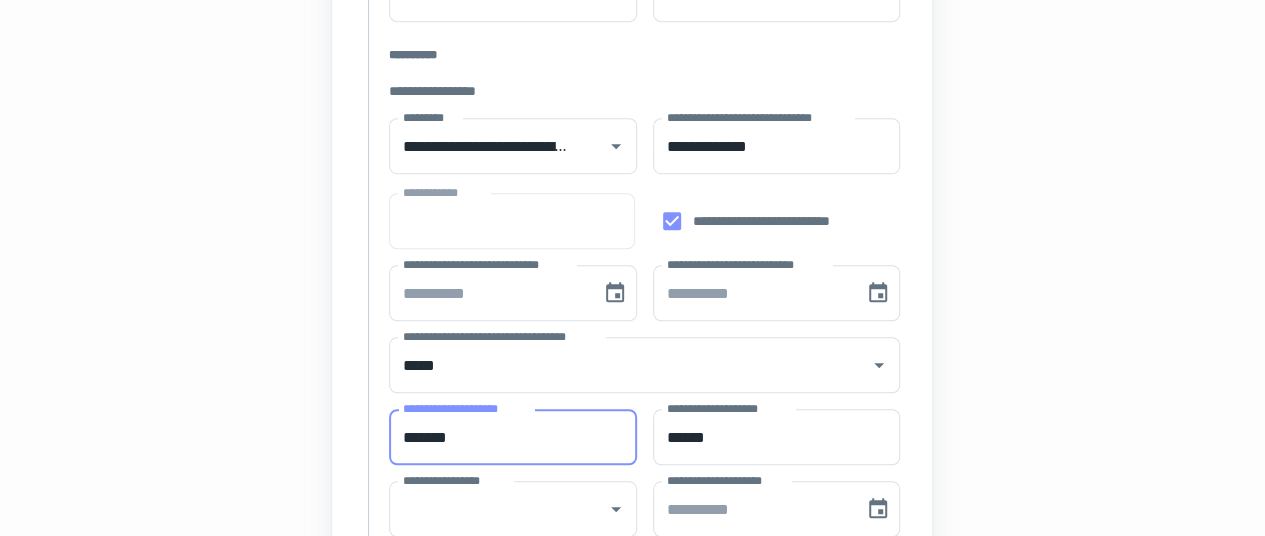 type on "**********" 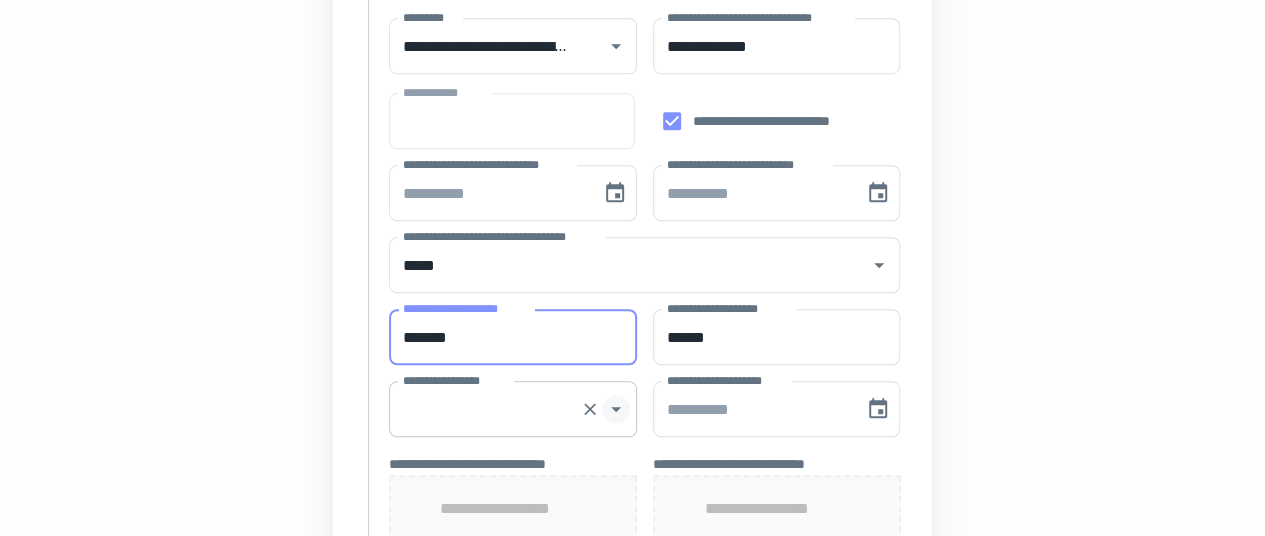 click 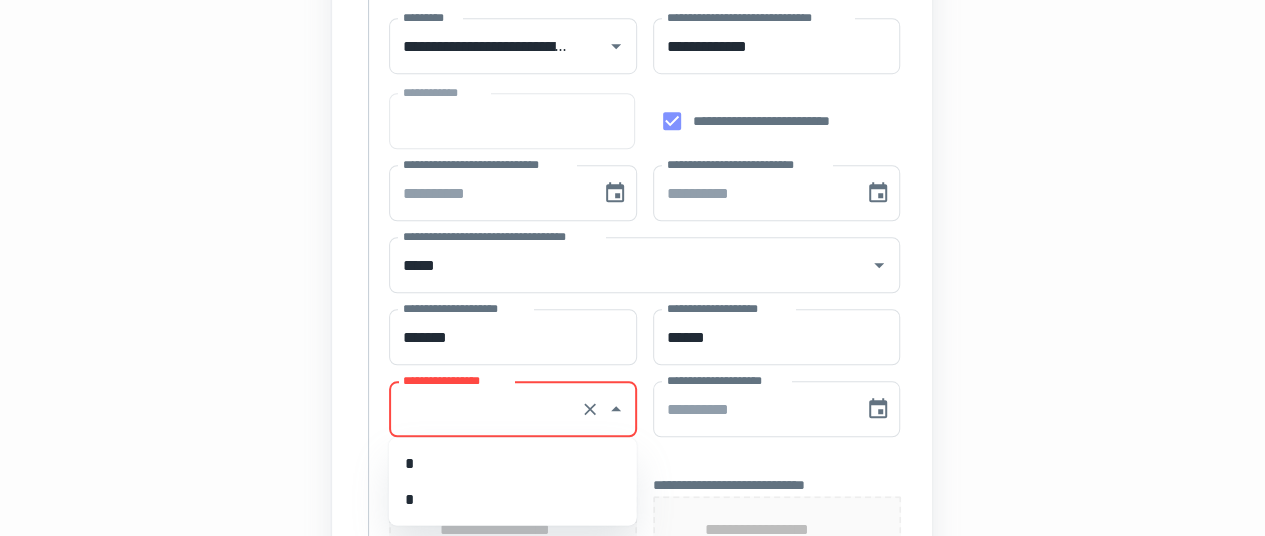 click on "*" at bounding box center [513, 499] 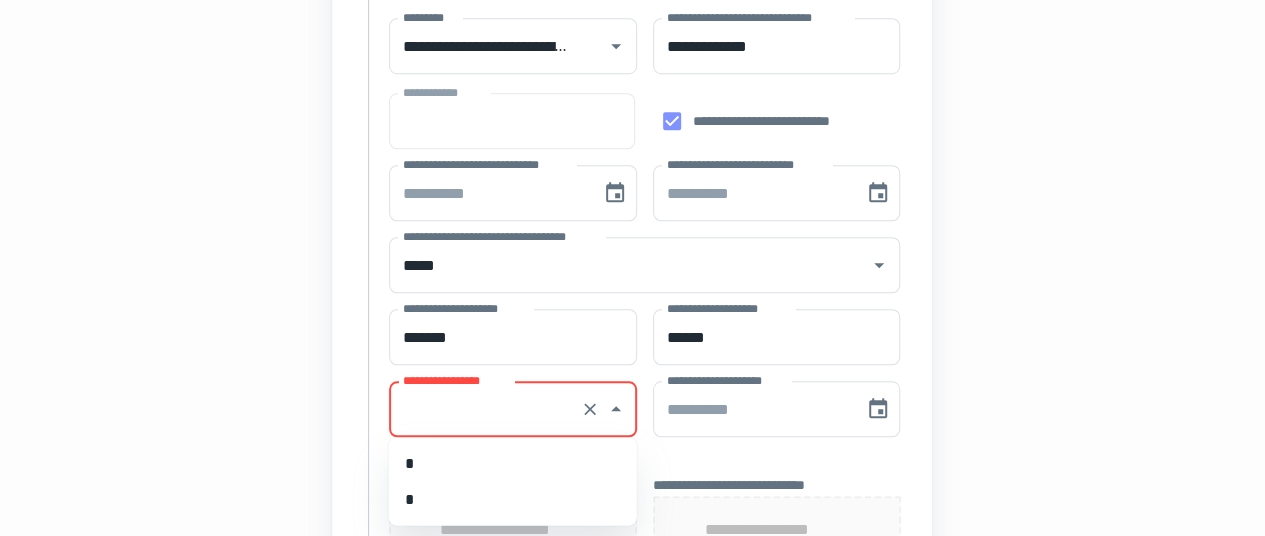 type on "*" 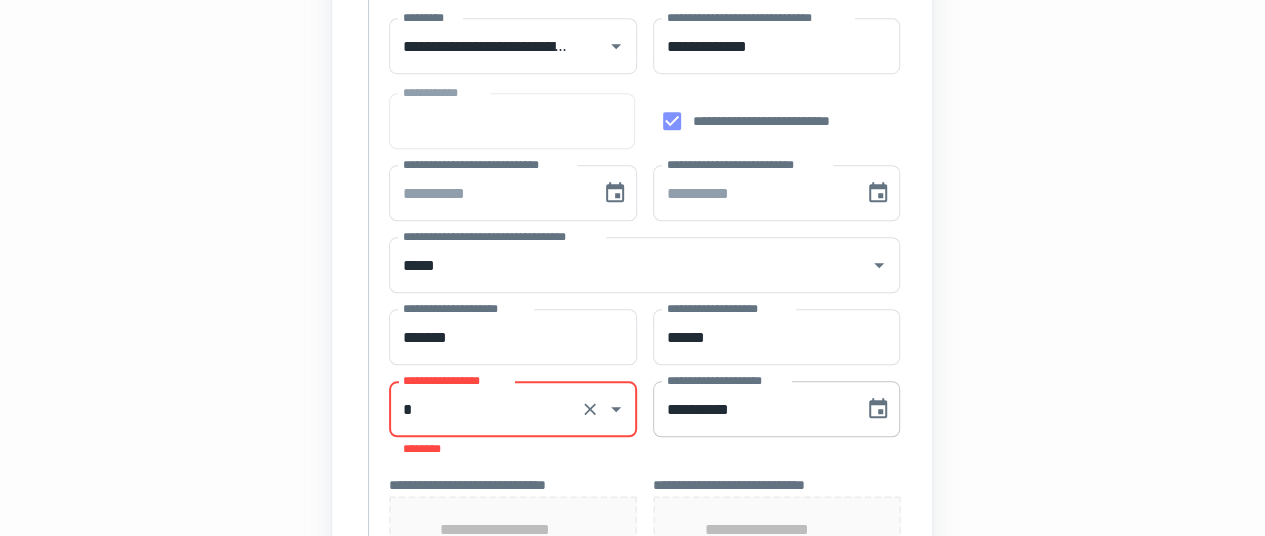 click on "**********" at bounding box center (751, 409) 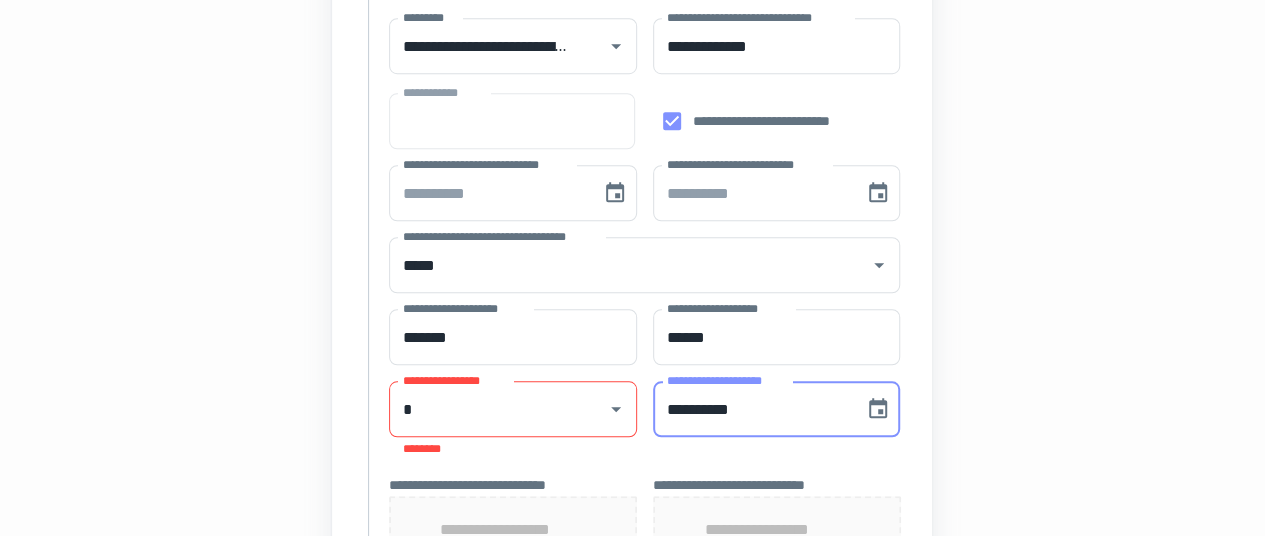 type on "**********" 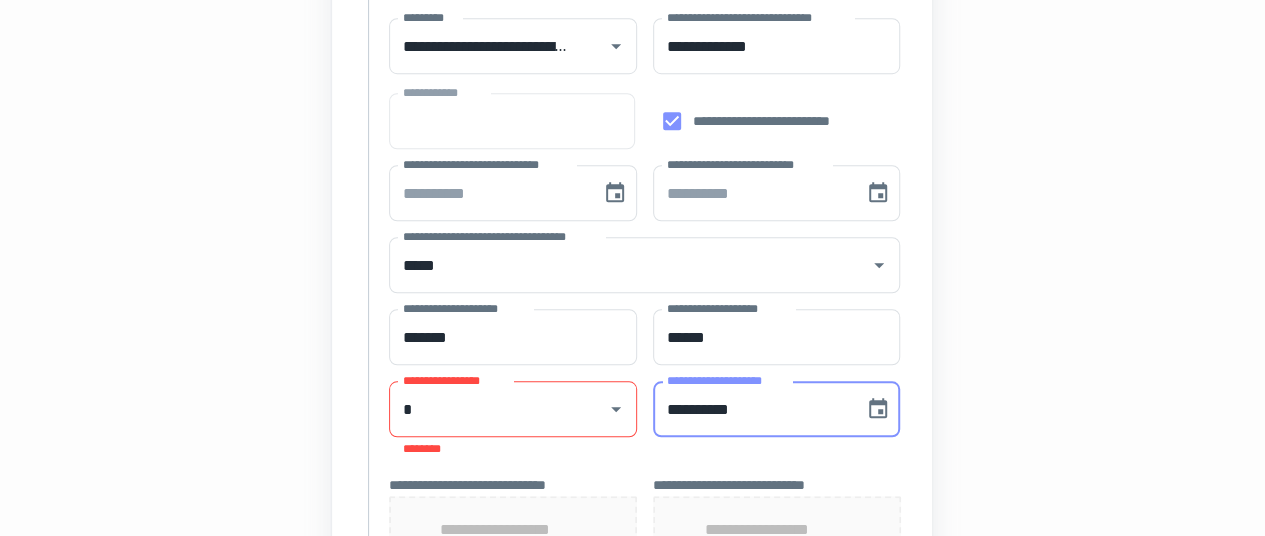 click on "**********" at bounding box center [513, 530] 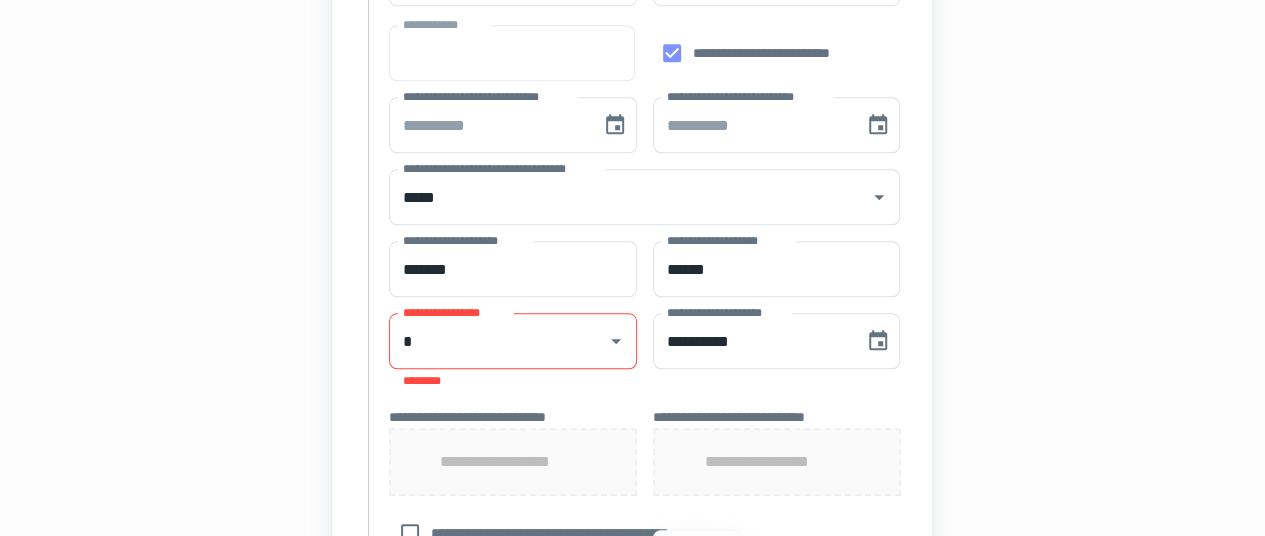 scroll, scrollTop: 800, scrollLeft: 0, axis: vertical 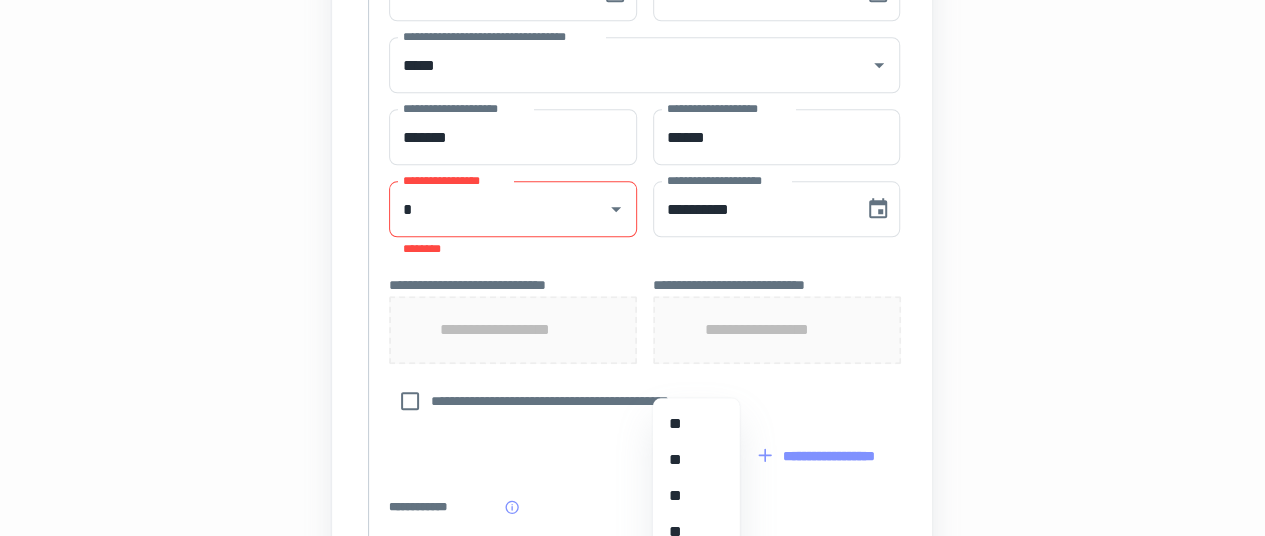 click on "**********" at bounding box center [644, 127] 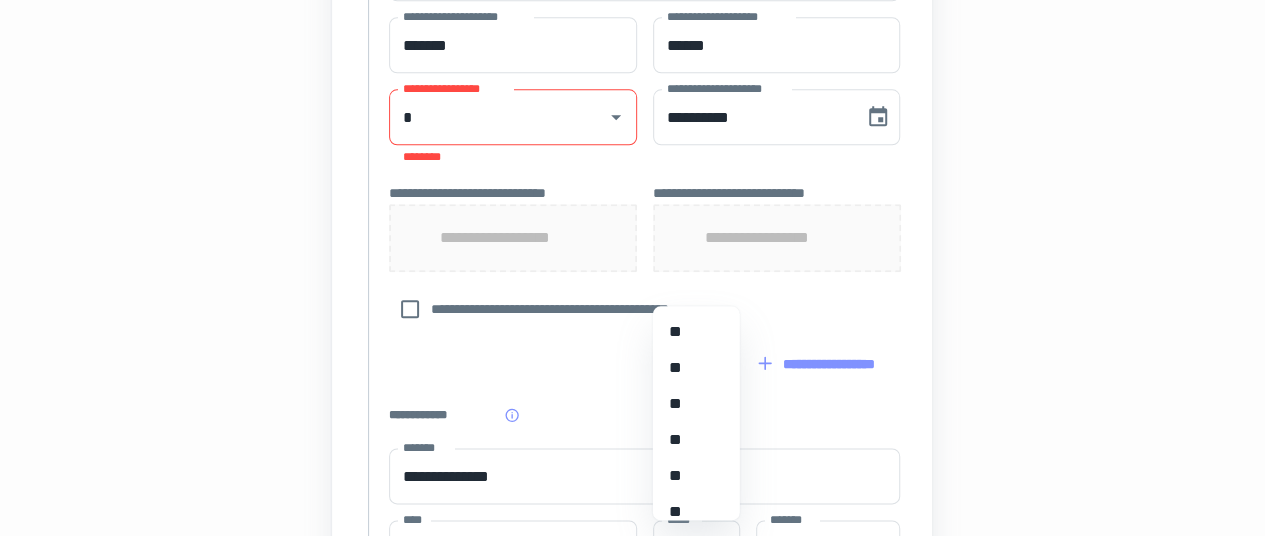 scroll, scrollTop: 1100, scrollLeft: 0, axis: vertical 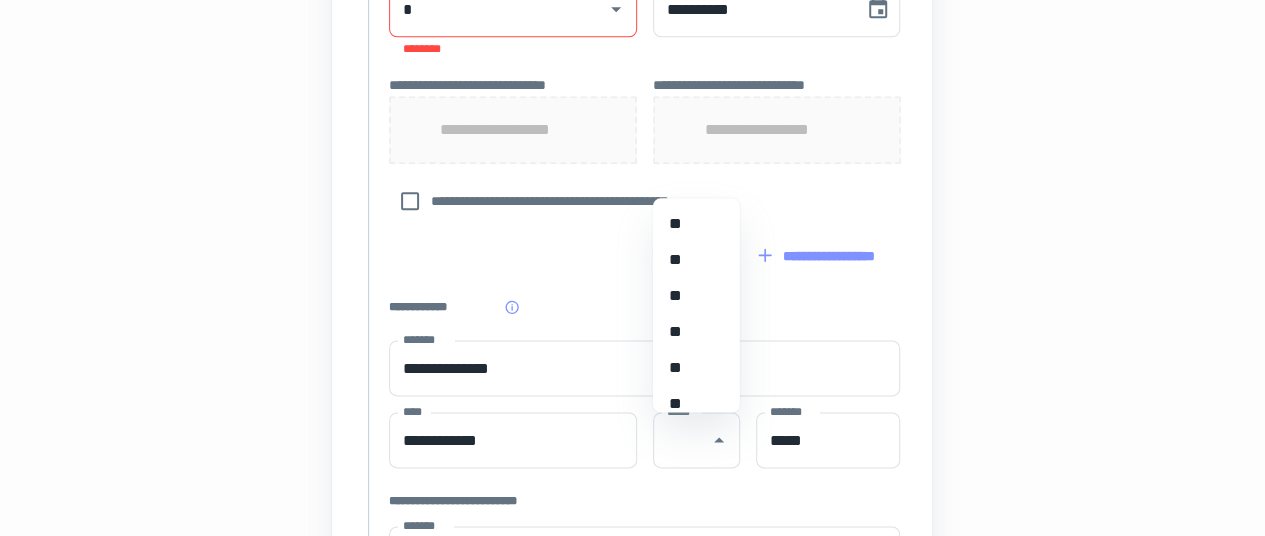 click on "**********" at bounding box center (632, -127) 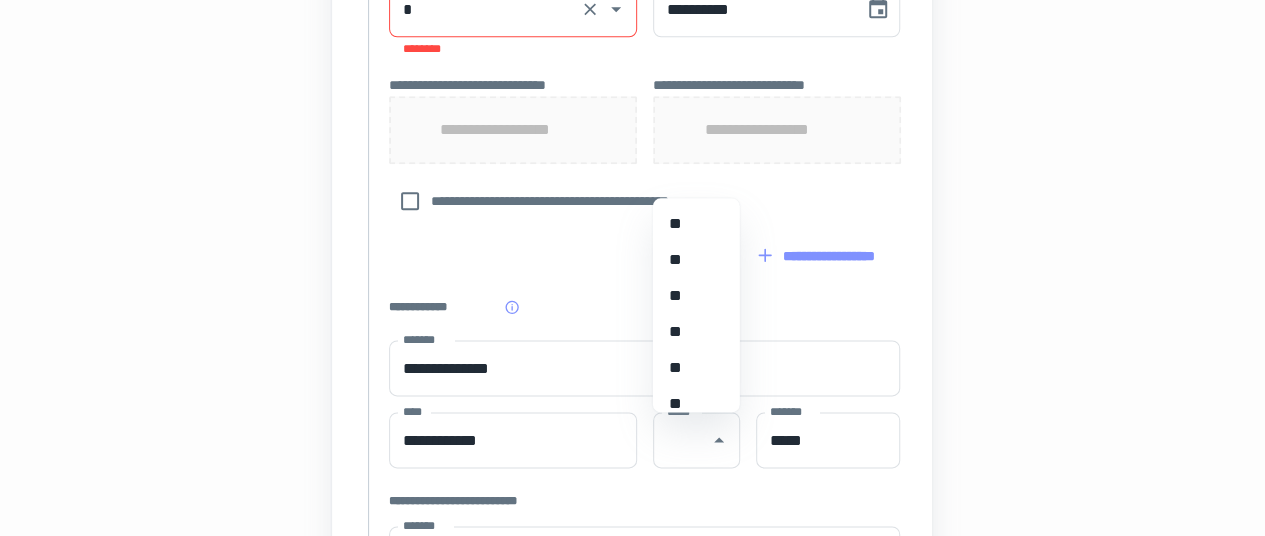 click on "*" at bounding box center (485, 9) 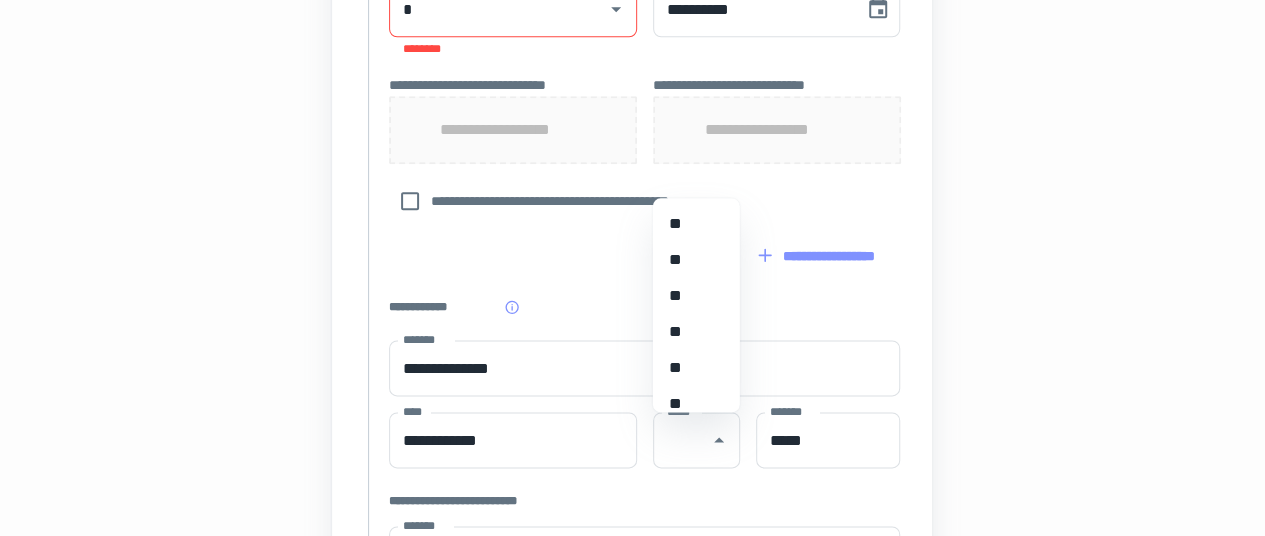 click on "**********" at bounding box center [644, -73] 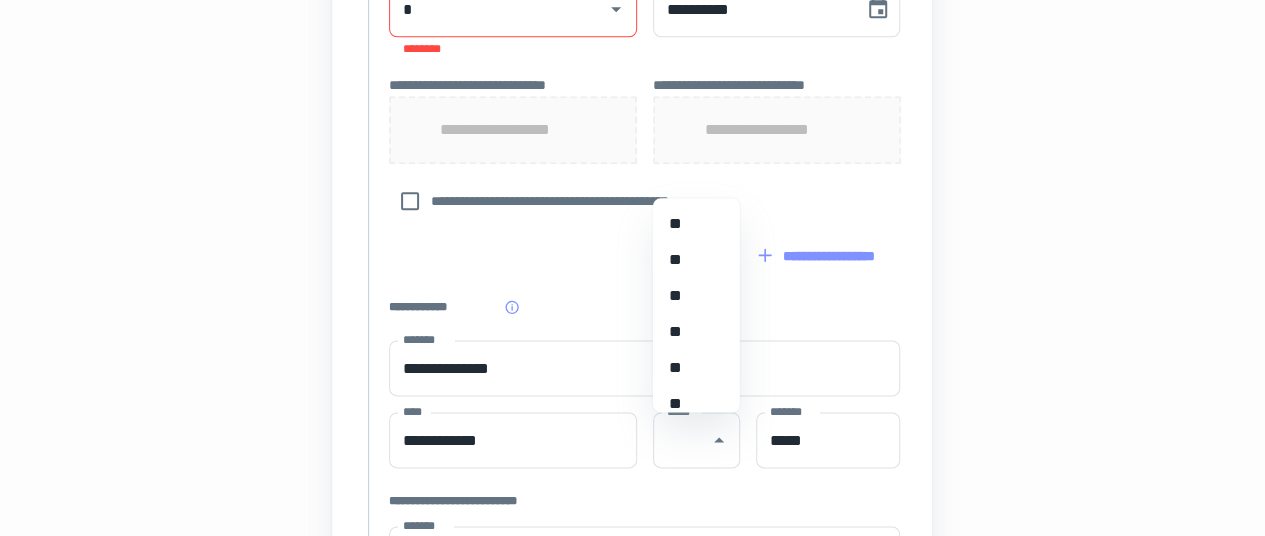 click on "**********" at bounding box center [644, 201] 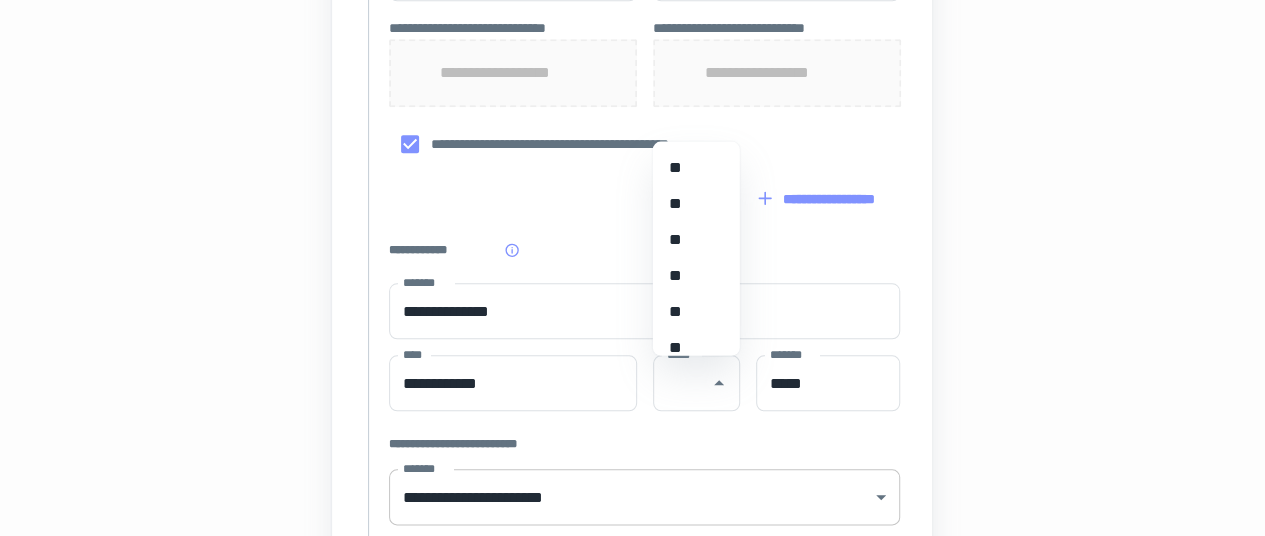 scroll, scrollTop: 963, scrollLeft: 0, axis: vertical 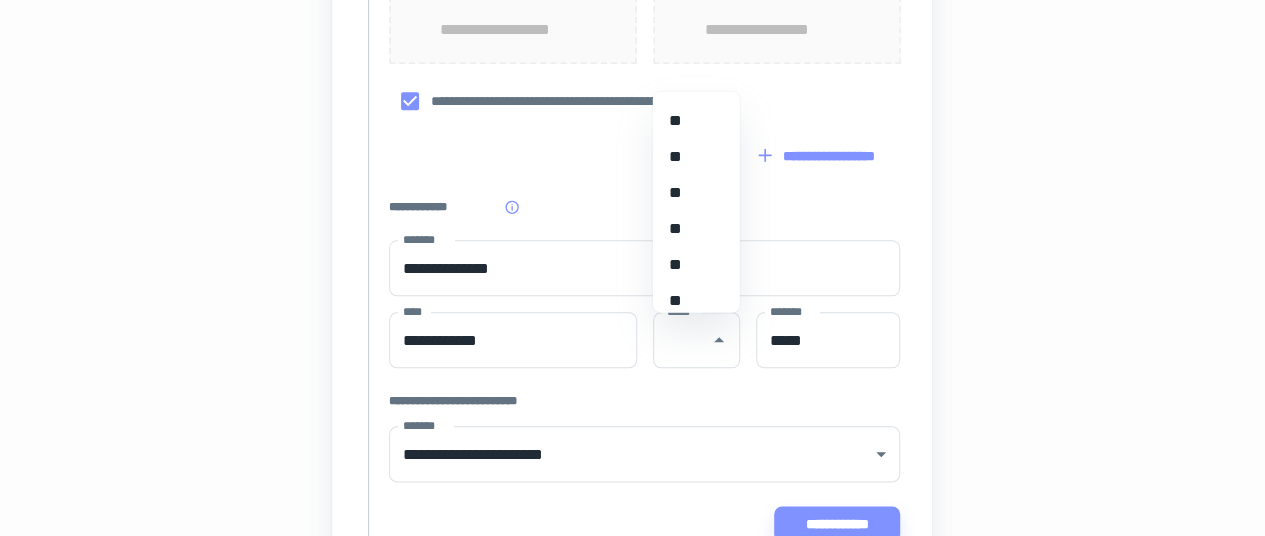 click on "**" at bounding box center (689, 302) 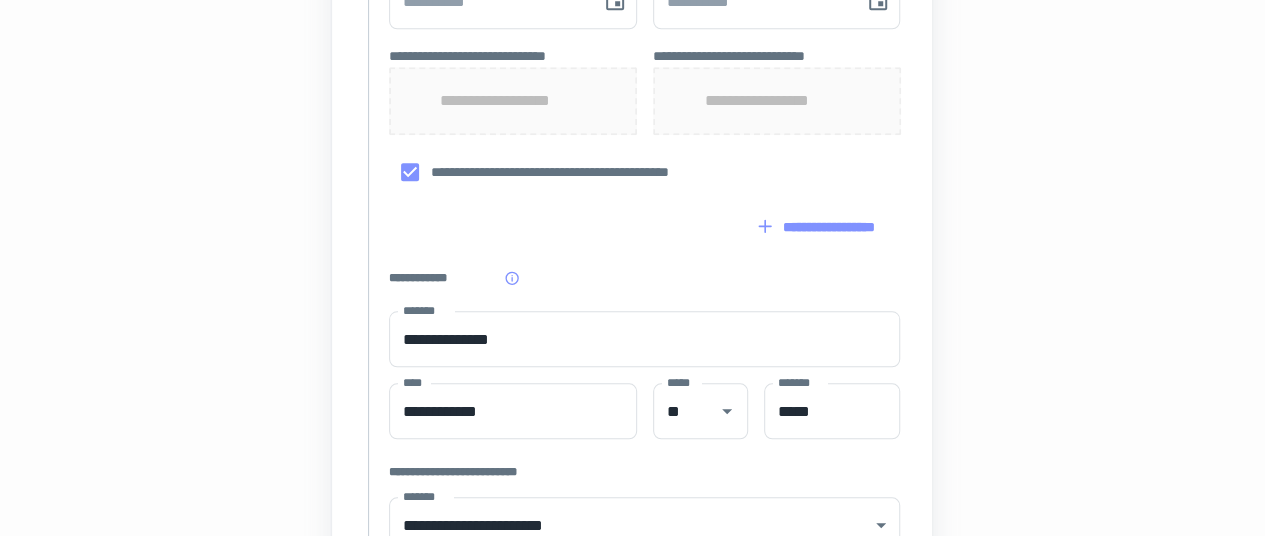 scroll, scrollTop: 863, scrollLeft: 0, axis: vertical 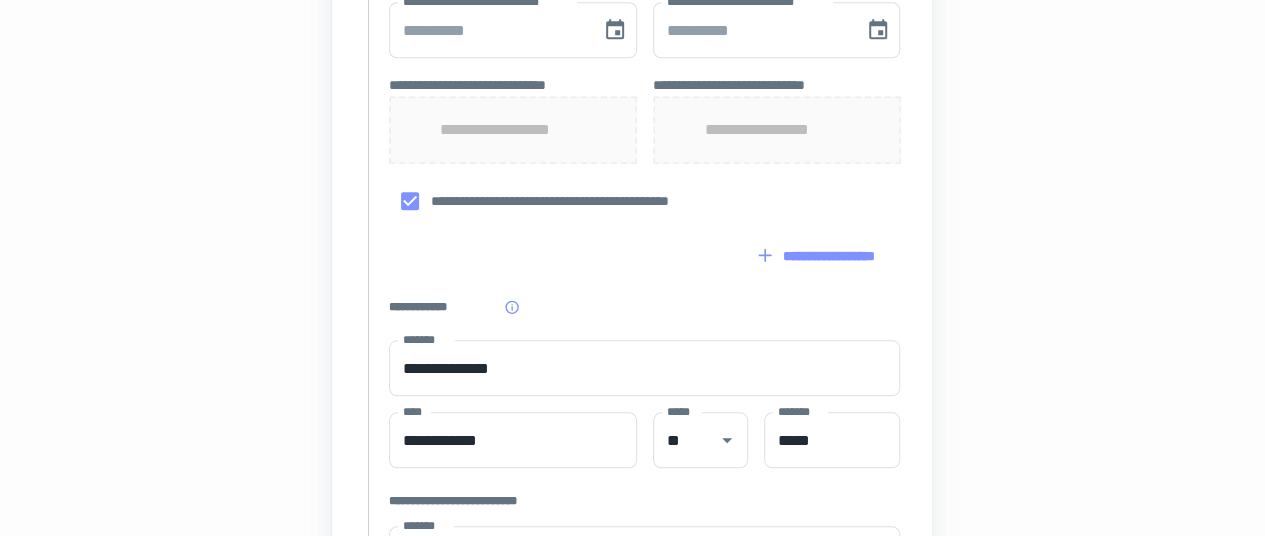 type 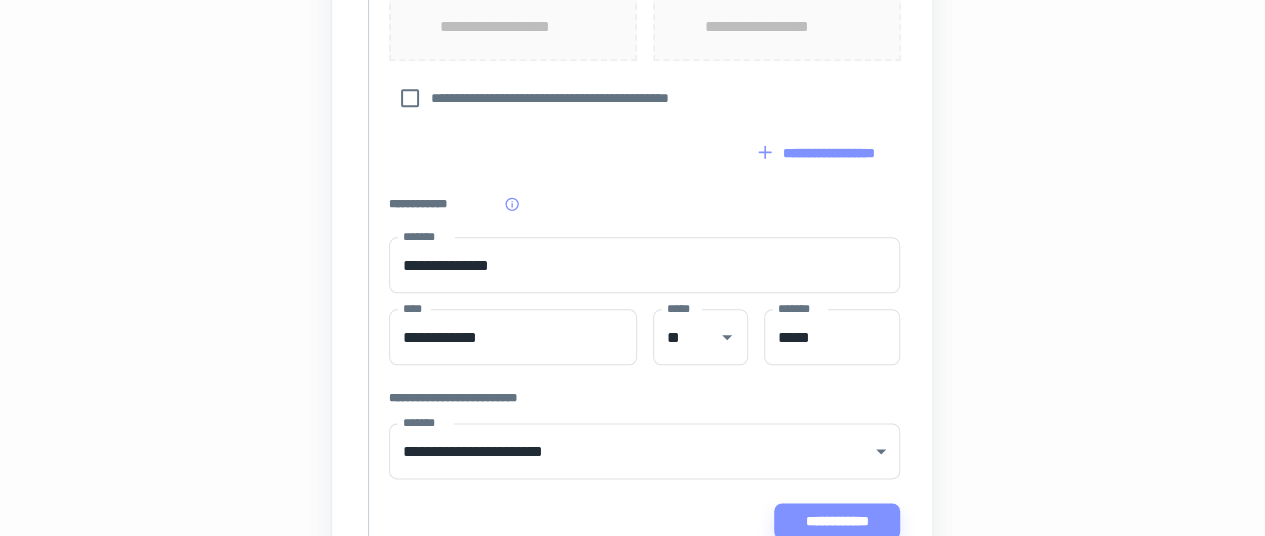 scroll, scrollTop: 1063, scrollLeft: 0, axis: vertical 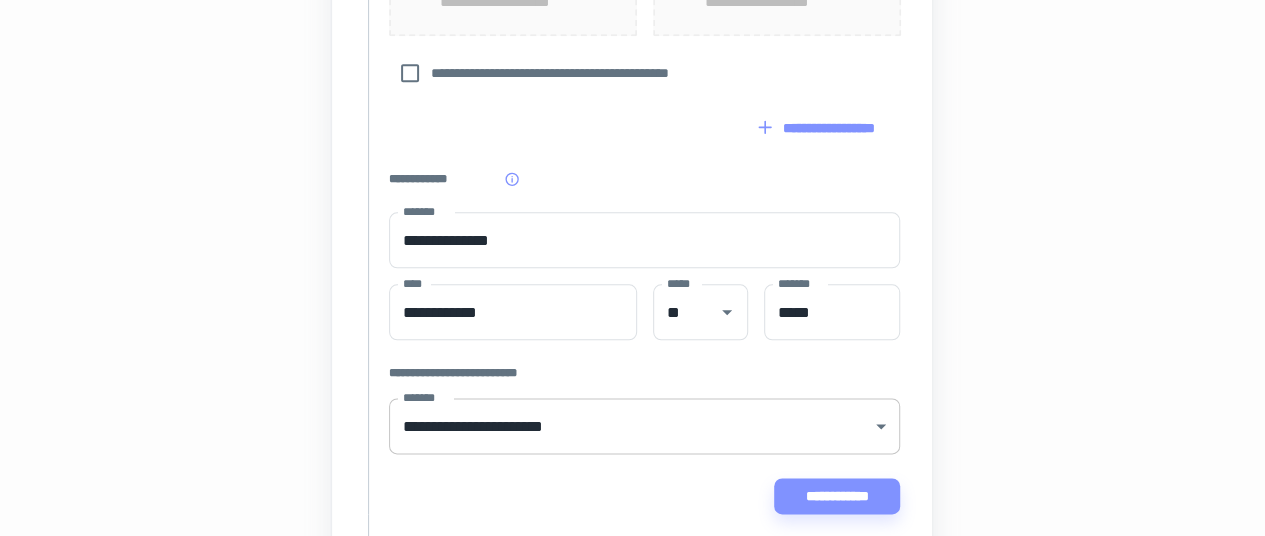 click on "**********" at bounding box center [632, -795] 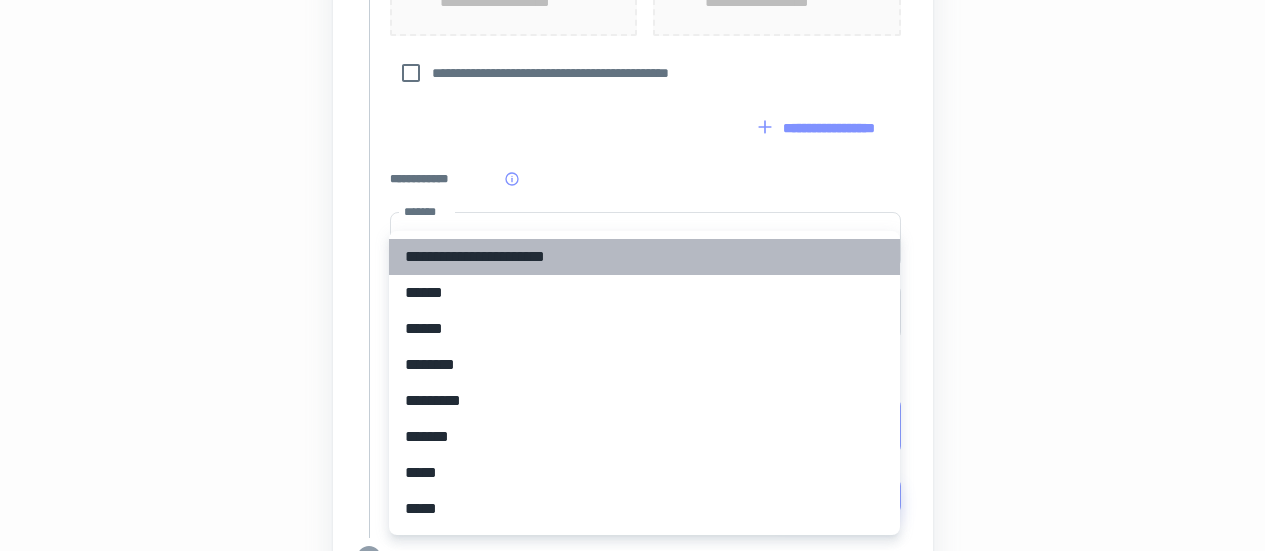 click on "**********" at bounding box center (644, 257) 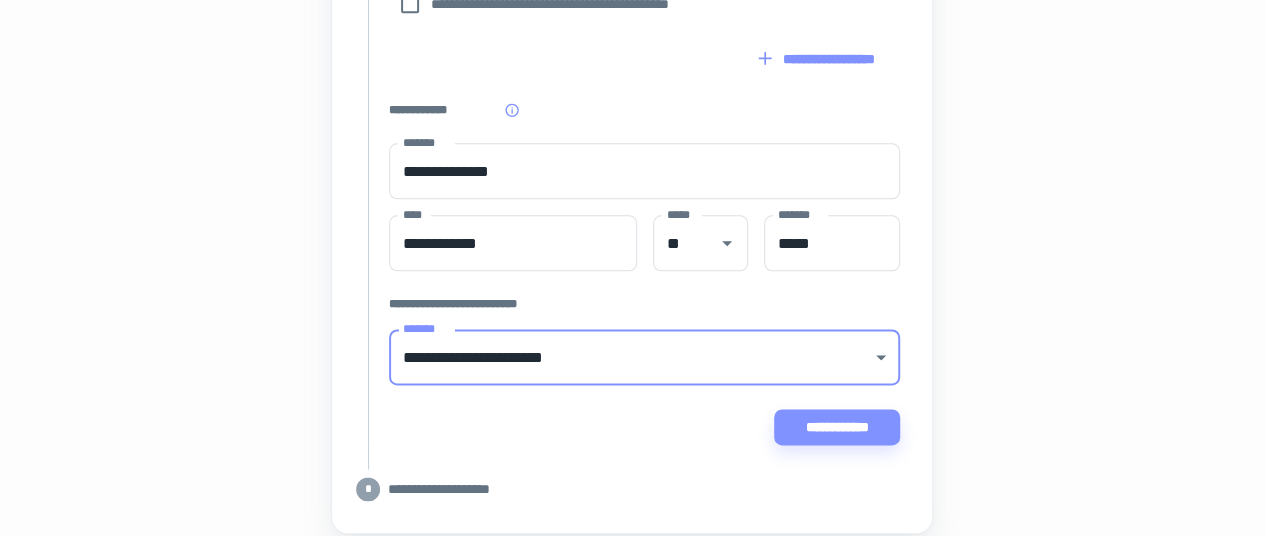 scroll, scrollTop: 1209, scrollLeft: 0, axis: vertical 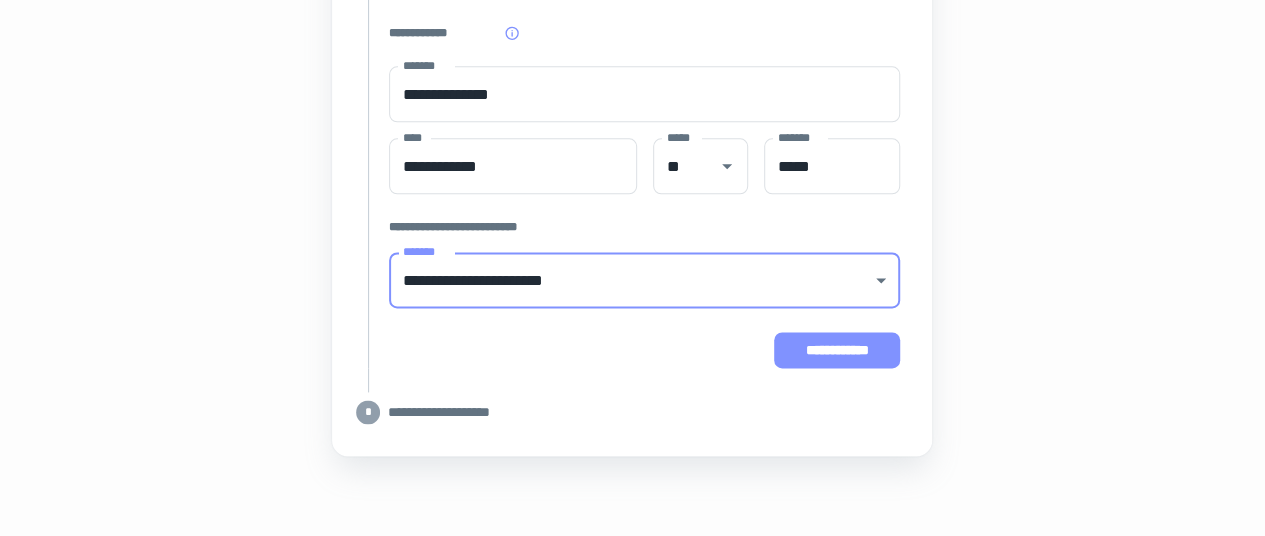 click on "**********" at bounding box center [837, 350] 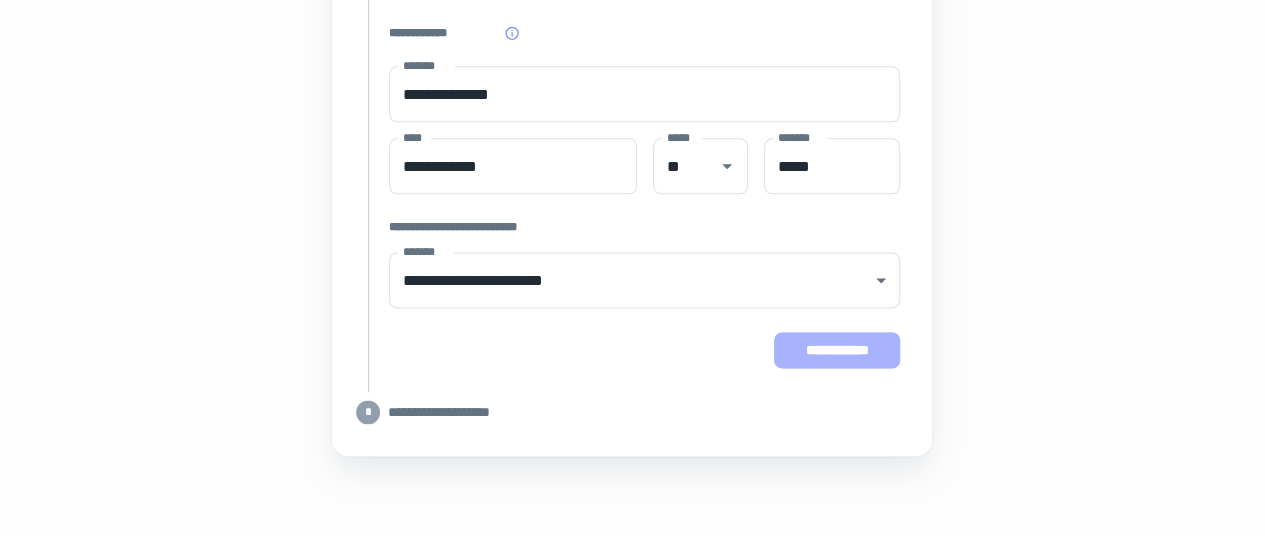 click on "**********" at bounding box center (837, 350) 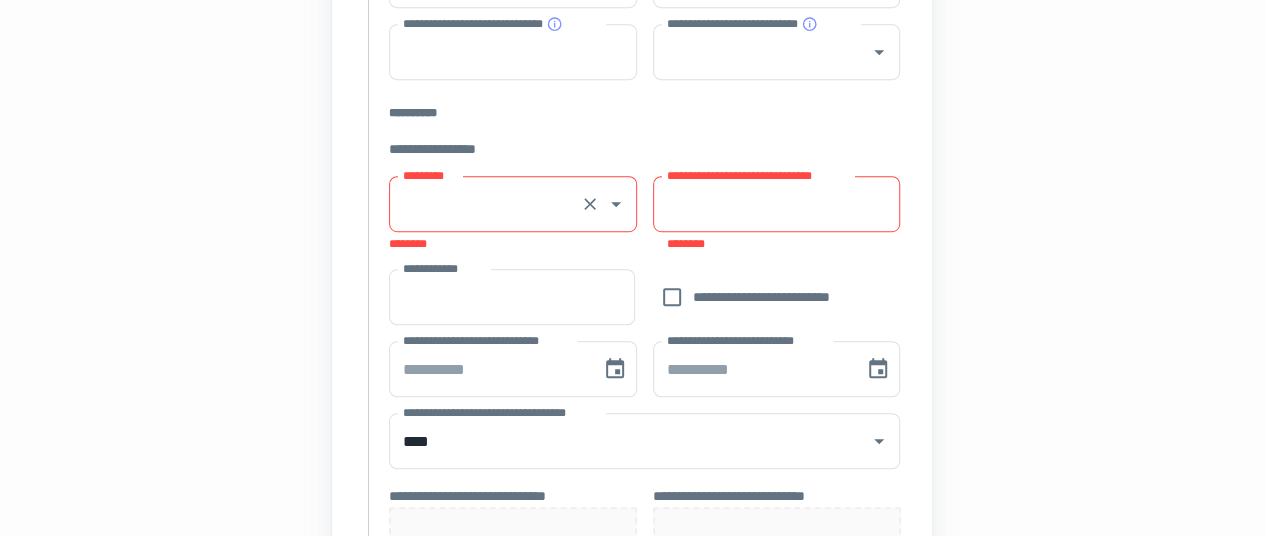 scroll, scrollTop: 427, scrollLeft: 0, axis: vertical 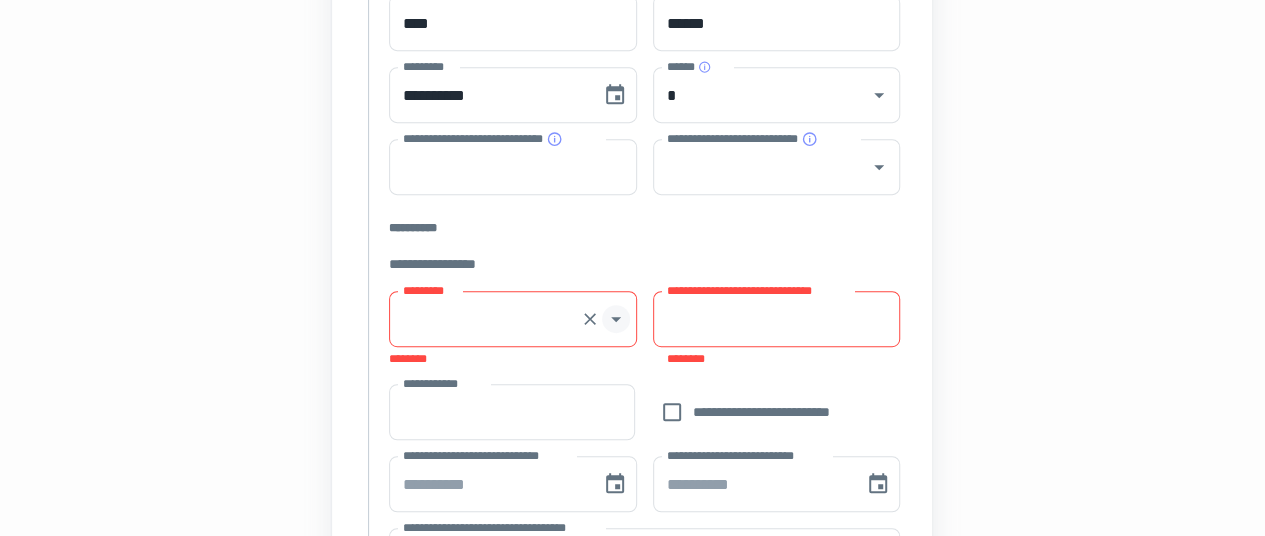 click 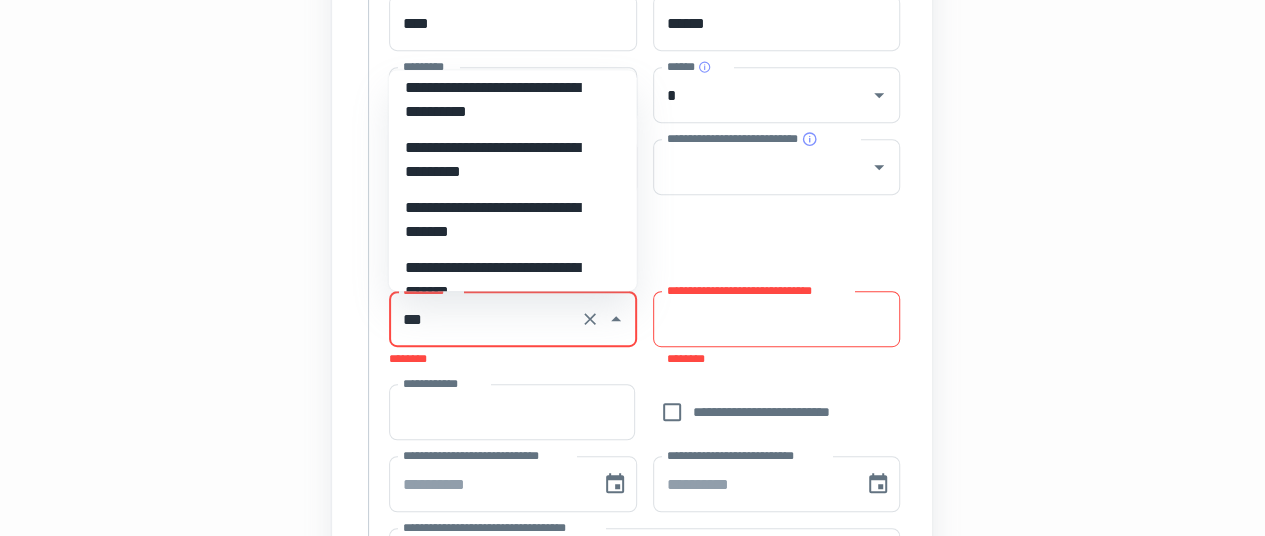 scroll, scrollTop: 0, scrollLeft: 0, axis: both 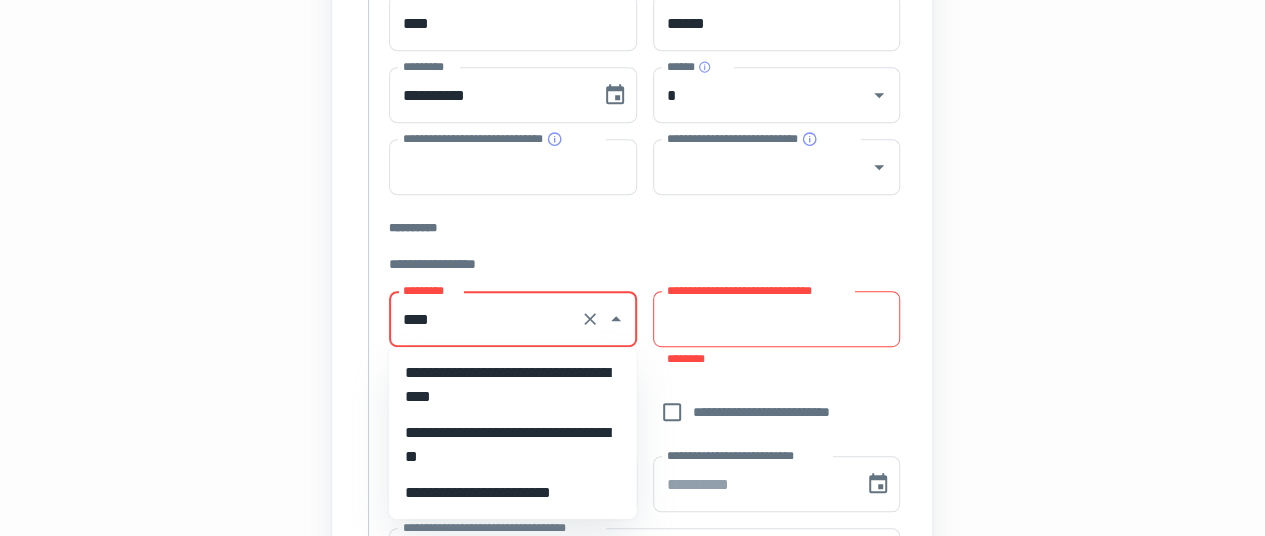 click on "**********" at bounding box center [513, 385] 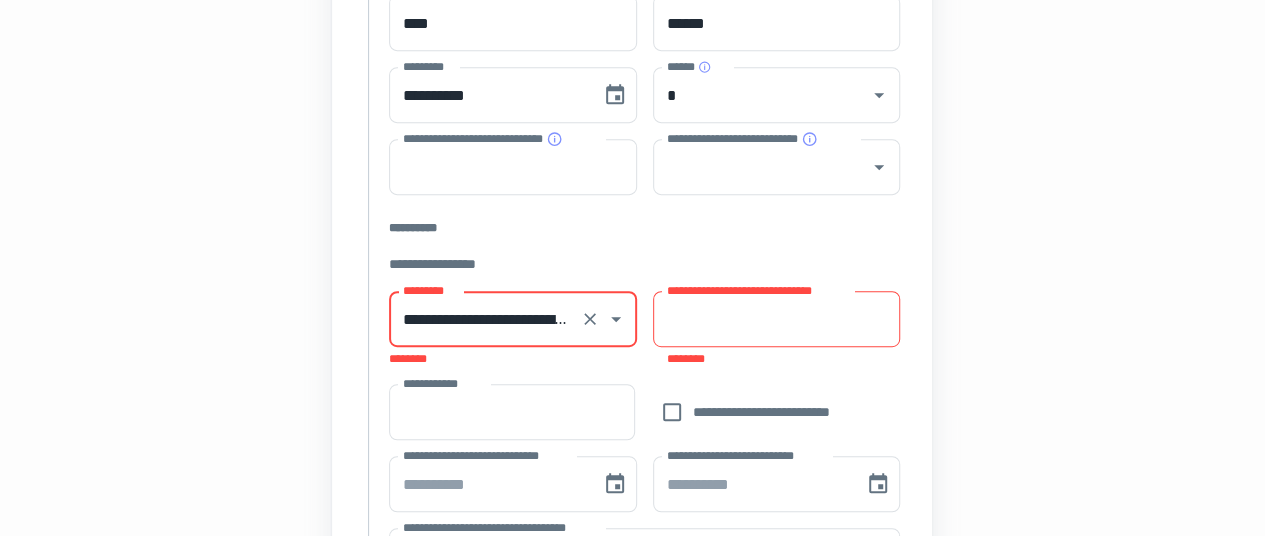 type on "**********" 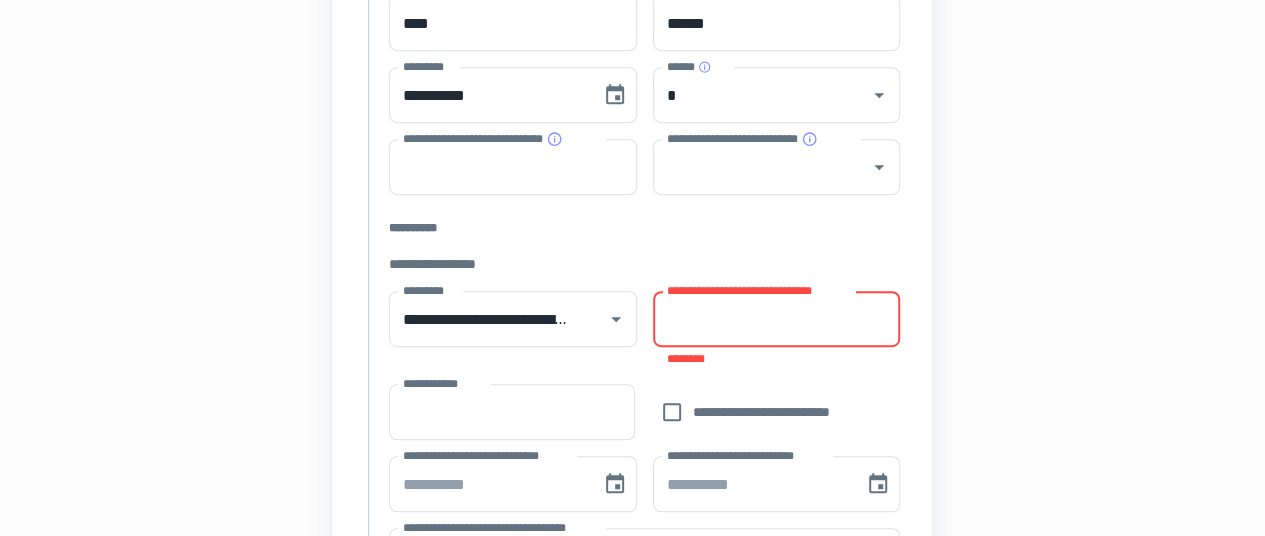 click on "**********" at bounding box center (776, 319) 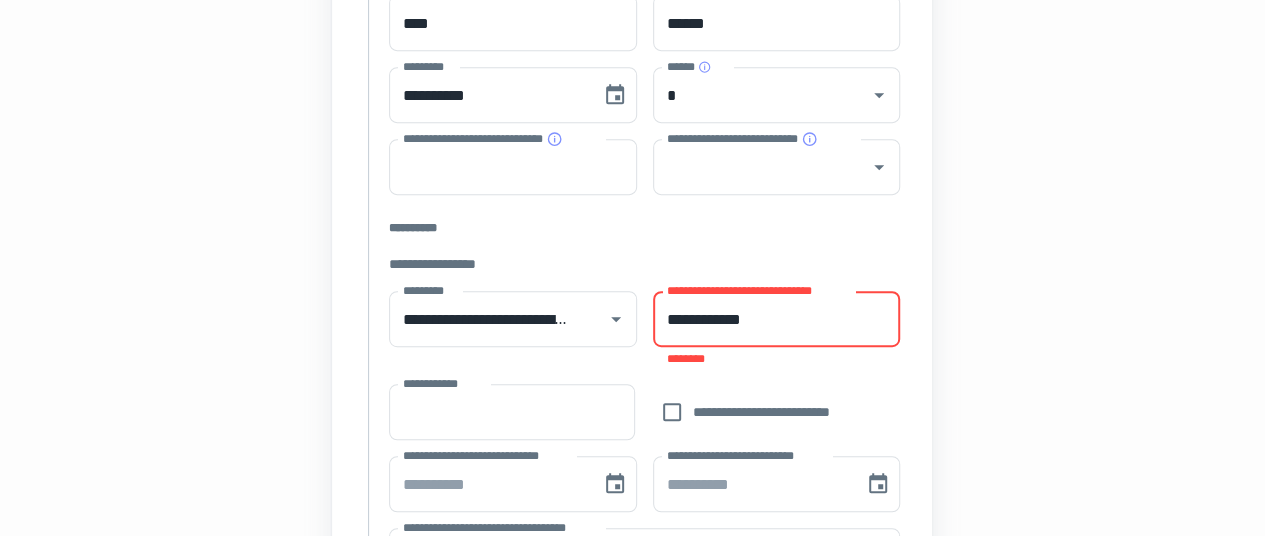 type on "**********" 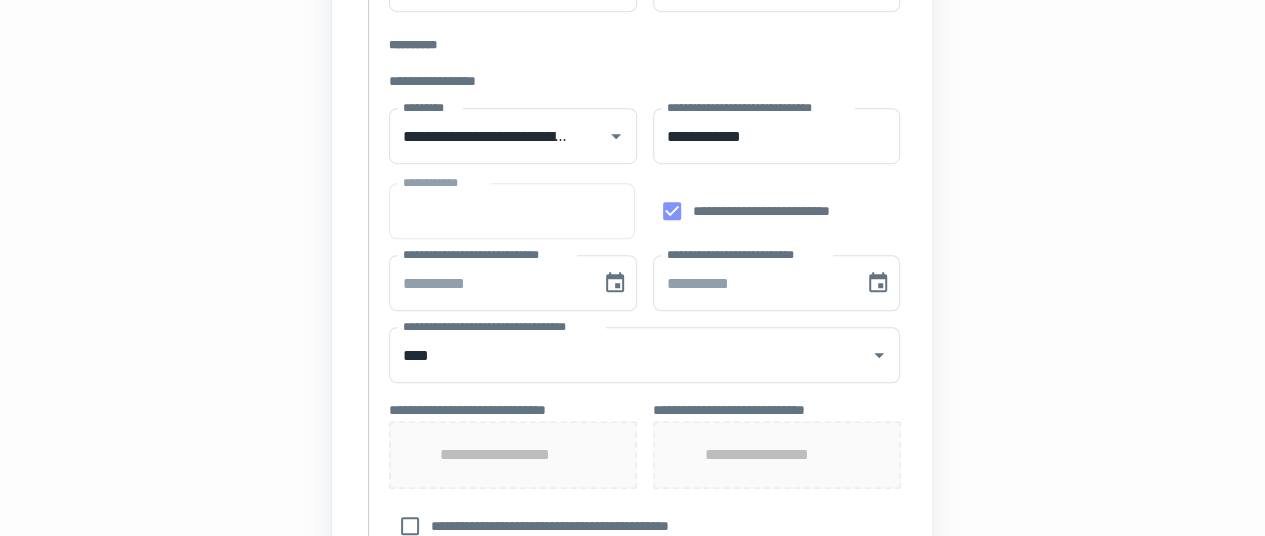 scroll, scrollTop: 627, scrollLeft: 0, axis: vertical 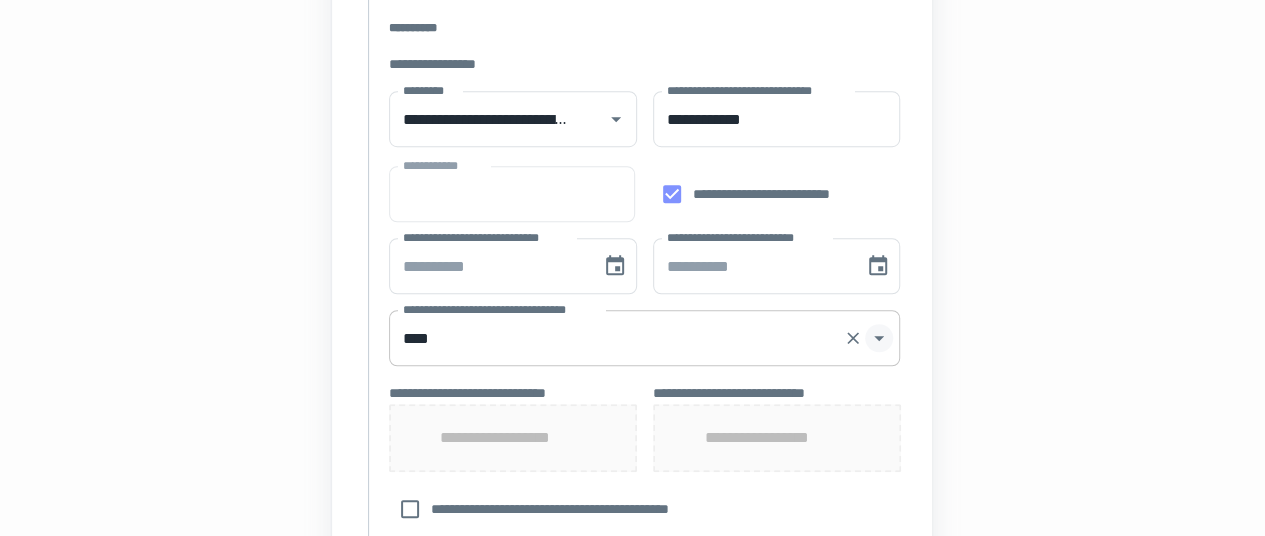 click 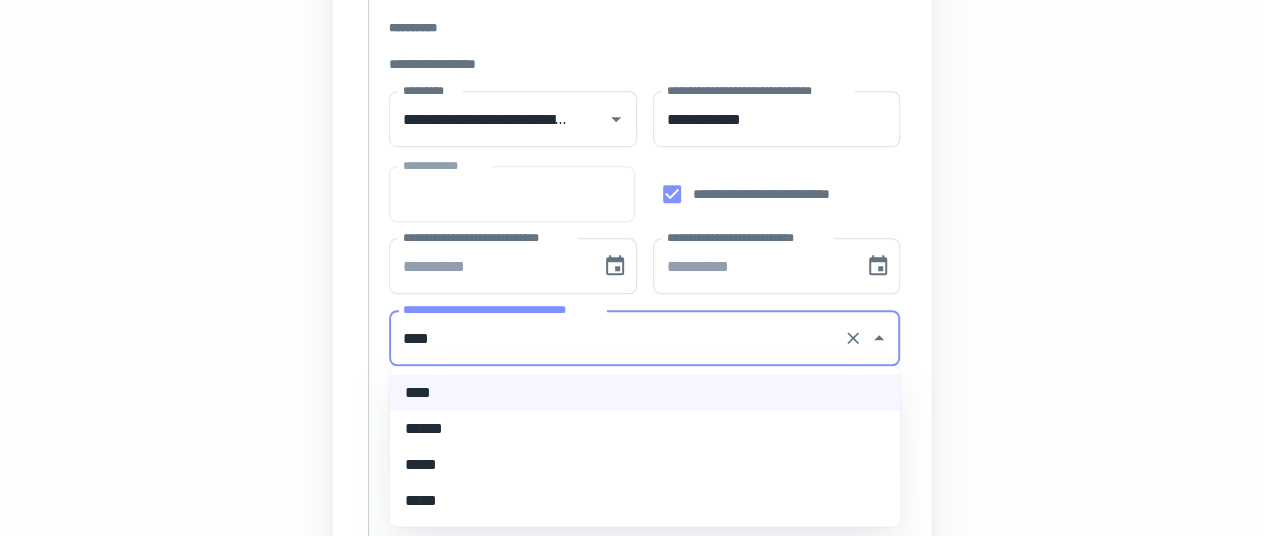 click on "*****" at bounding box center [644, 464] 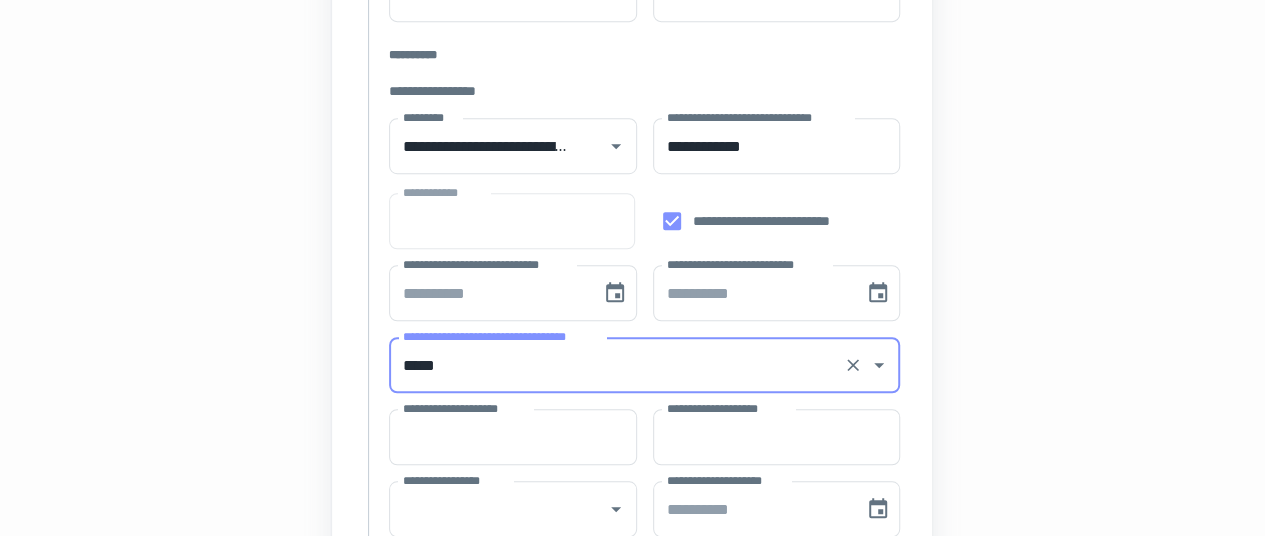 scroll, scrollTop: 627, scrollLeft: 0, axis: vertical 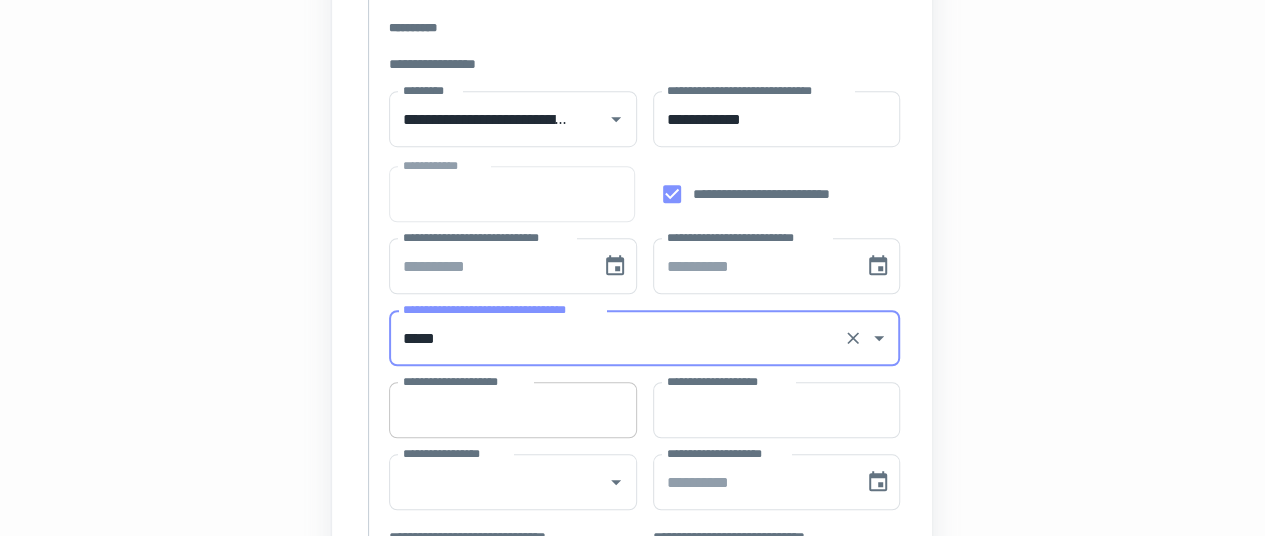 click on "**********" at bounding box center [513, 410] 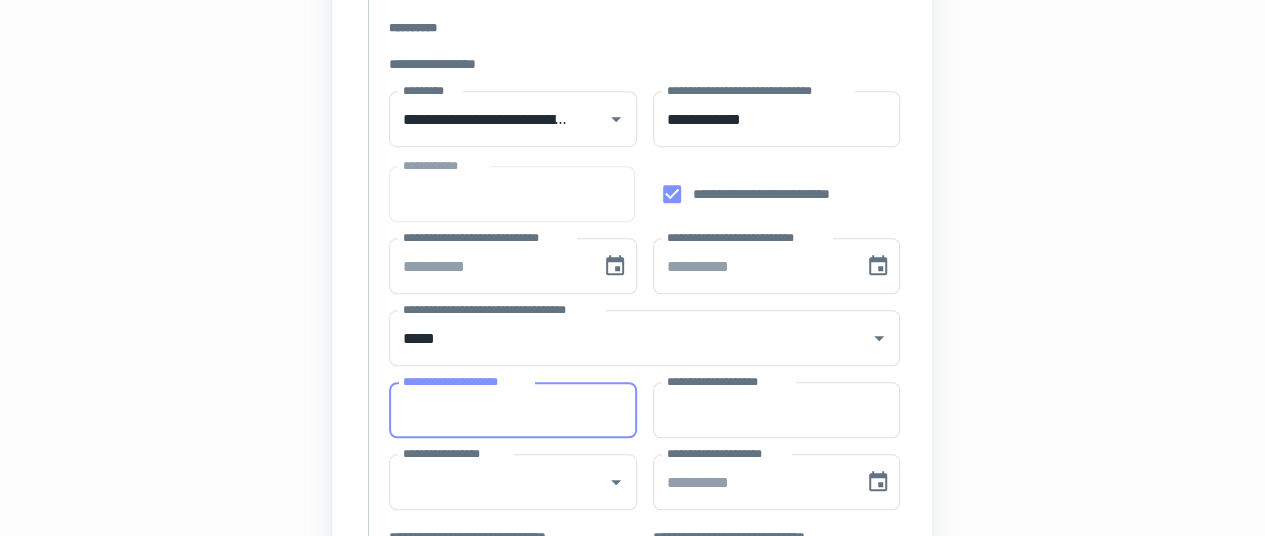 type on "*******" 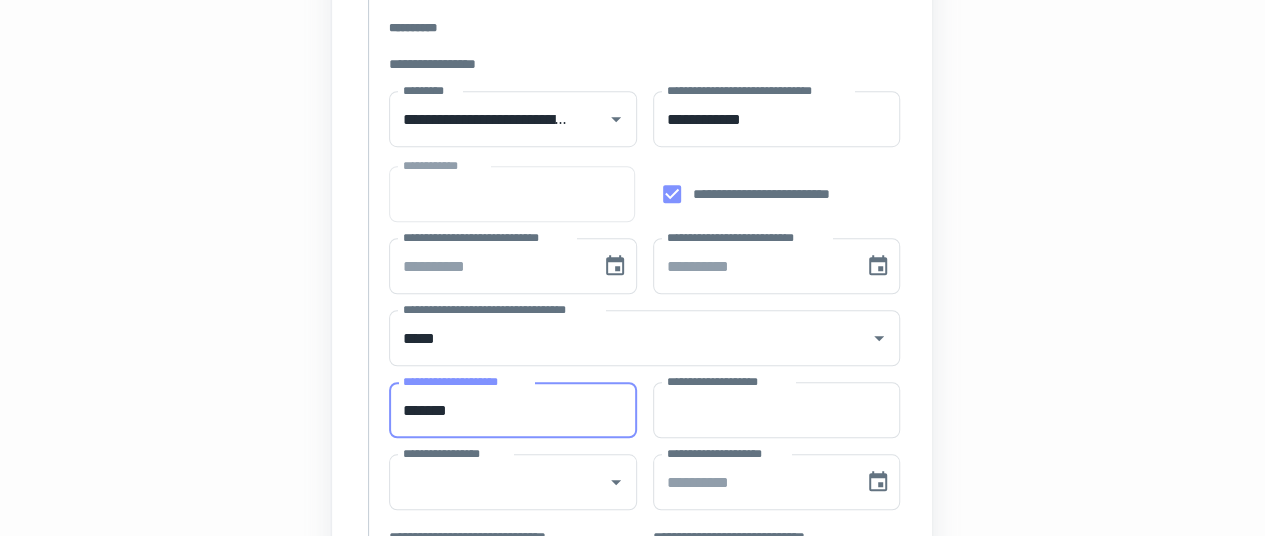 type on "******" 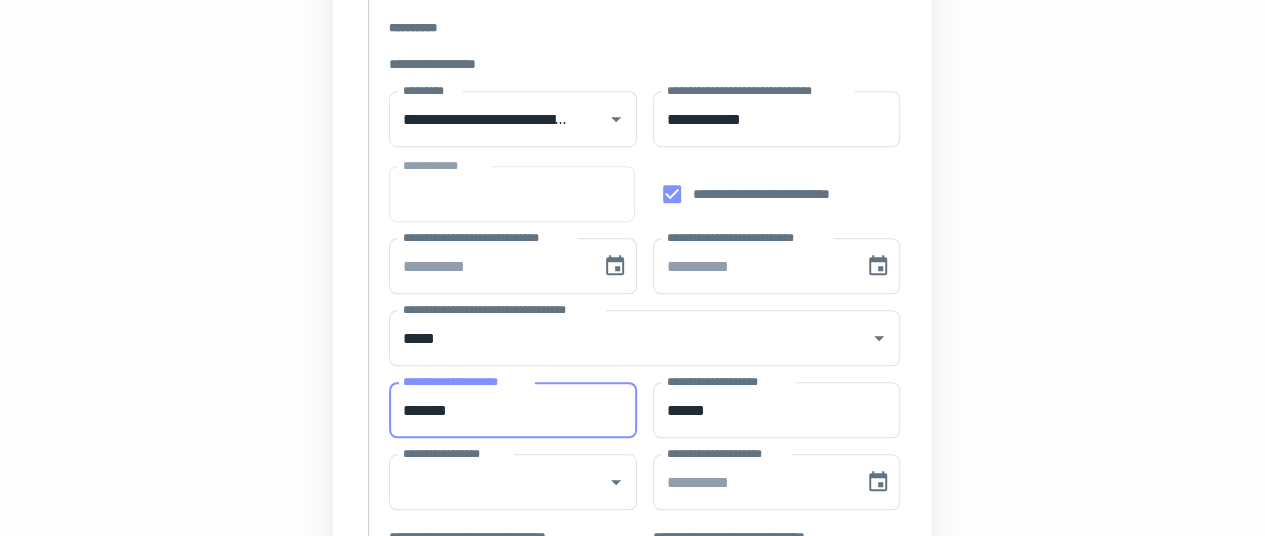 type on "**" 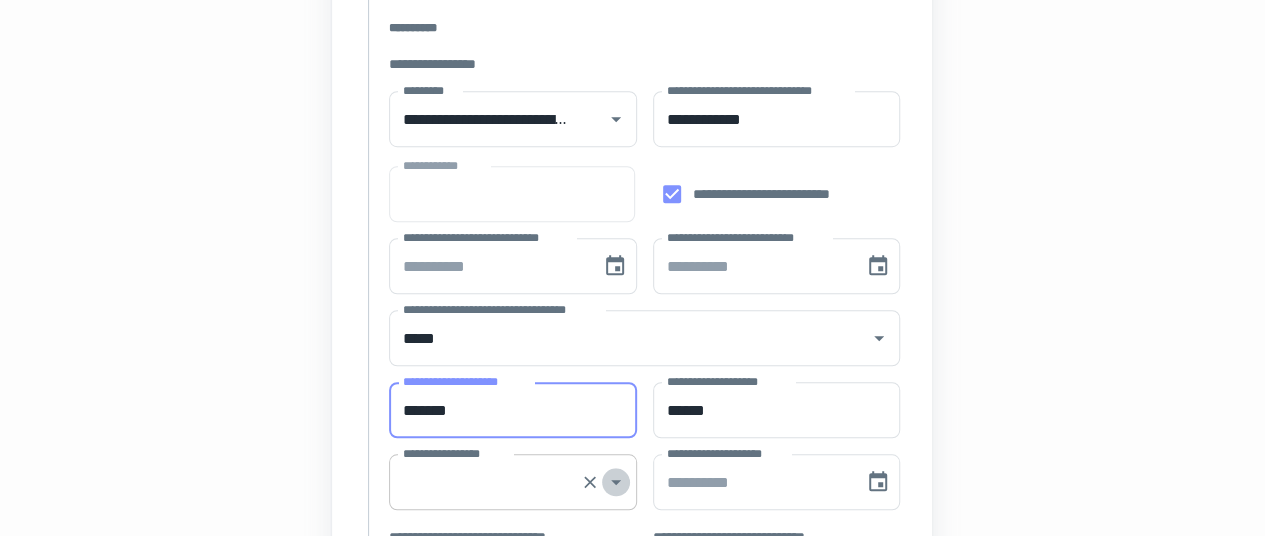click 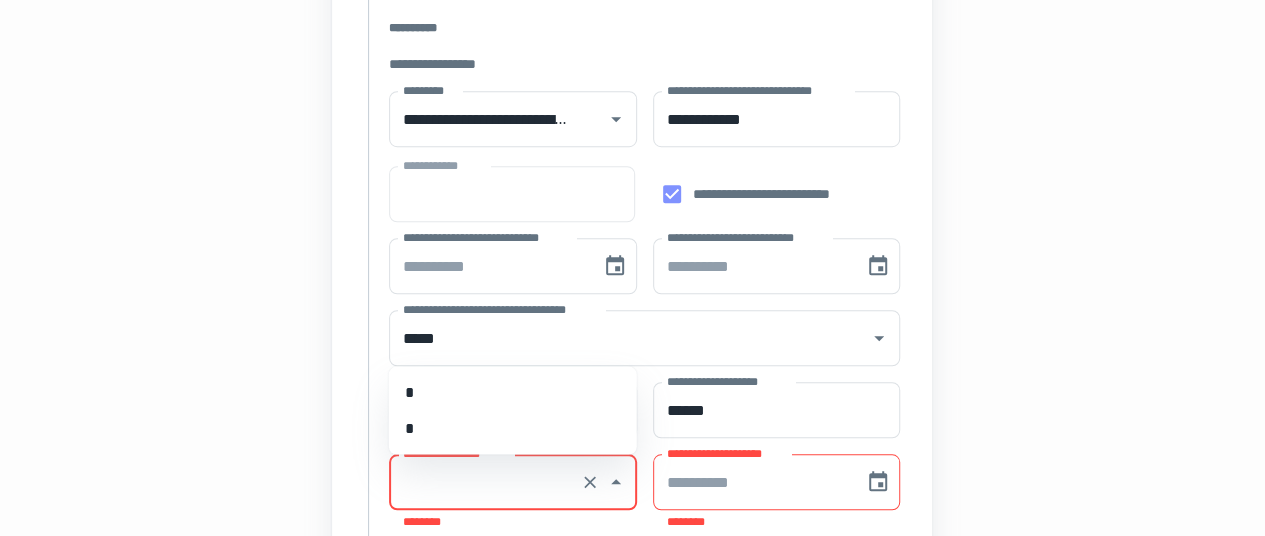 click on "*" at bounding box center (513, 428) 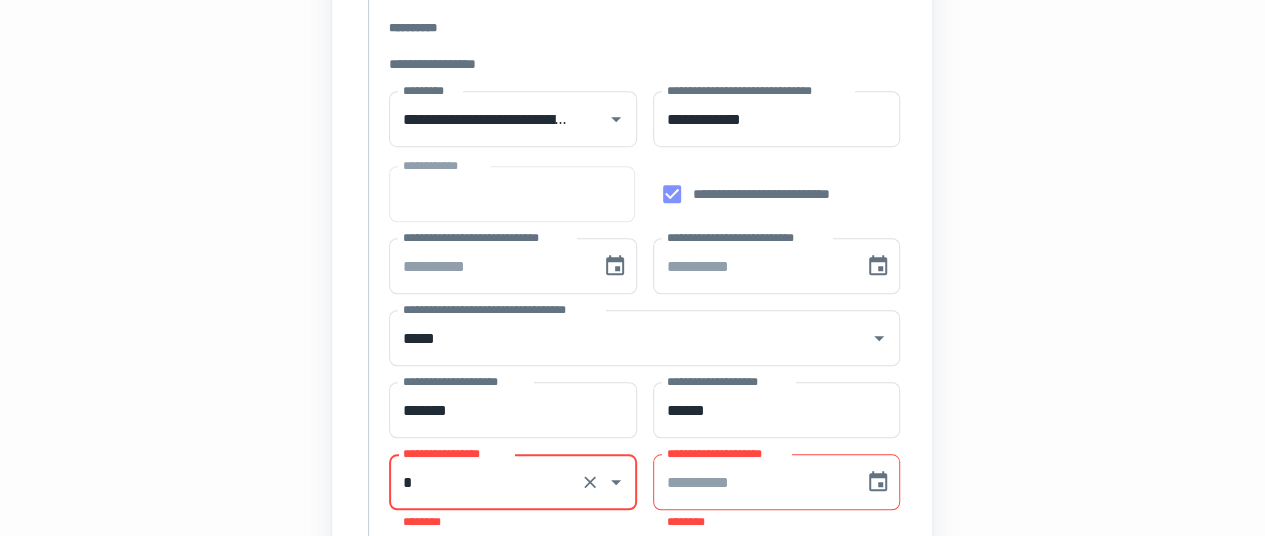 type on "**********" 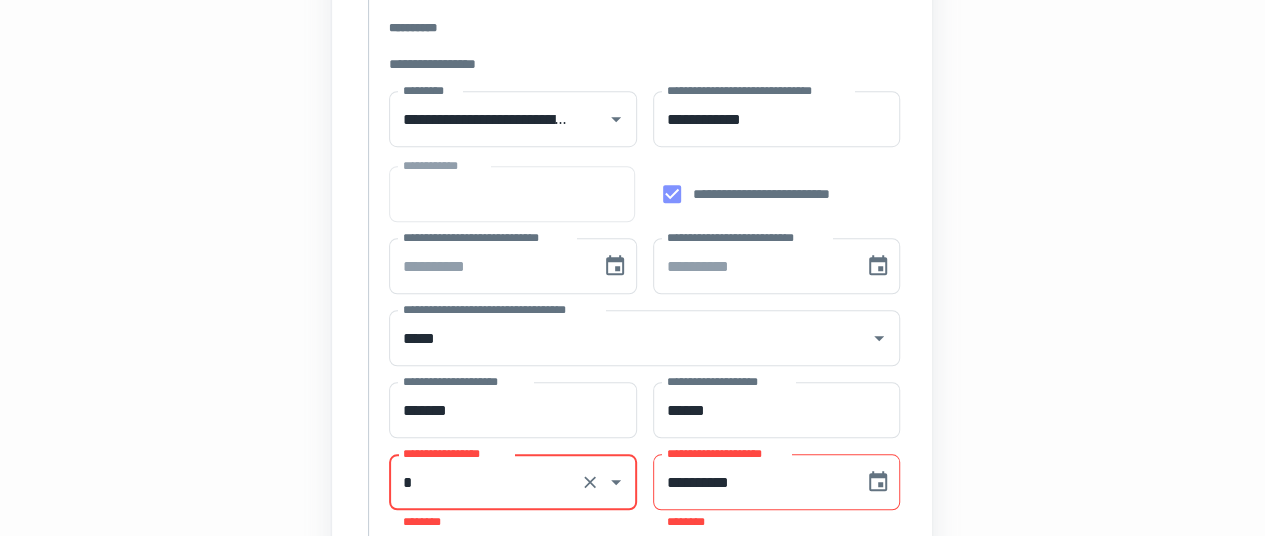 click on "**********" at bounding box center (751, 482) 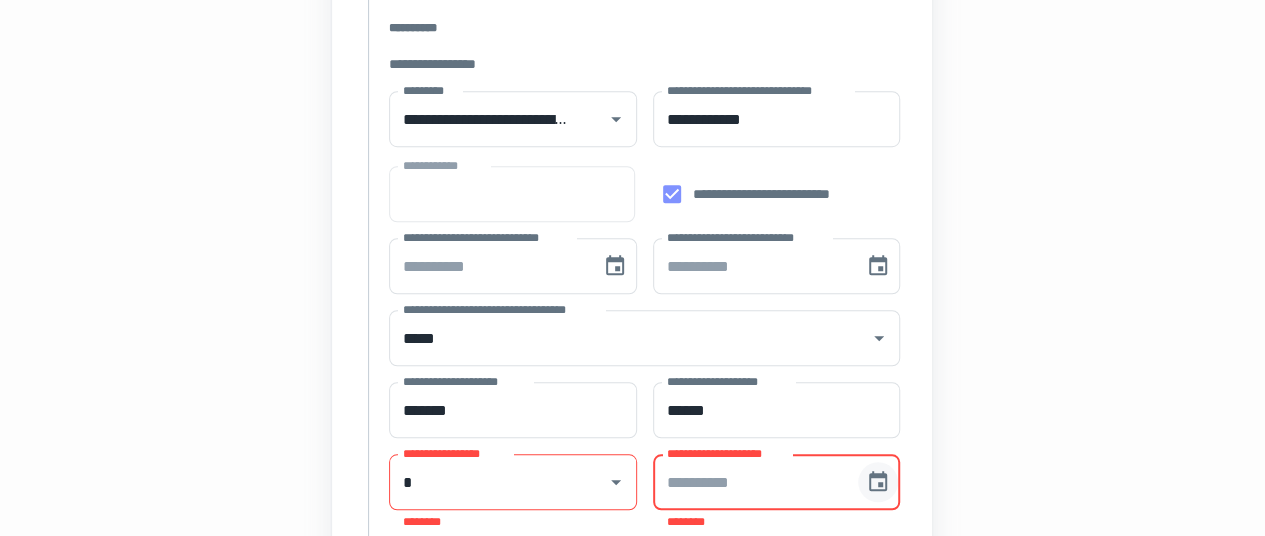 click 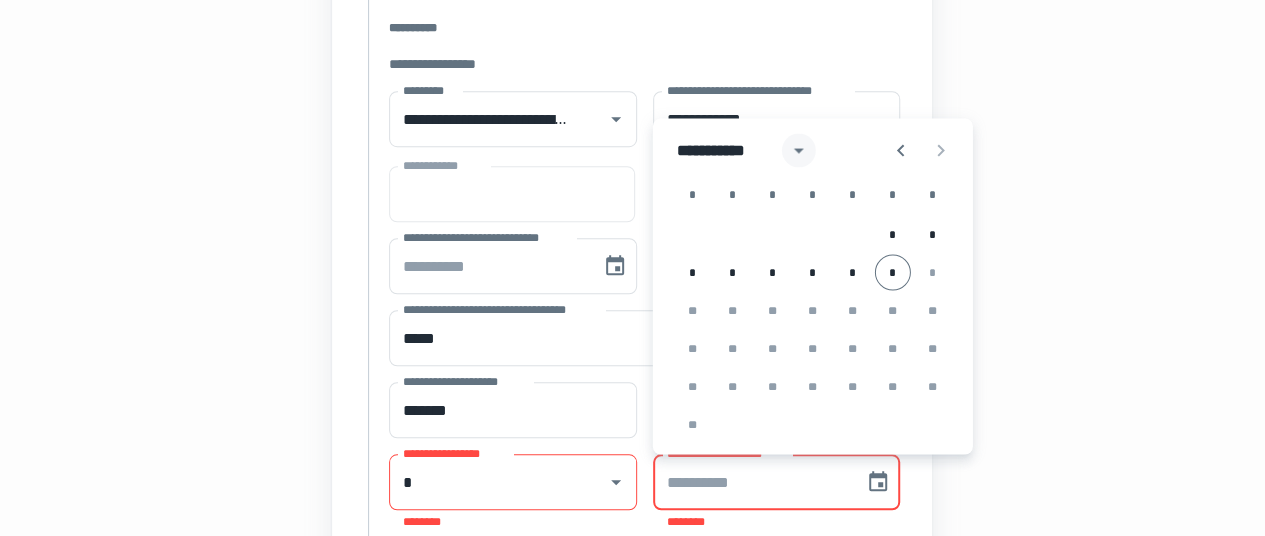 click 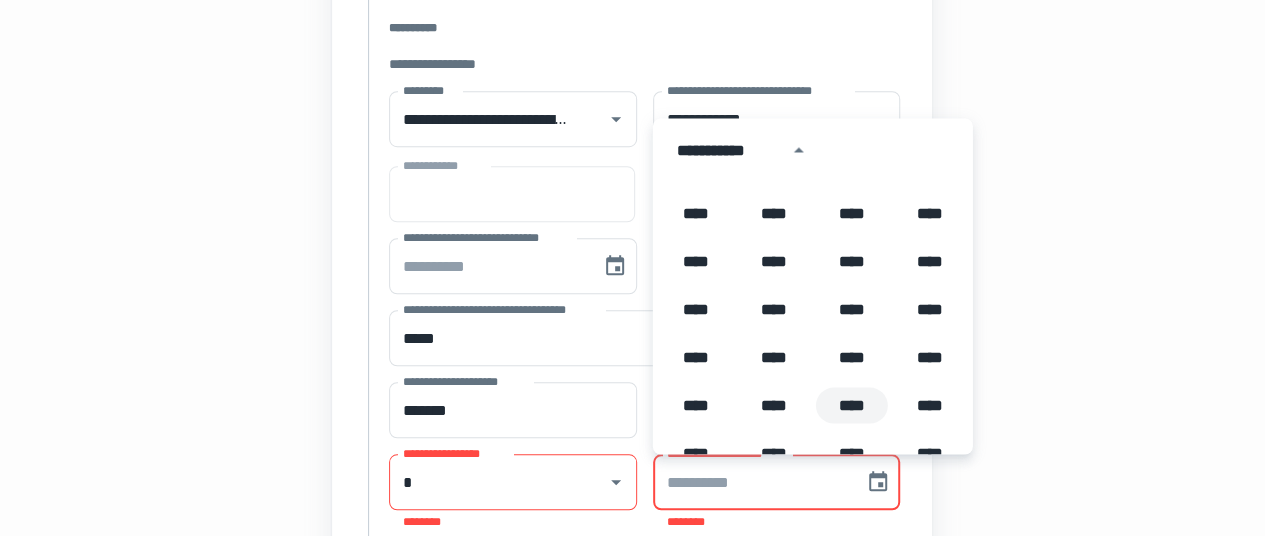 scroll, scrollTop: 856, scrollLeft: 0, axis: vertical 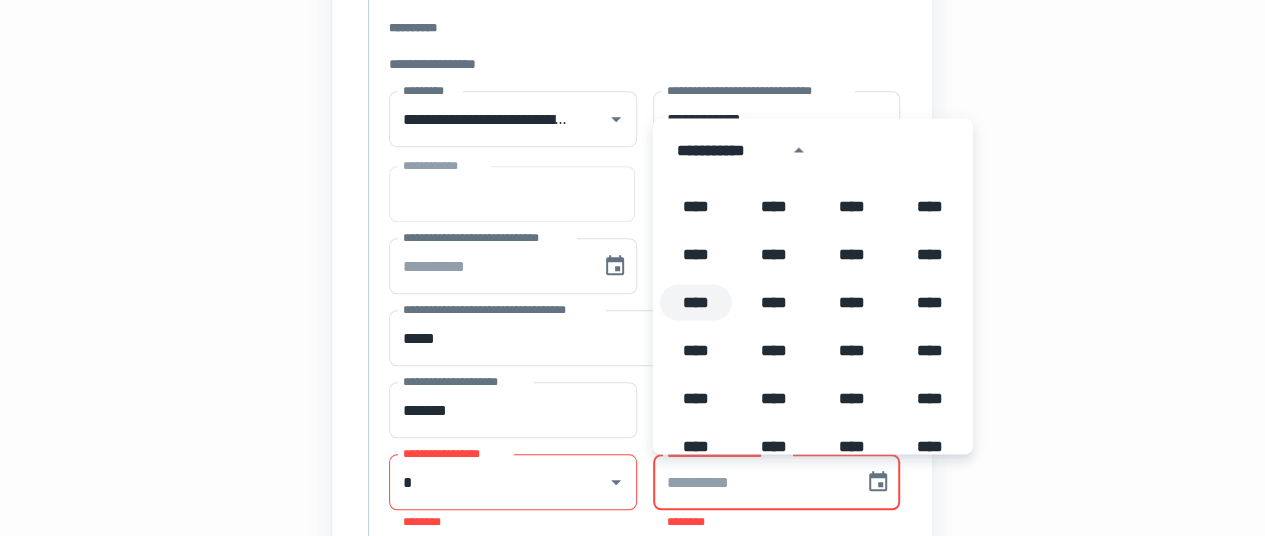 click on "****" at bounding box center (696, 302) 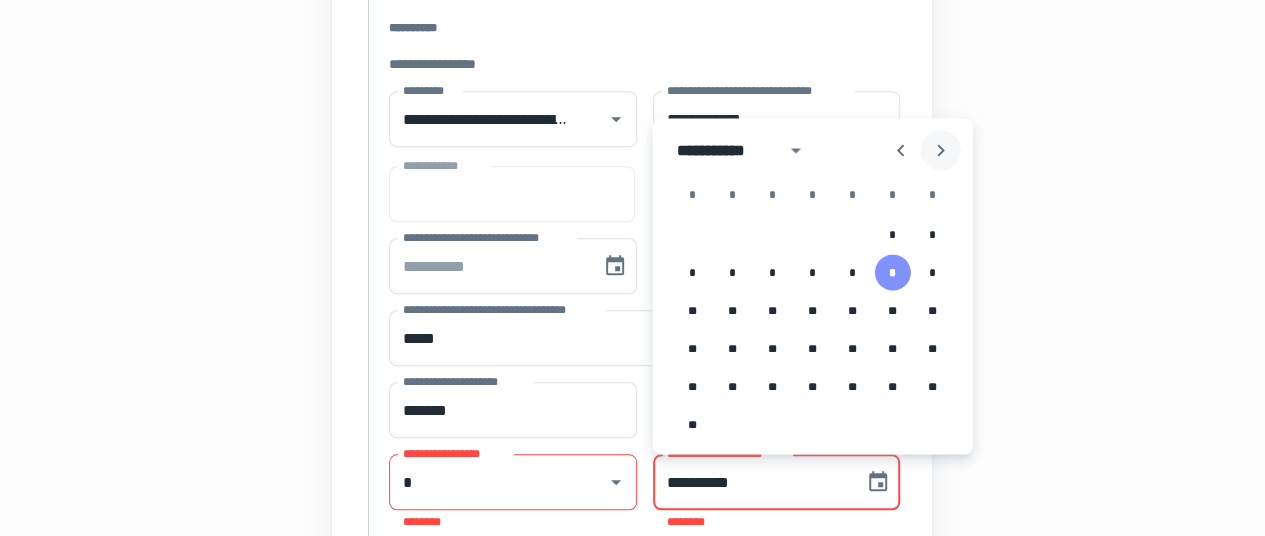 click 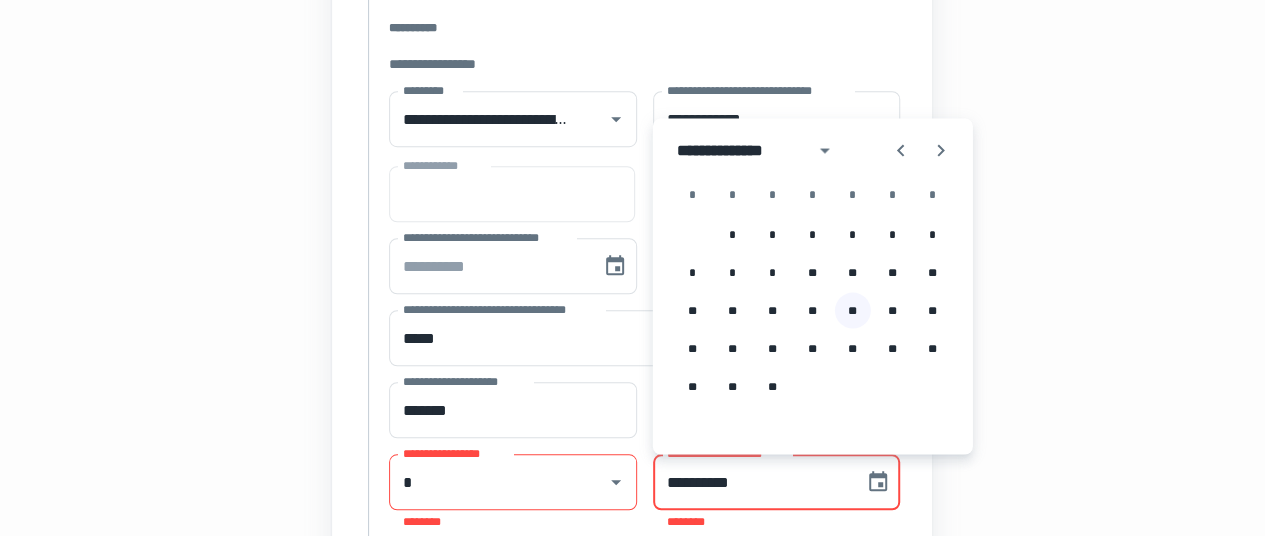 click on "**" at bounding box center [853, 310] 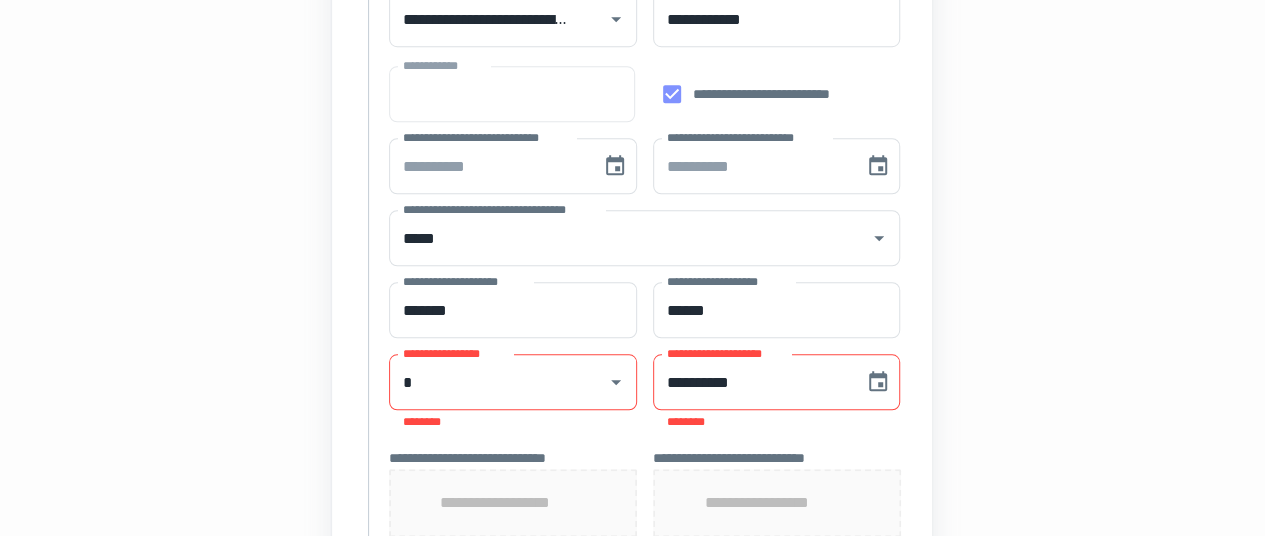 scroll, scrollTop: 827, scrollLeft: 0, axis: vertical 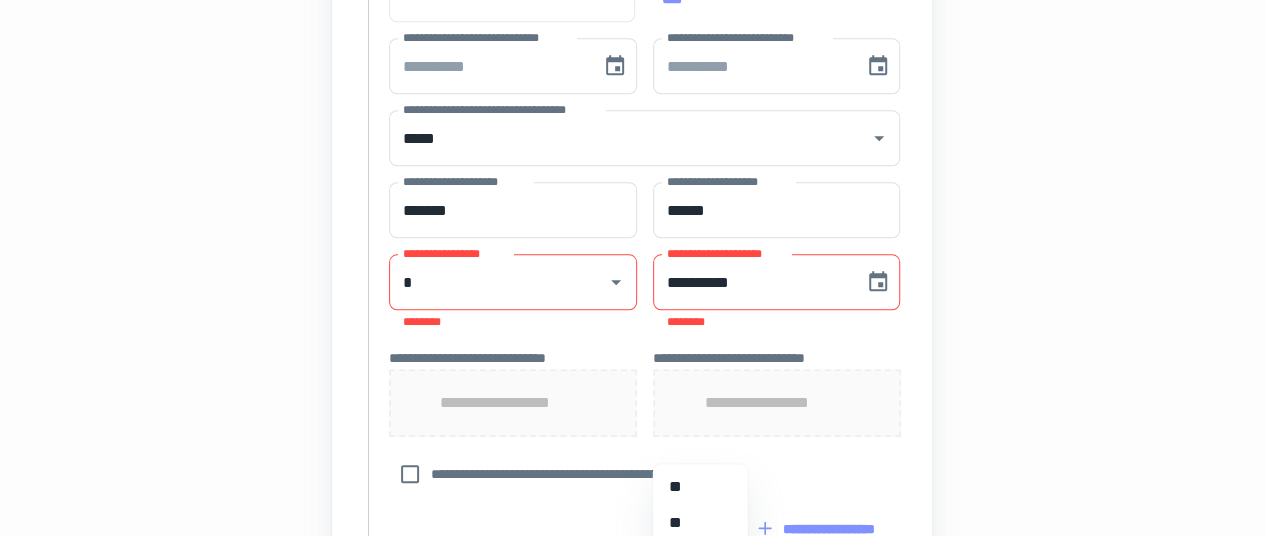 click on "**********" at bounding box center [632, 146] 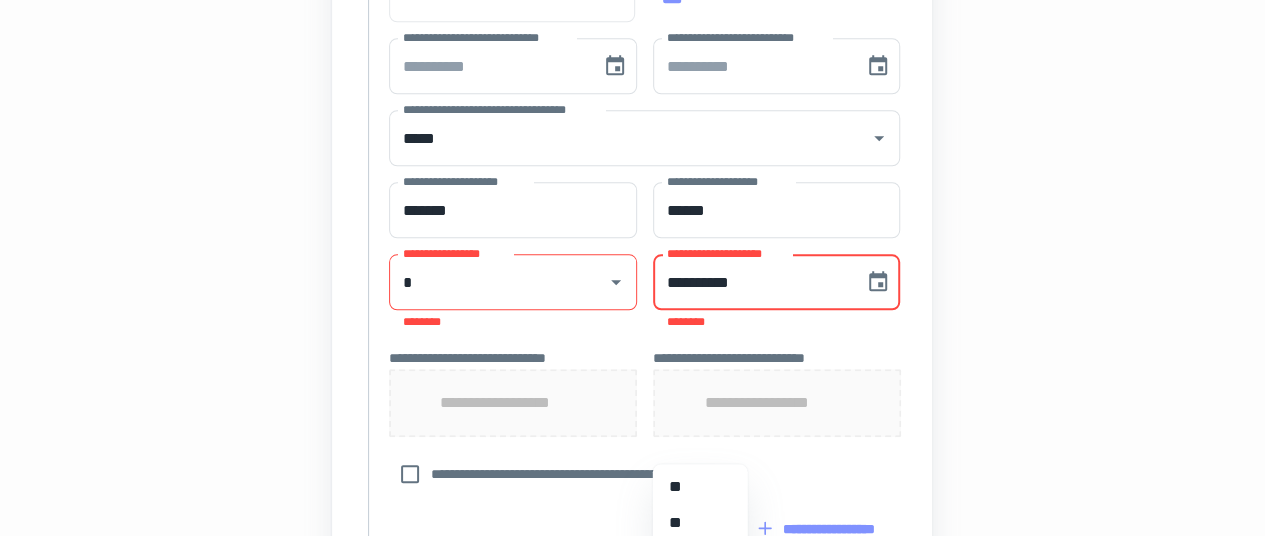 click on "**********" at bounding box center [751, 282] 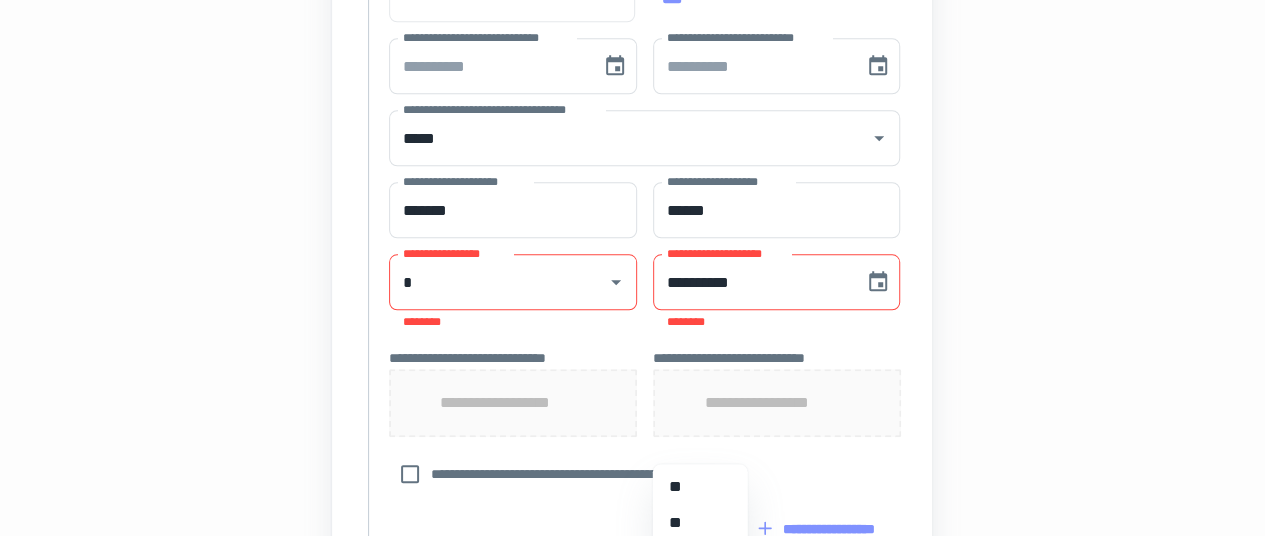 click on "**********" at bounding box center [632, 146] 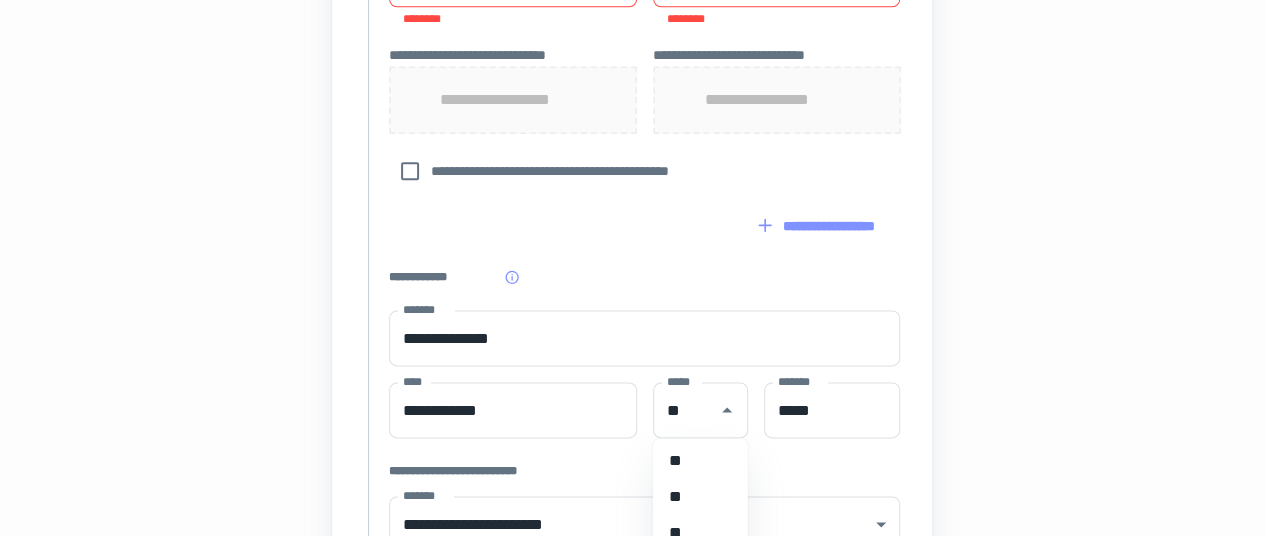 scroll, scrollTop: 1327, scrollLeft: 0, axis: vertical 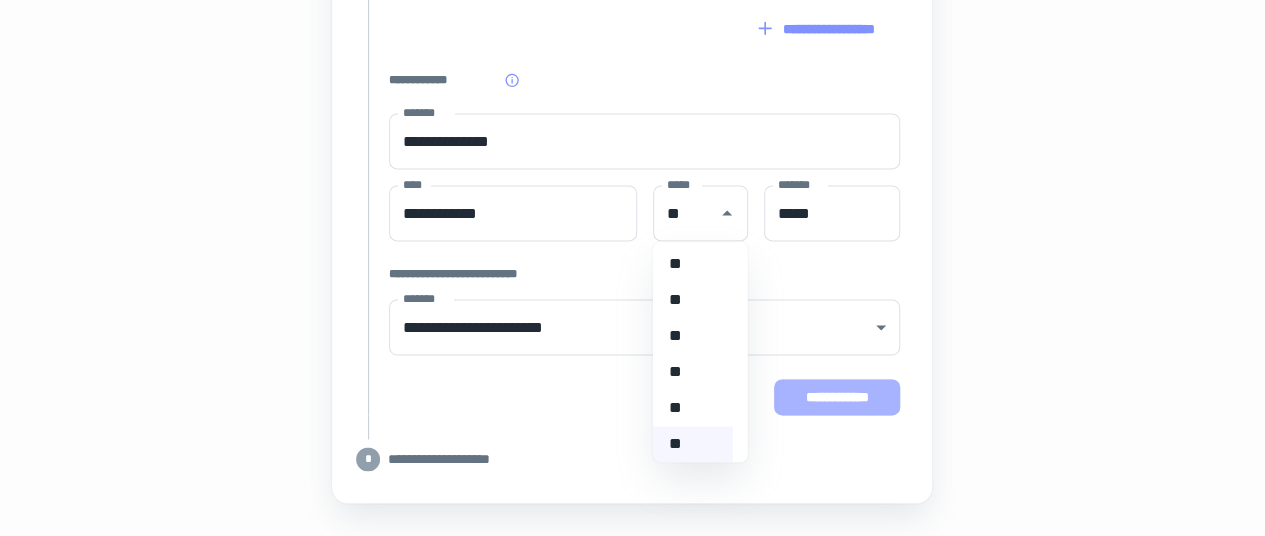 click on "**********" at bounding box center [837, 397] 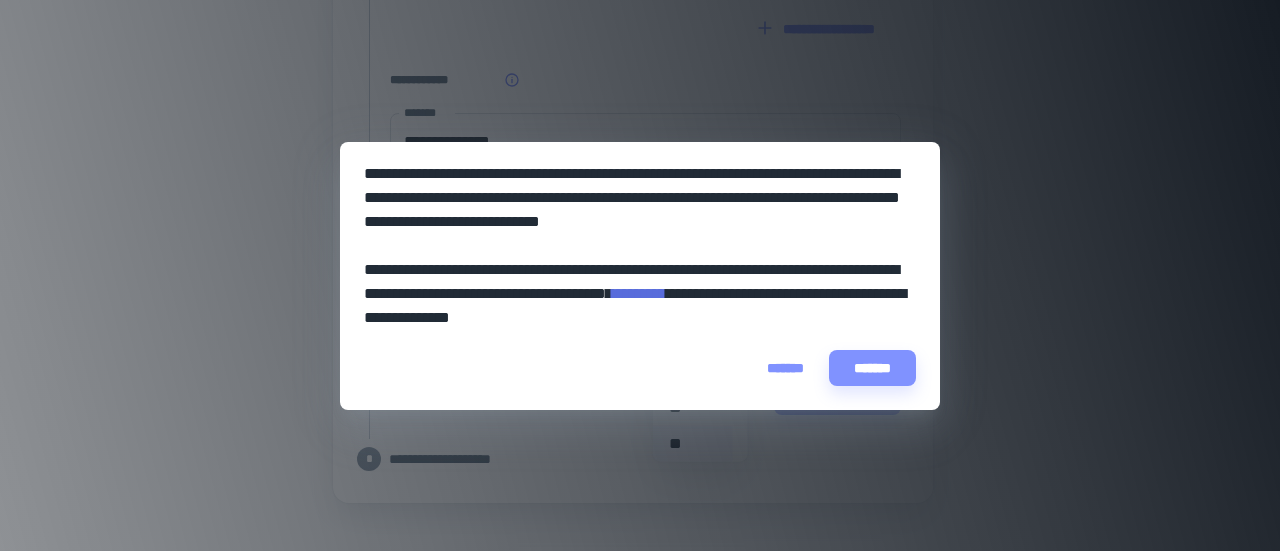 click on "*******" at bounding box center (785, 368) 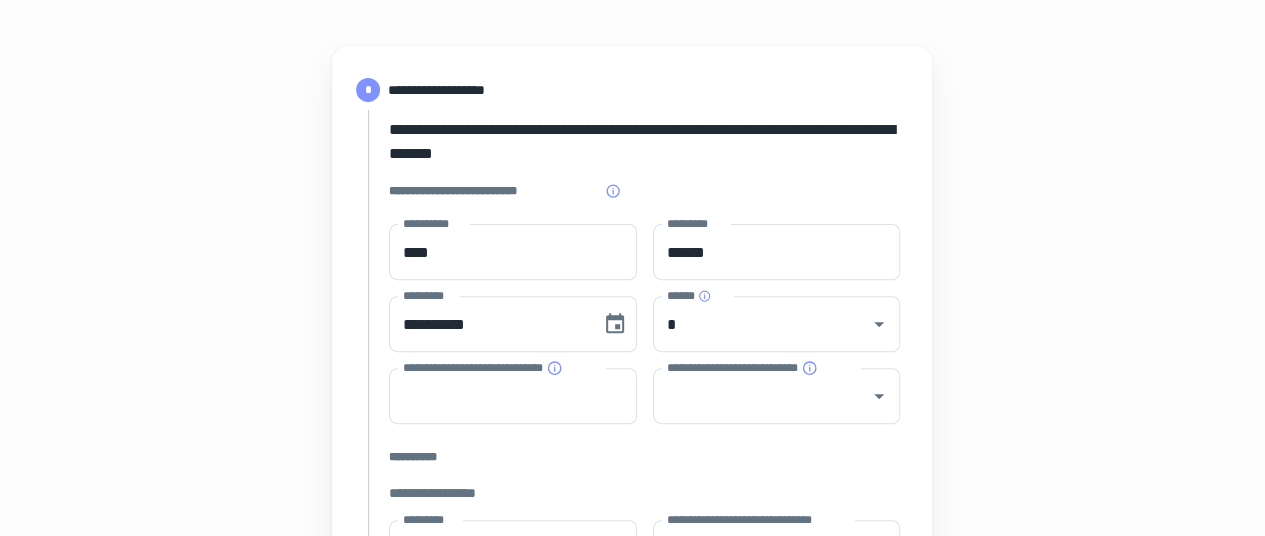 scroll, scrollTop: 306, scrollLeft: 0, axis: vertical 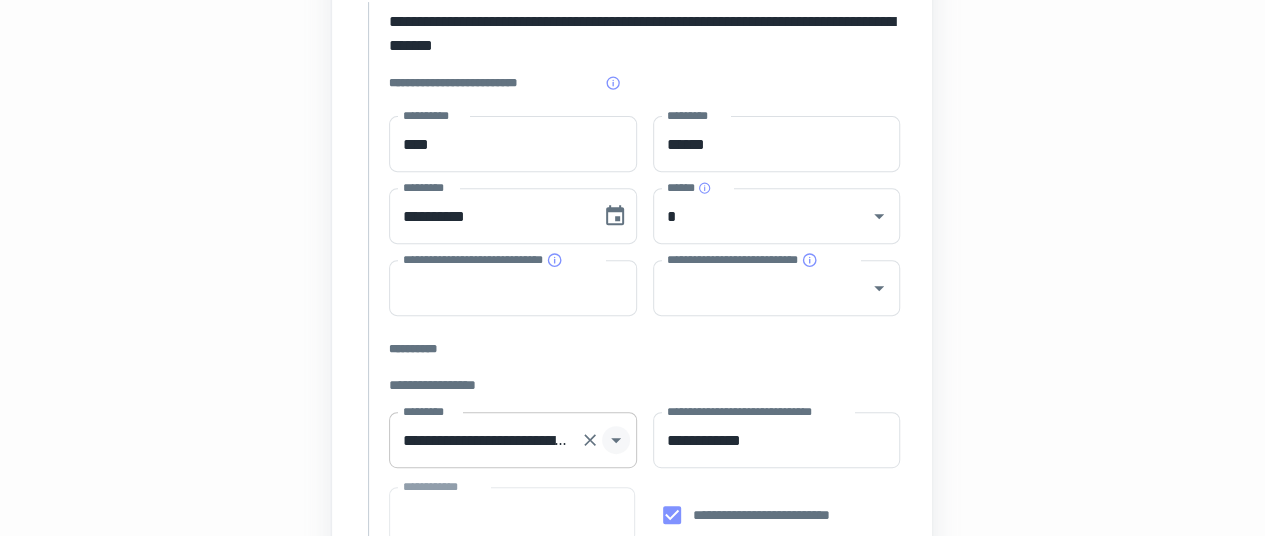 click 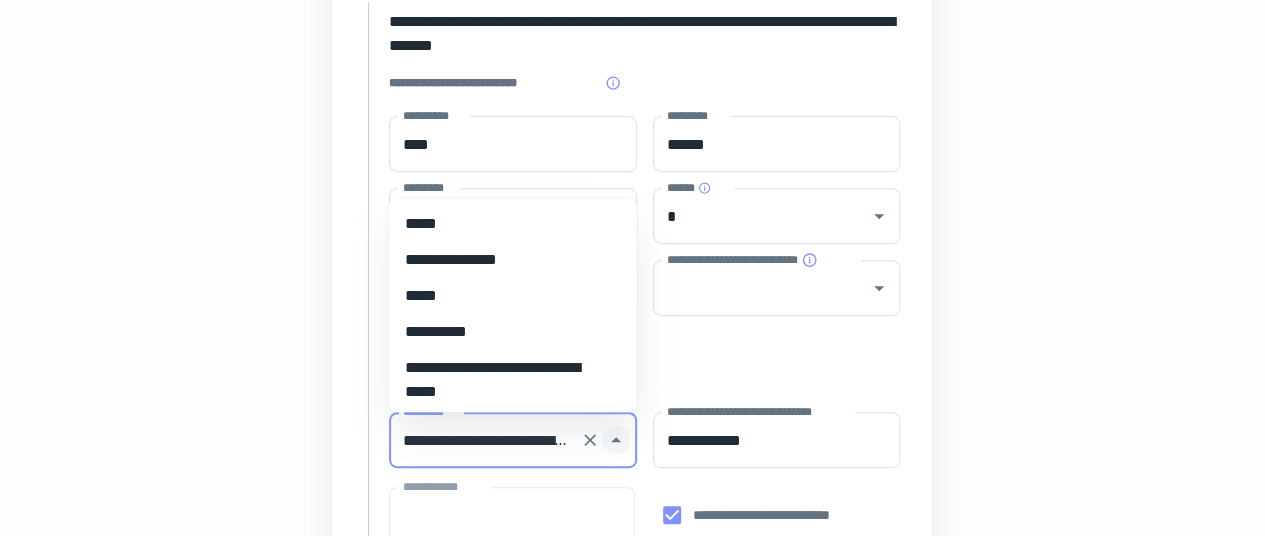 scroll, scrollTop: 0, scrollLeft: 144, axis: horizontal 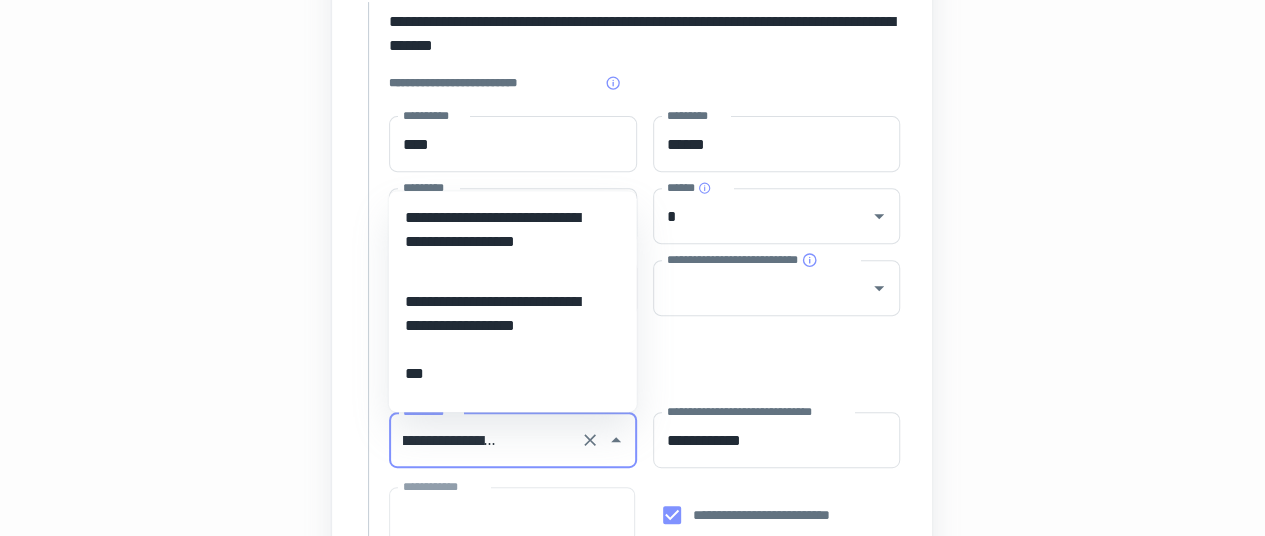 click on "**********" at bounding box center (632, 656) 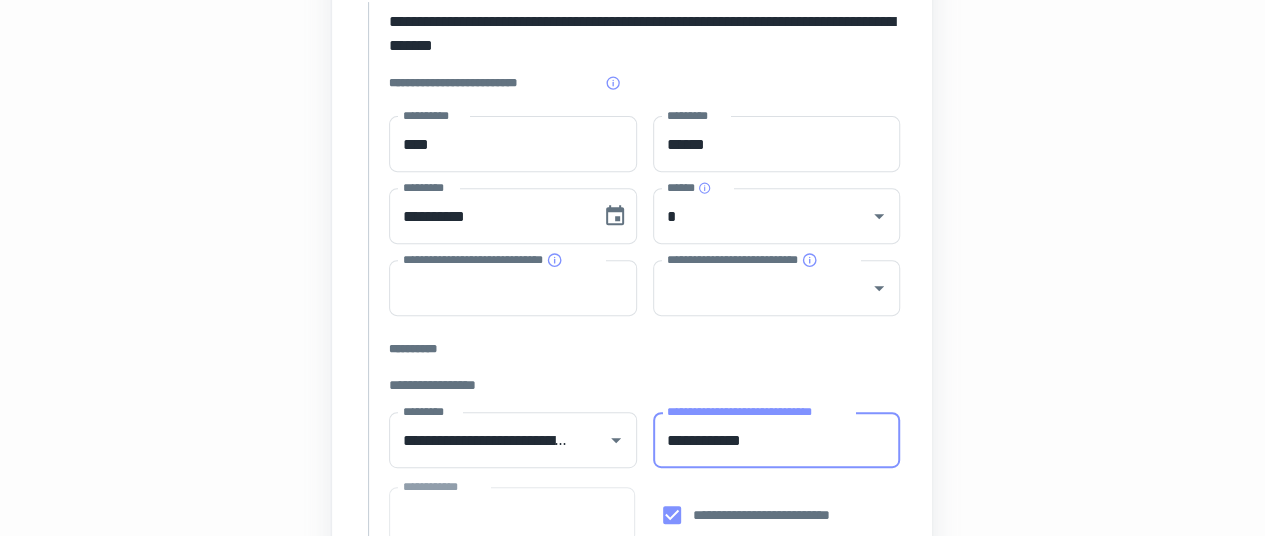 click on "**********" at bounding box center [776, 440] 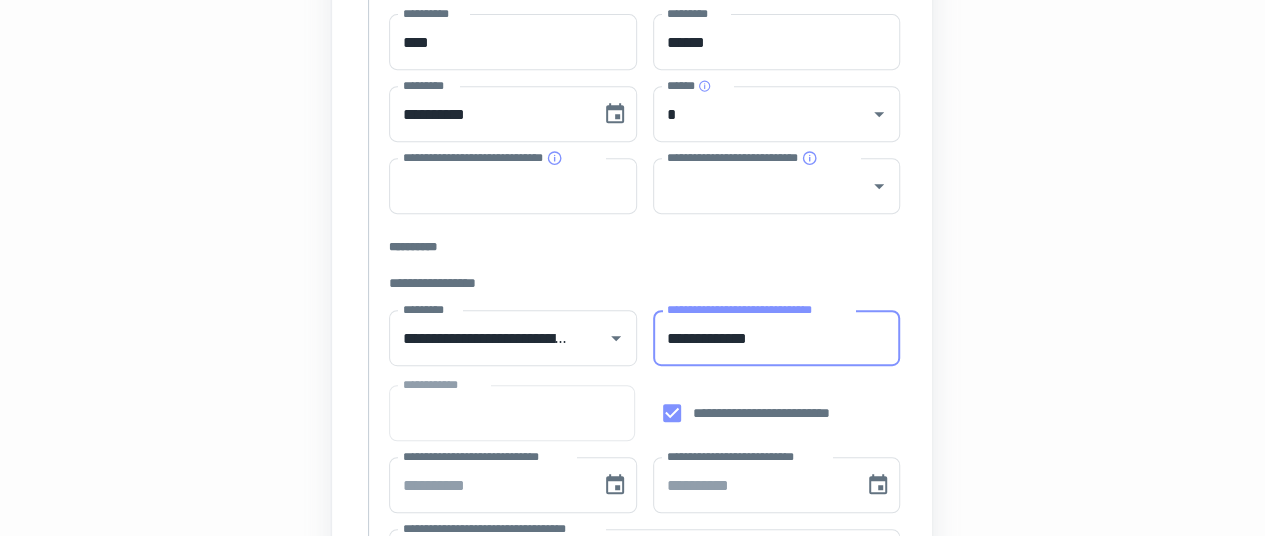 scroll, scrollTop: 506, scrollLeft: 0, axis: vertical 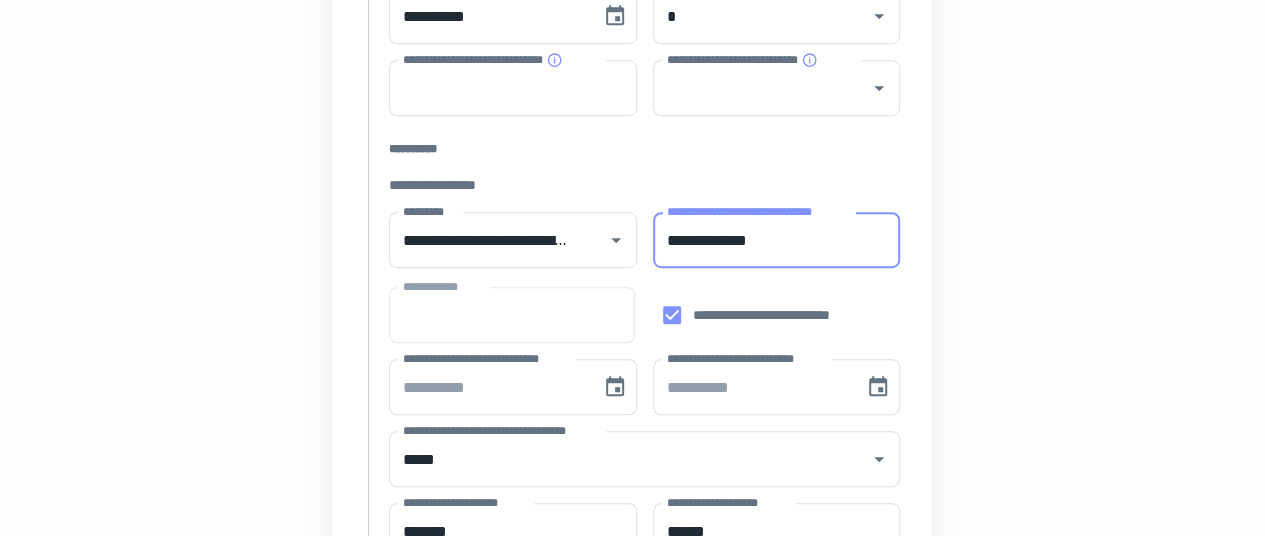type on "**********" 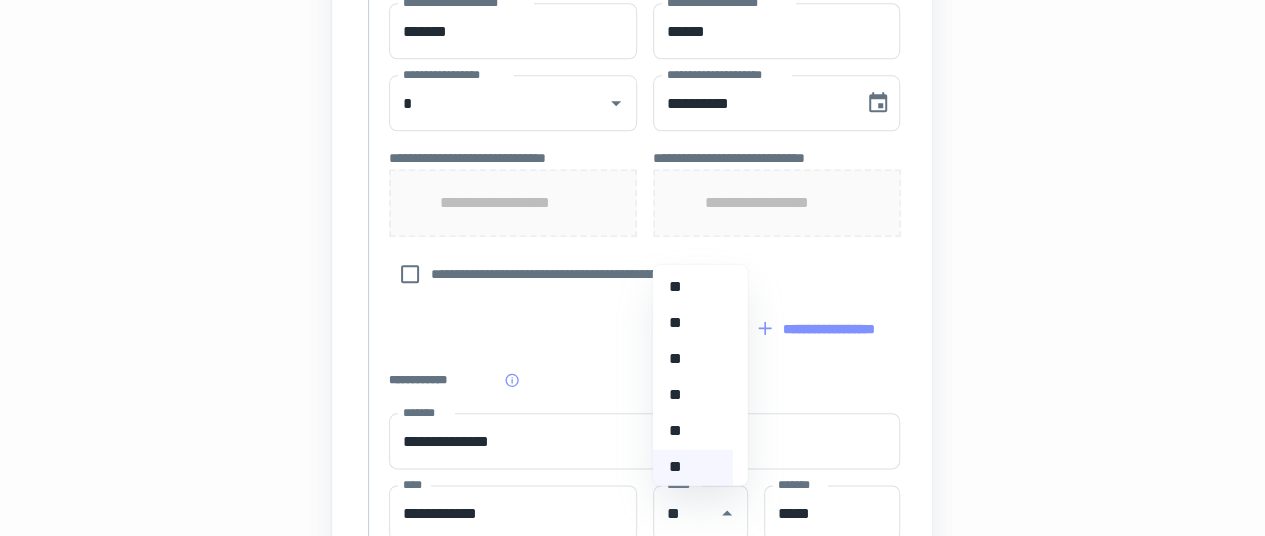 scroll, scrollTop: 1206, scrollLeft: 0, axis: vertical 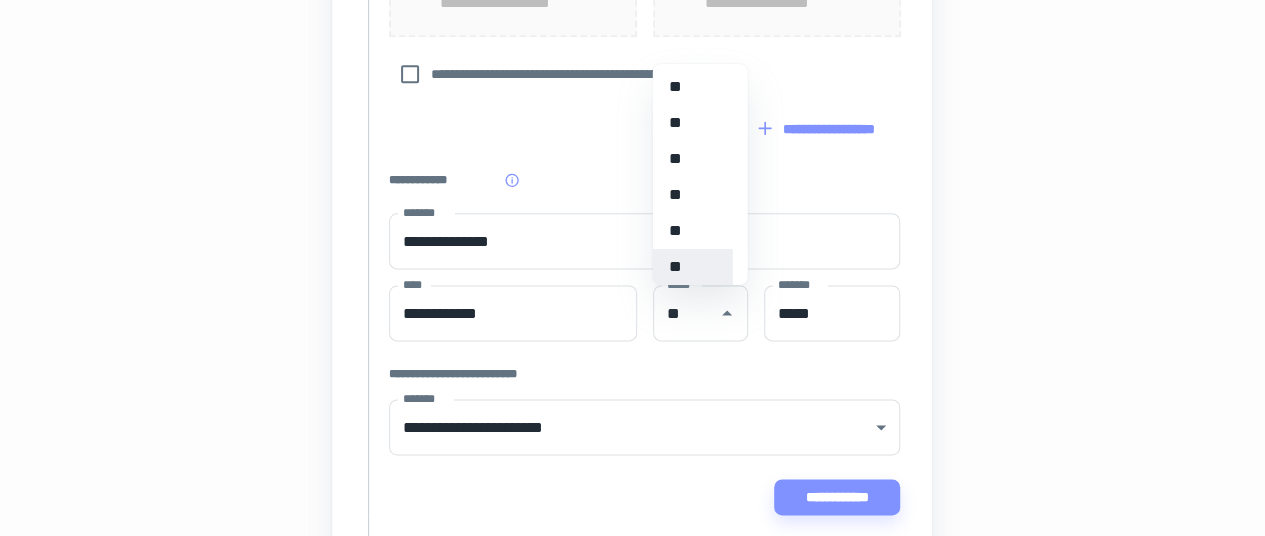 click on "**" at bounding box center [693, 267] 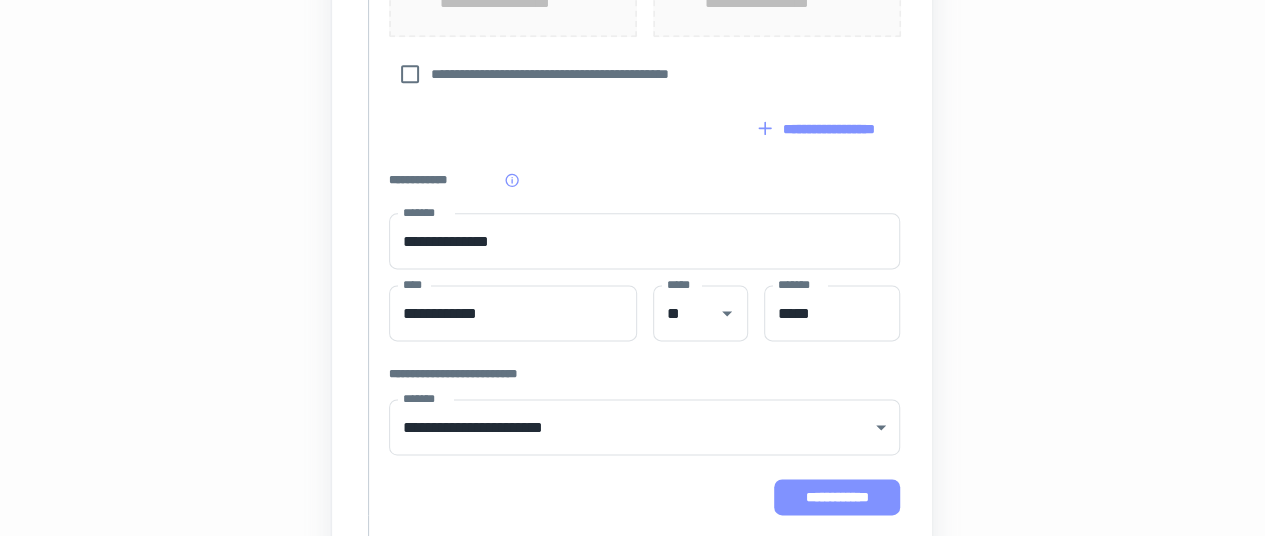 click on "**********" at bounding box center [837, 497] 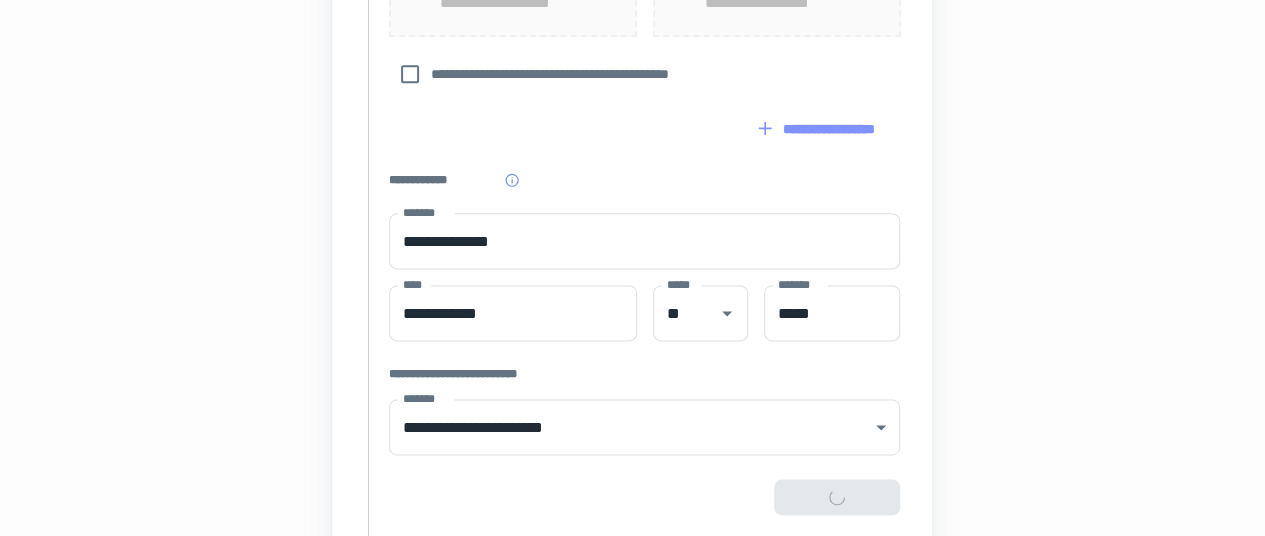 type on "**********" 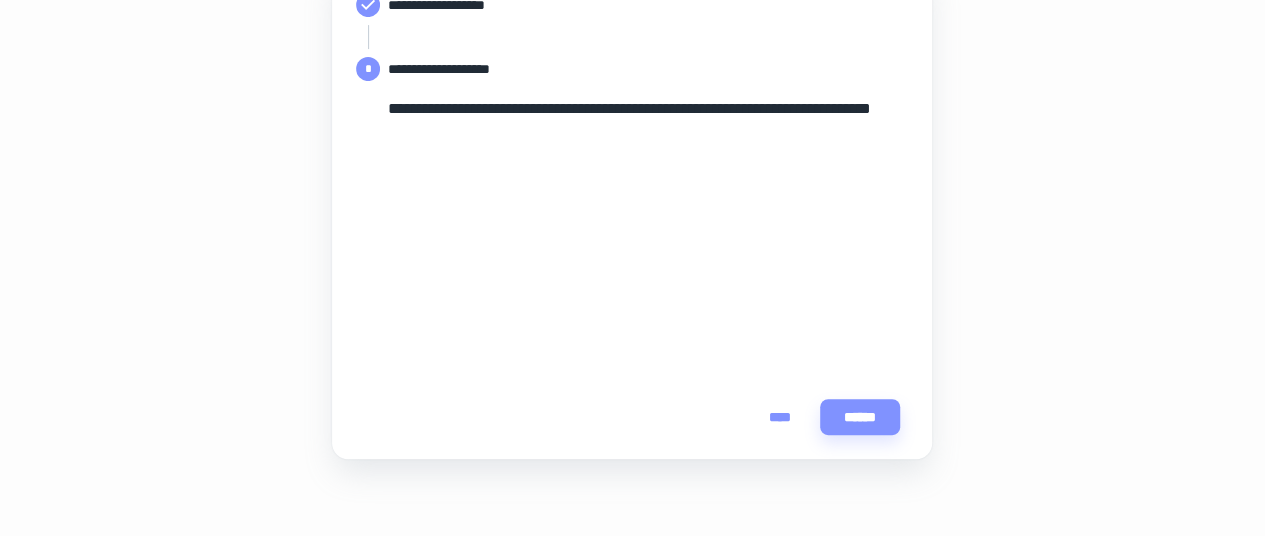 scroll, scrollTop: 183, scrollLeft: 0, axis: vertical 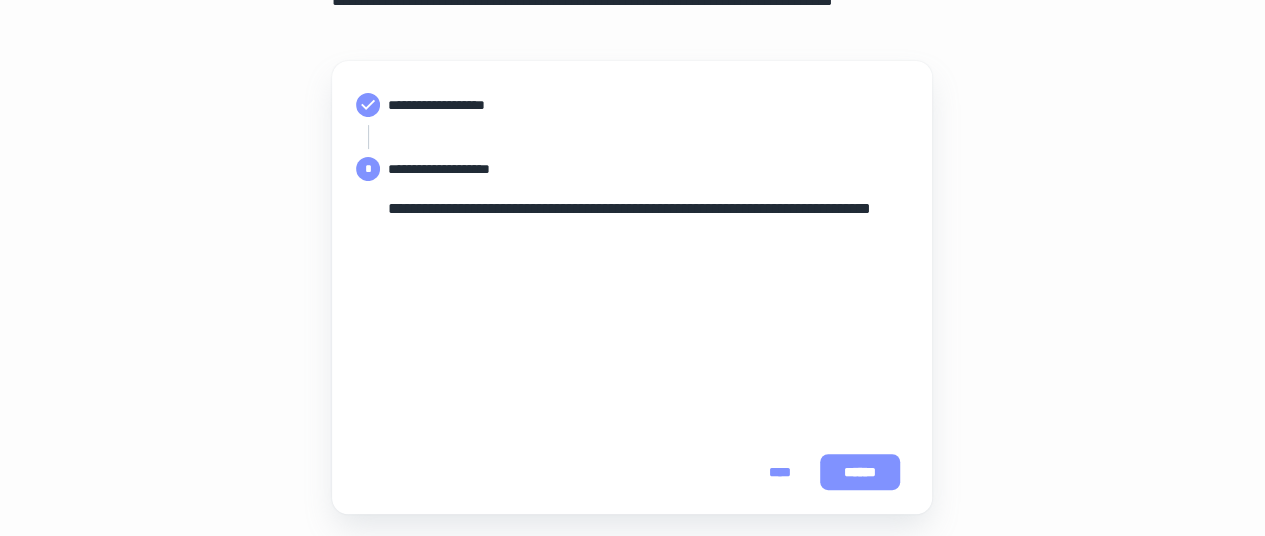 click on "******" at bounding box center [860, 472] 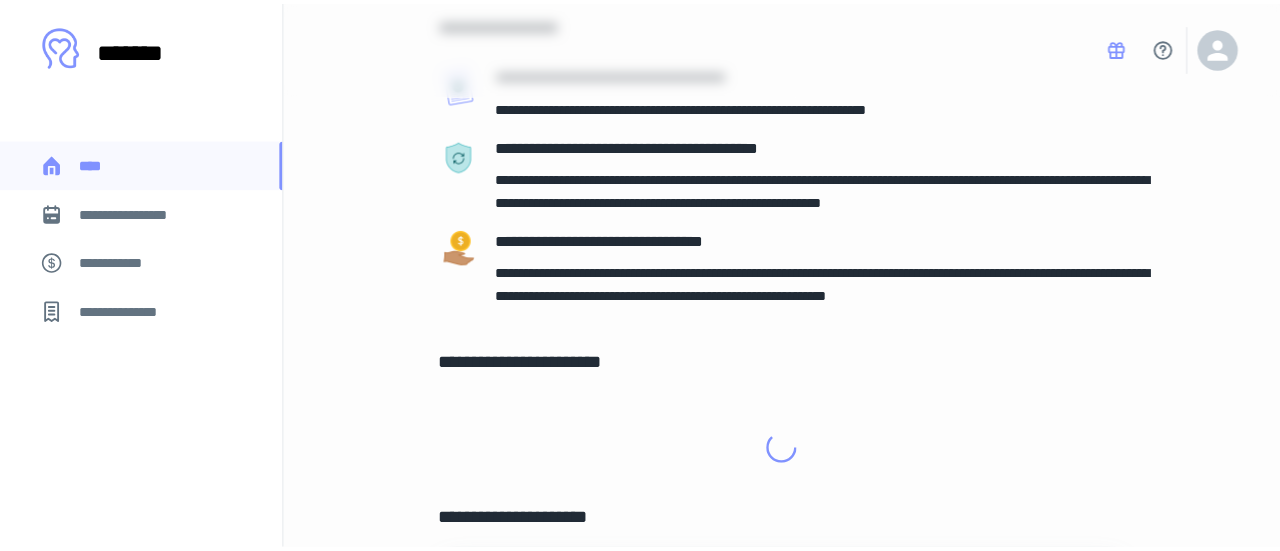 scroll, scrollTop: 0, scrollLeft: 0, axis: both 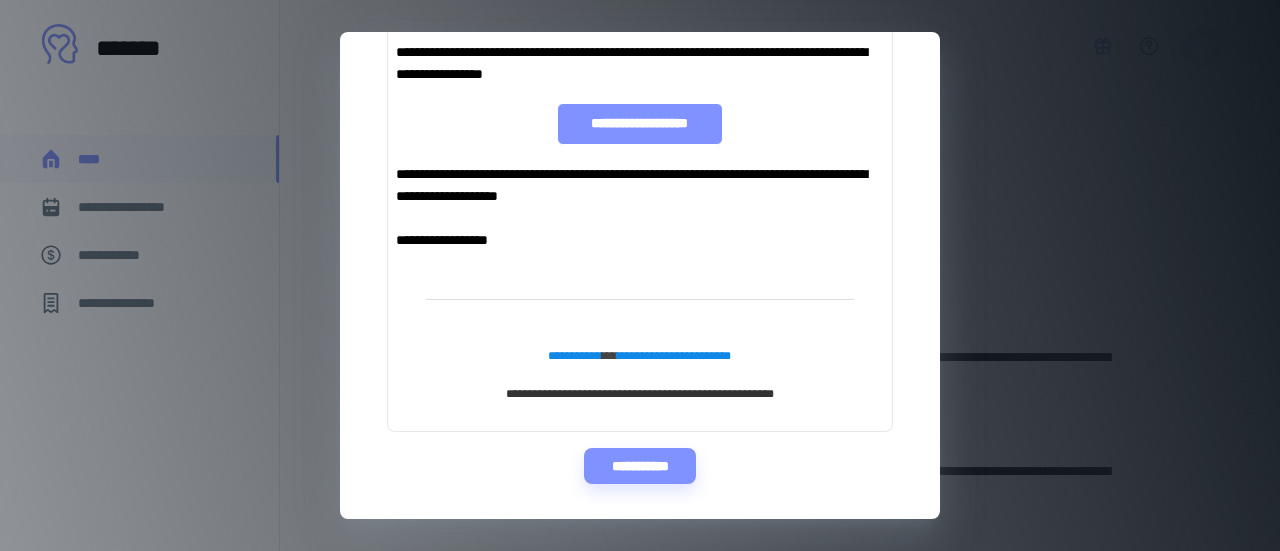 click on "**********" at bounding box center (640, 123) 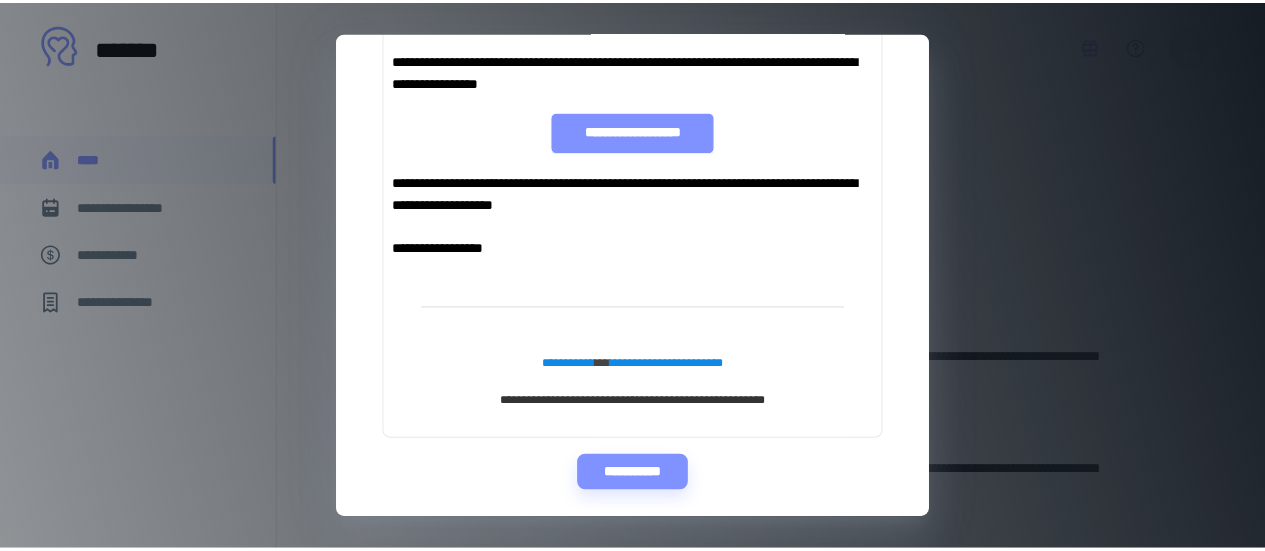 scroll, scrollTop: 295, scrollLeft: 0, axis: vertical 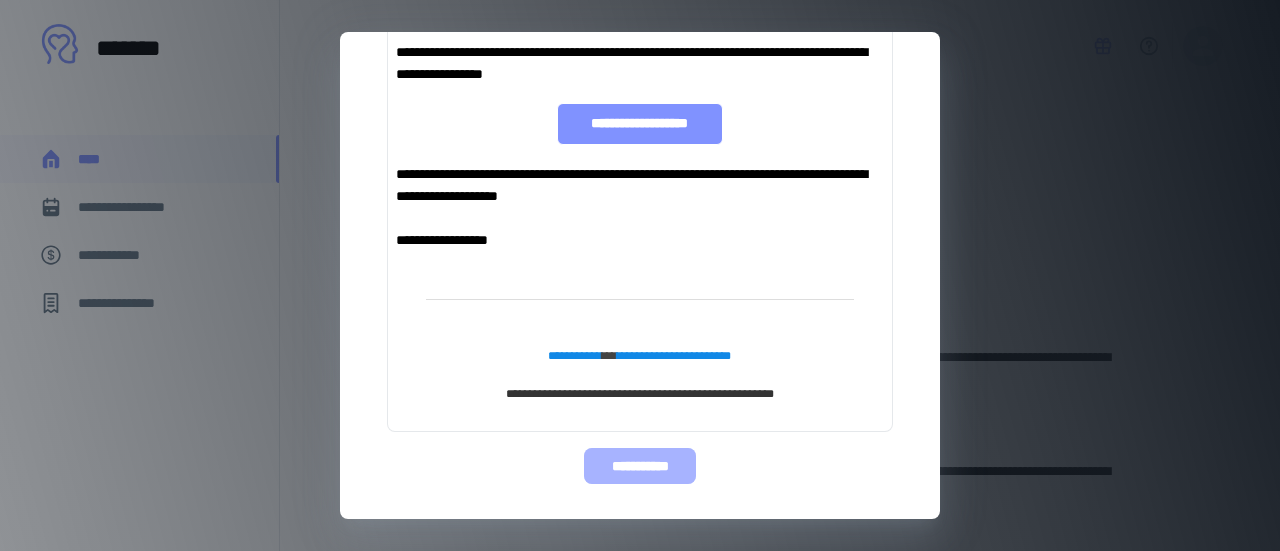 click on "**********" at bounding box center [639, 466] 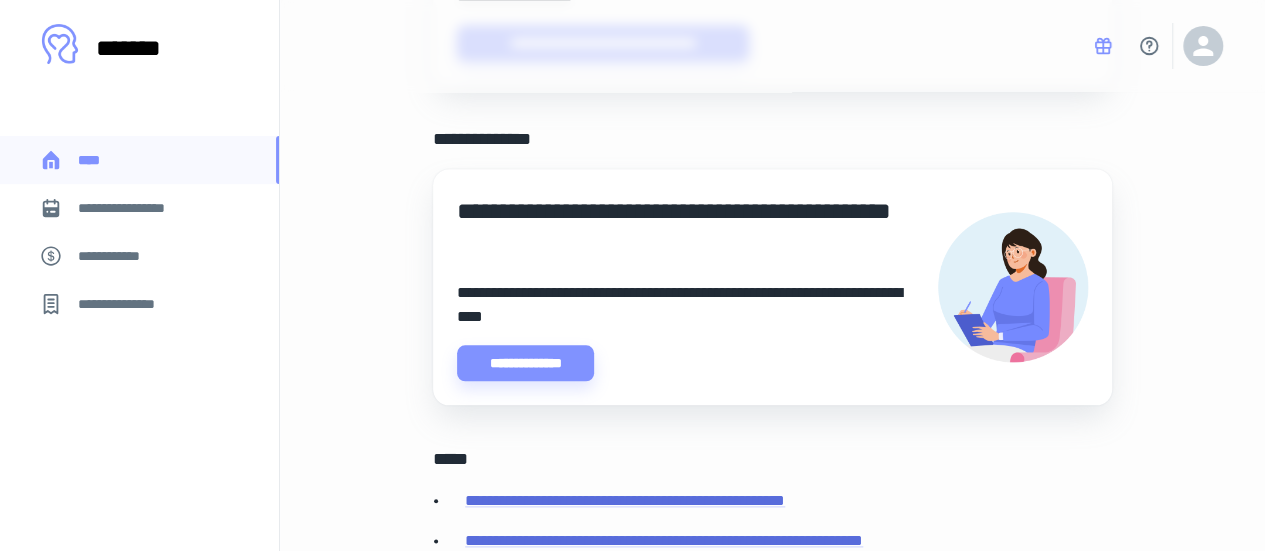 scroll, scrollTop: 998, scrollLeft: 0, axis: vertical 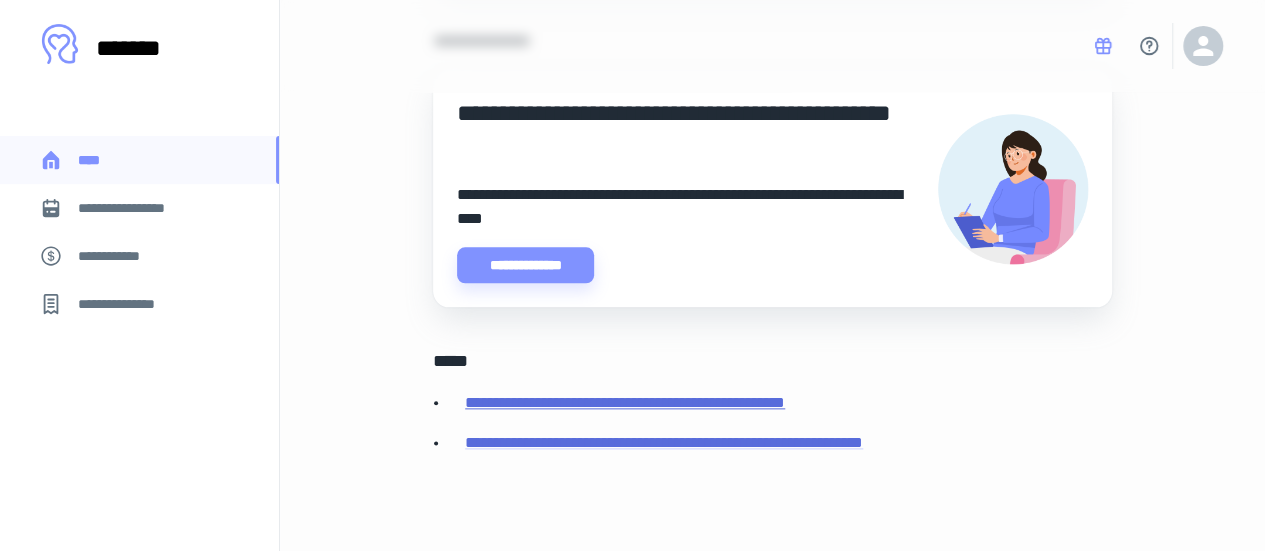 click on "**********" at bounding box center [625, 402] 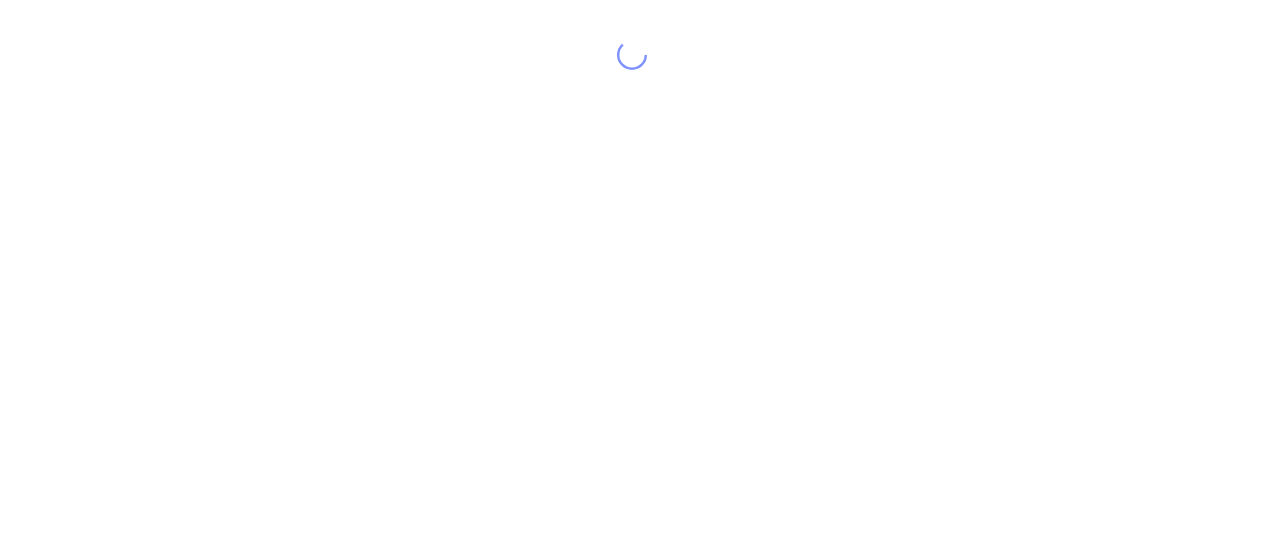 scroll, scrollTop: 0, scrollLeft: 0, axis: both 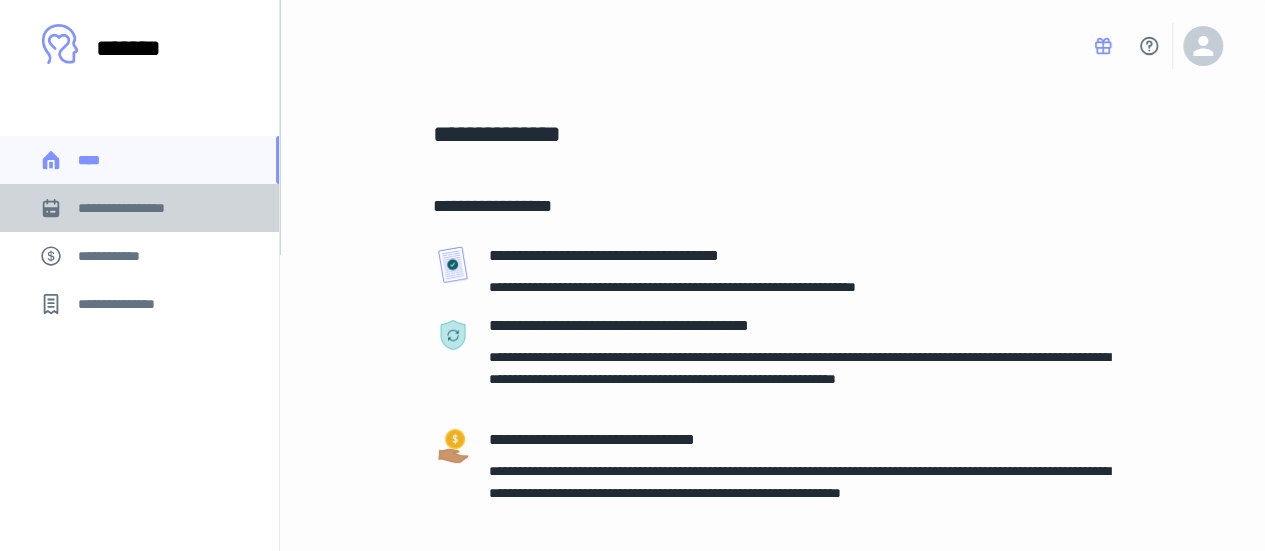 click on "**********" at bounding box center [139, 208] 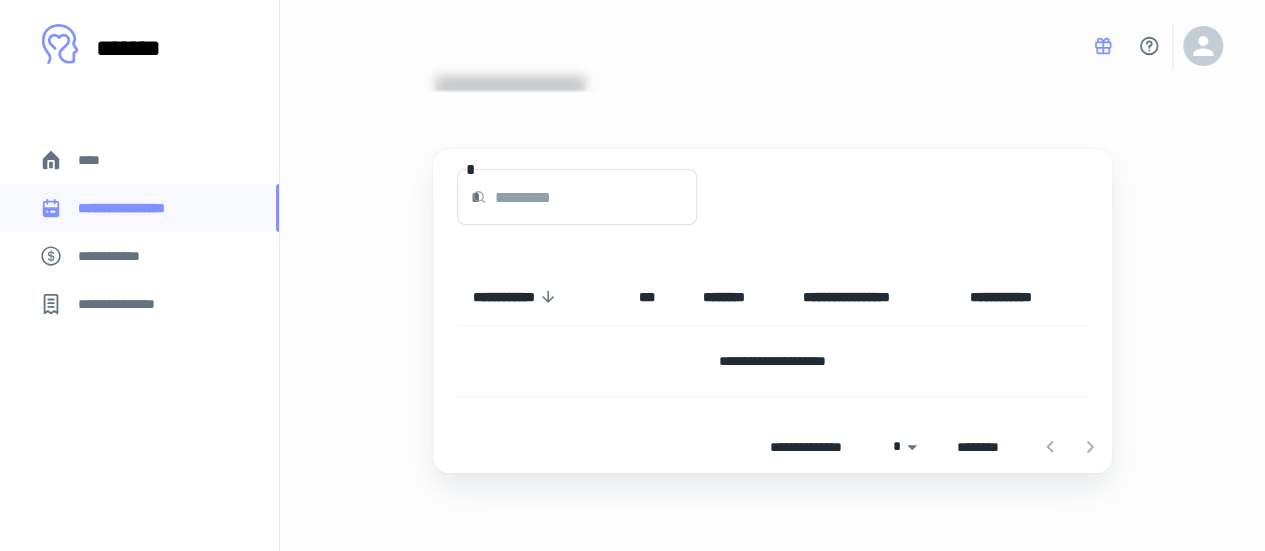 scroll, scrollTop: 52, scrollLeft: 0, axis: vertical 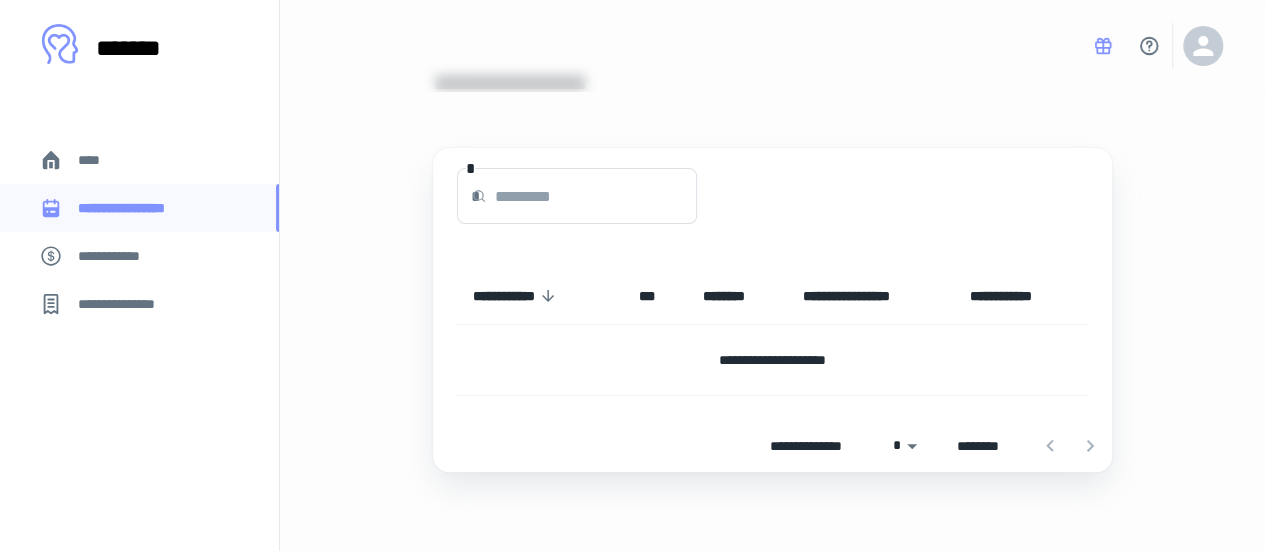 click on "**********" at bounding box center (127, 304) 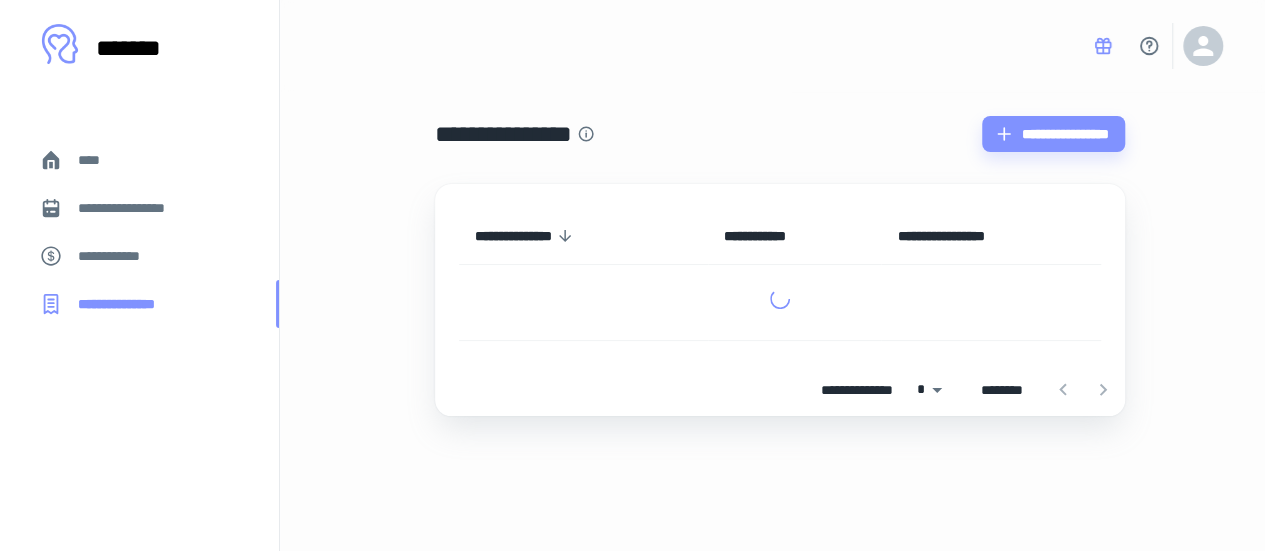scroll, scrollTop: 0, scrollLeft: 0, axis: both 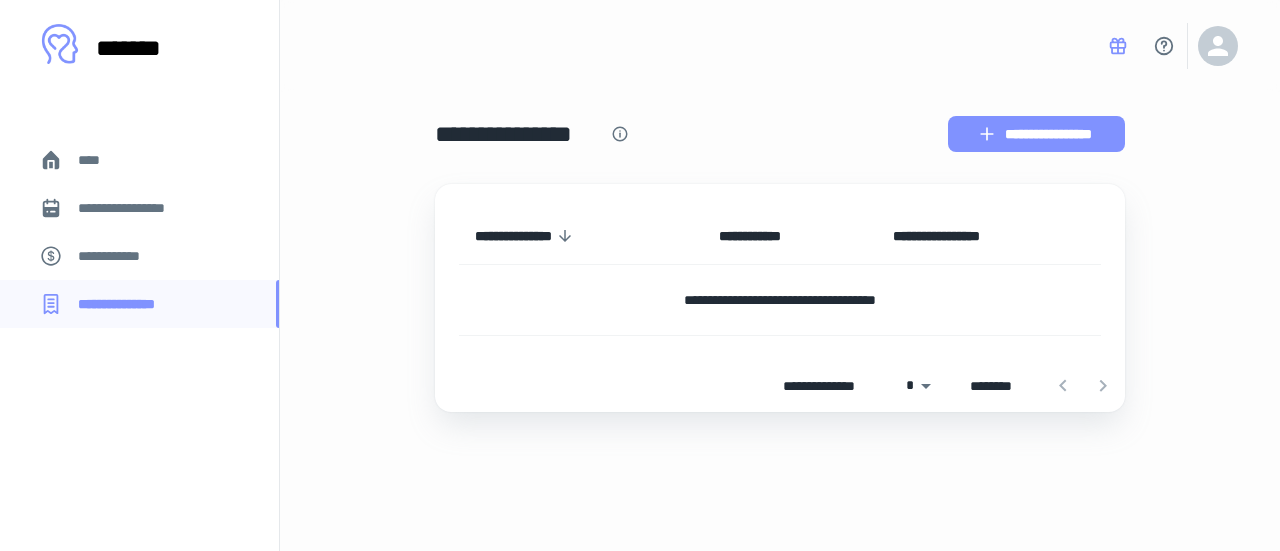 click on "**********" at bounding box center (1036, 134) 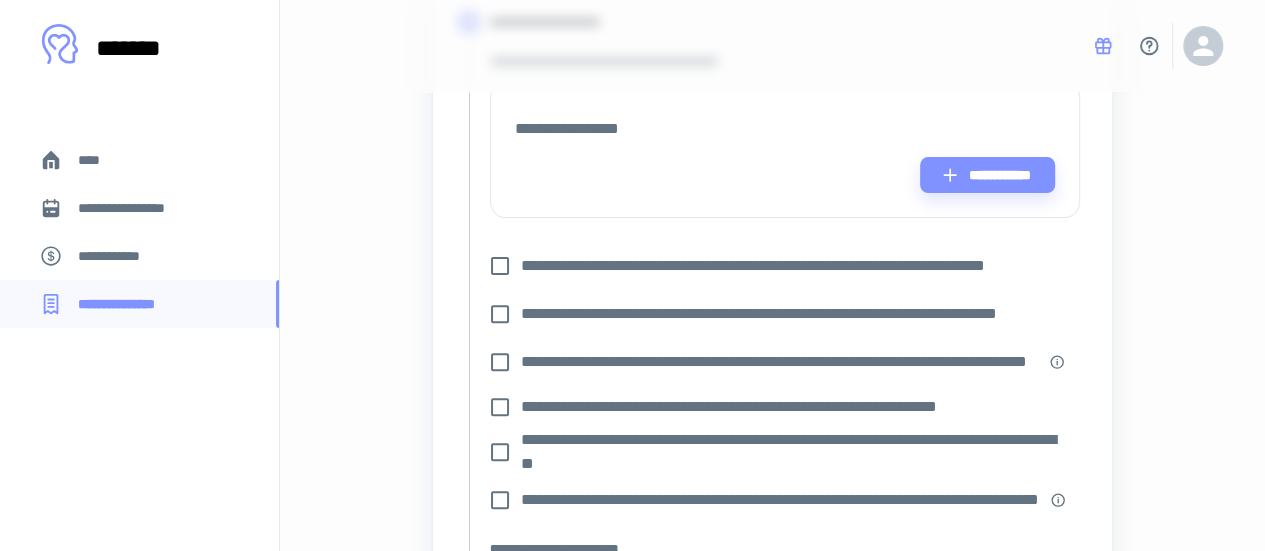 scroll, scrollTop: 200, scrollLeft: 0, axis: vertical 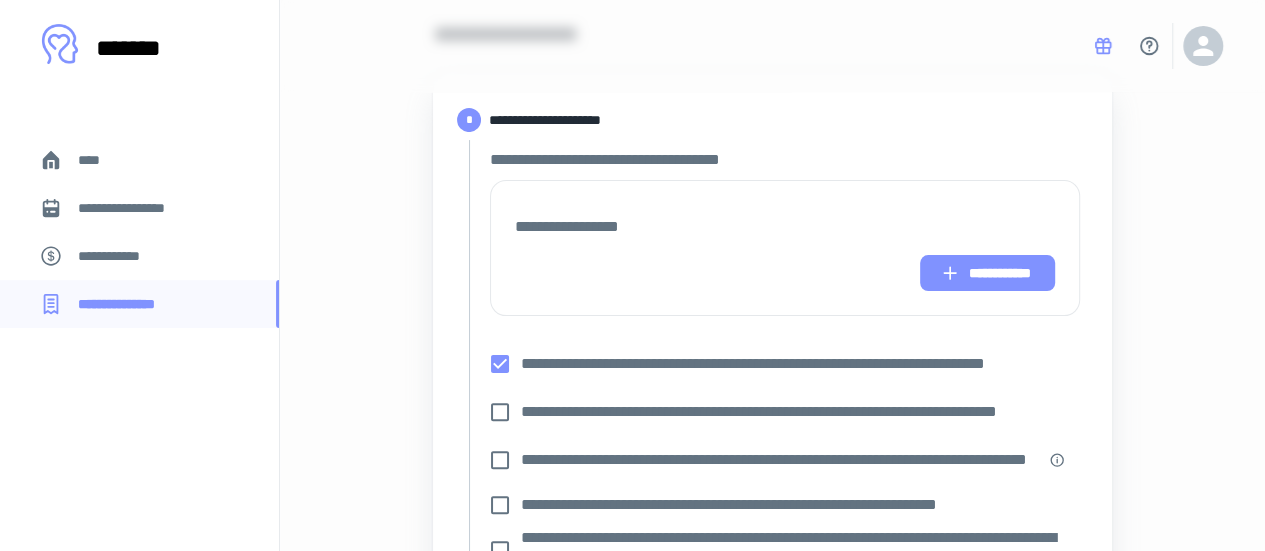 click on "**********" at bounding box center [987, 273] 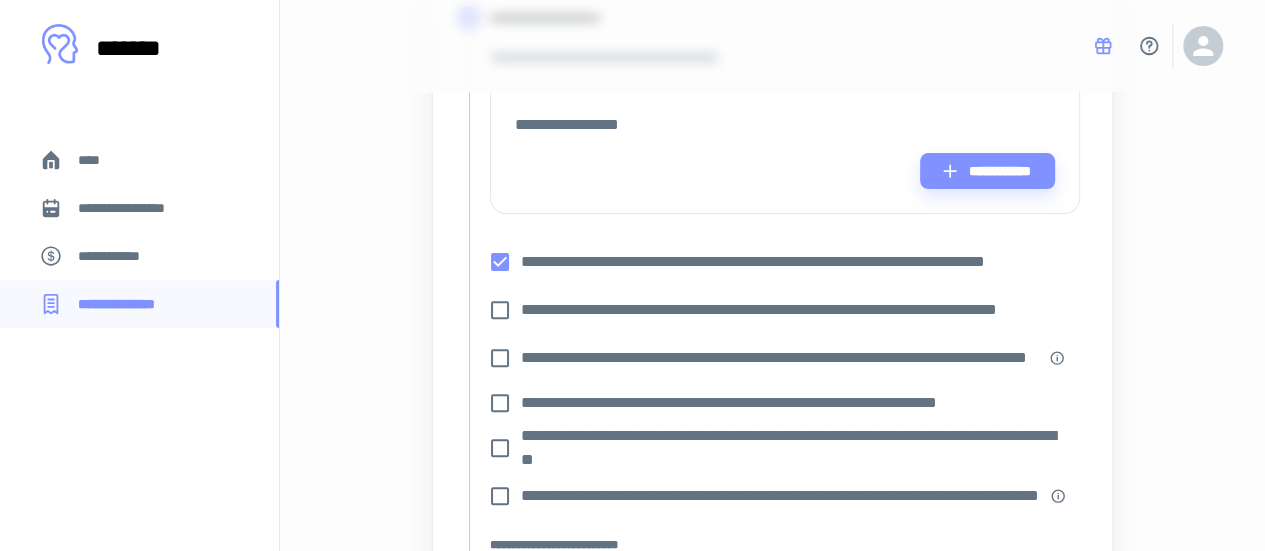 scroll, scrollTop: 0, scrollLeft: 0, axis: both 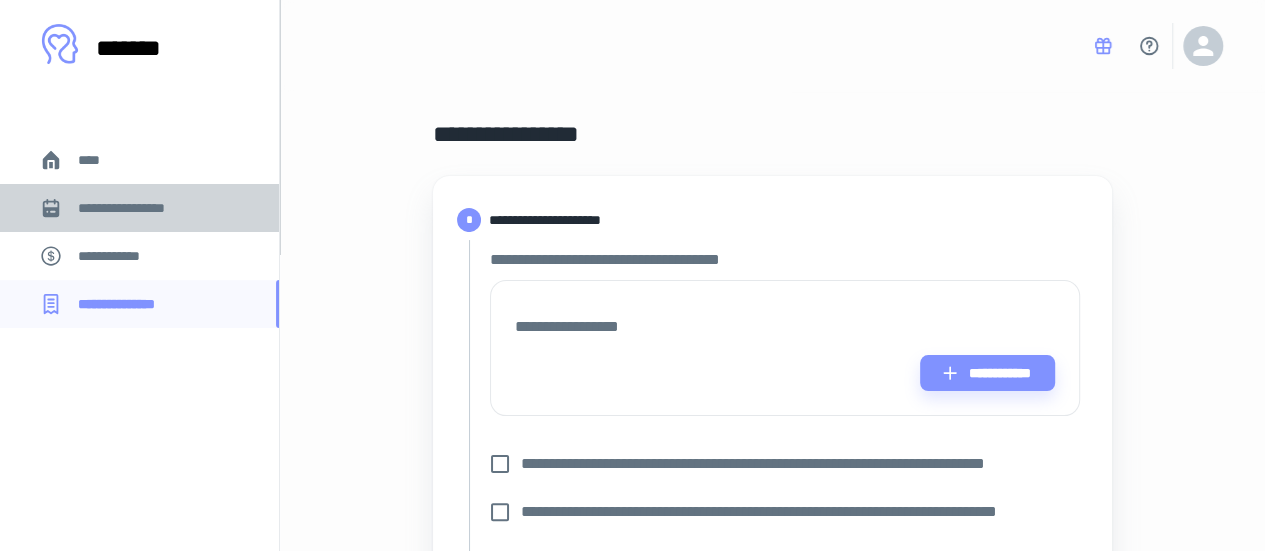 click on "**********" at bounding box center (136, 208) 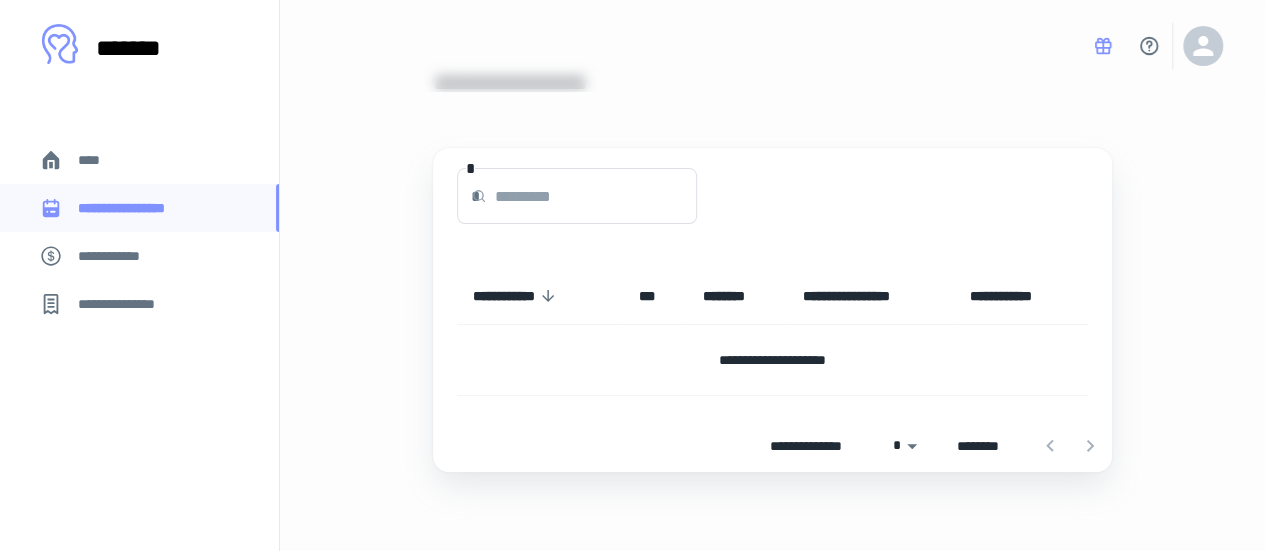 scroll, scrollTop: 0, scrollLeft: 0, axis: both 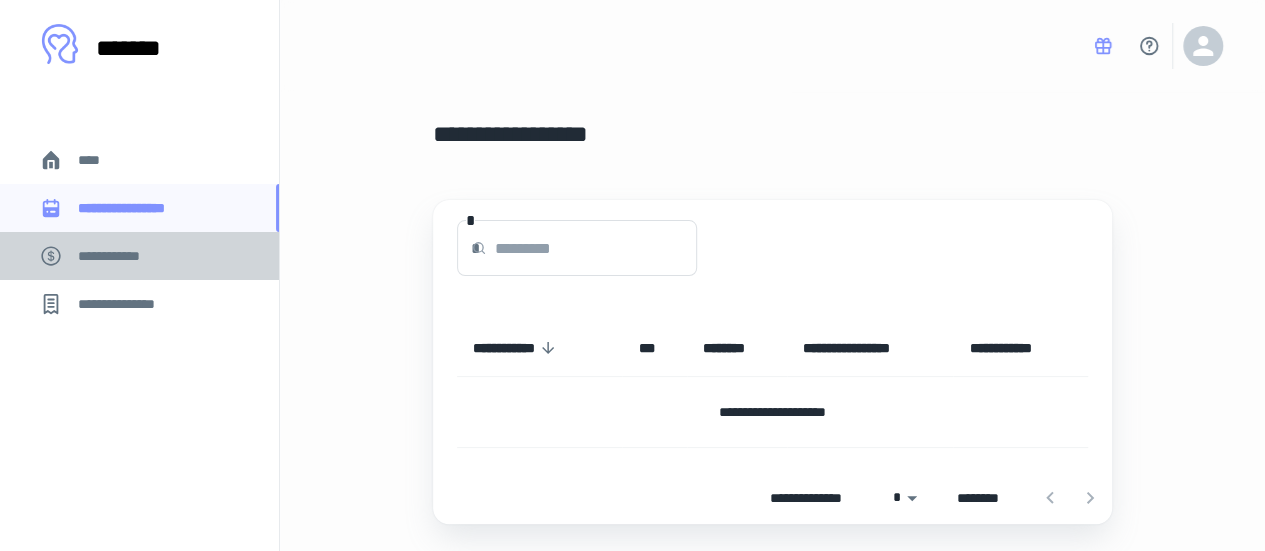 click on "**********" at bounding box center (119, 256) 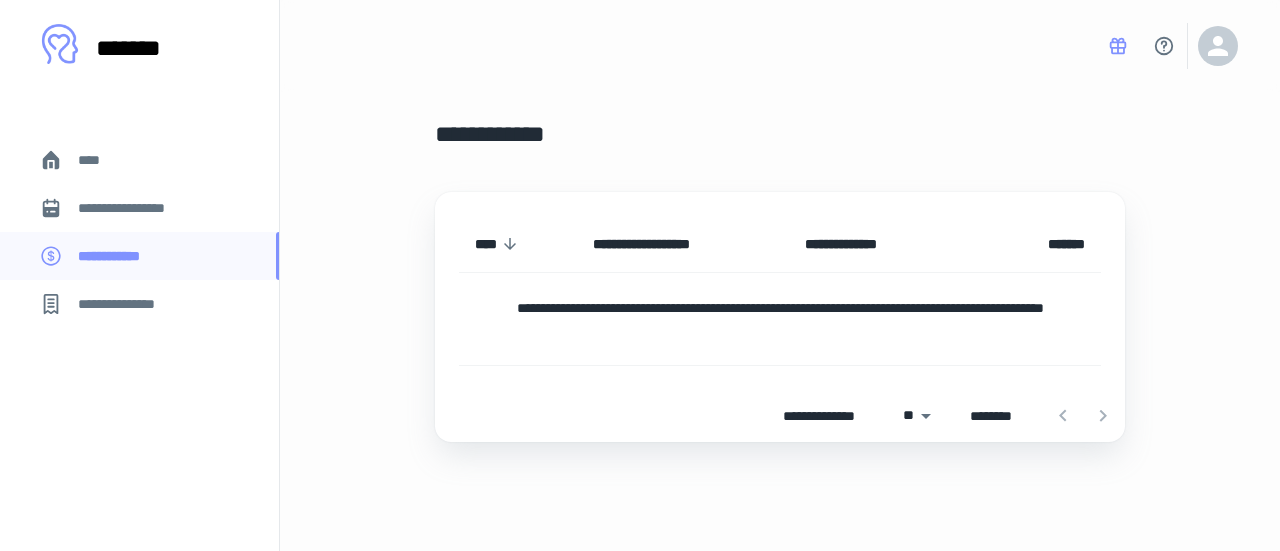 click on "**********" at bounding box center (127, 304) 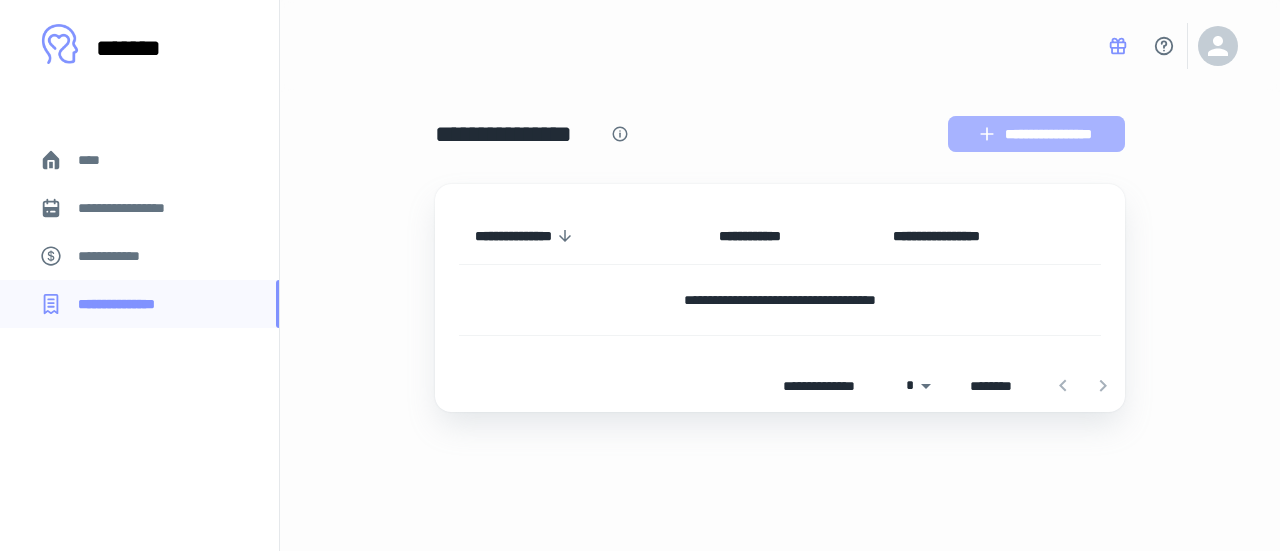 click on "**********" at bounding box center [1036, 134] 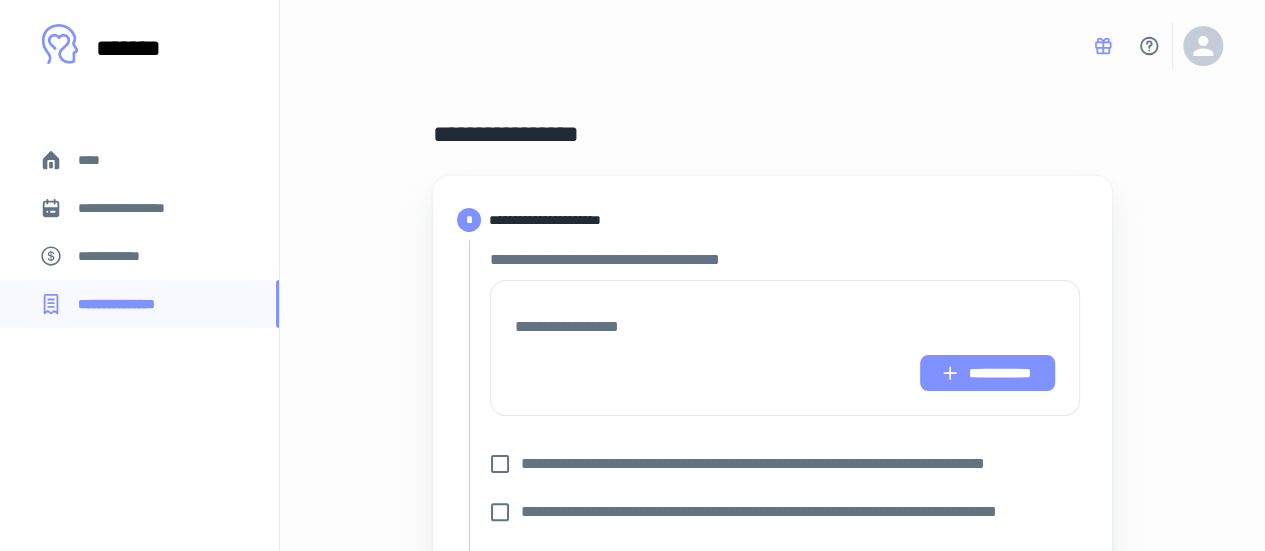 click on "**********" at bounding box center (987, 373) 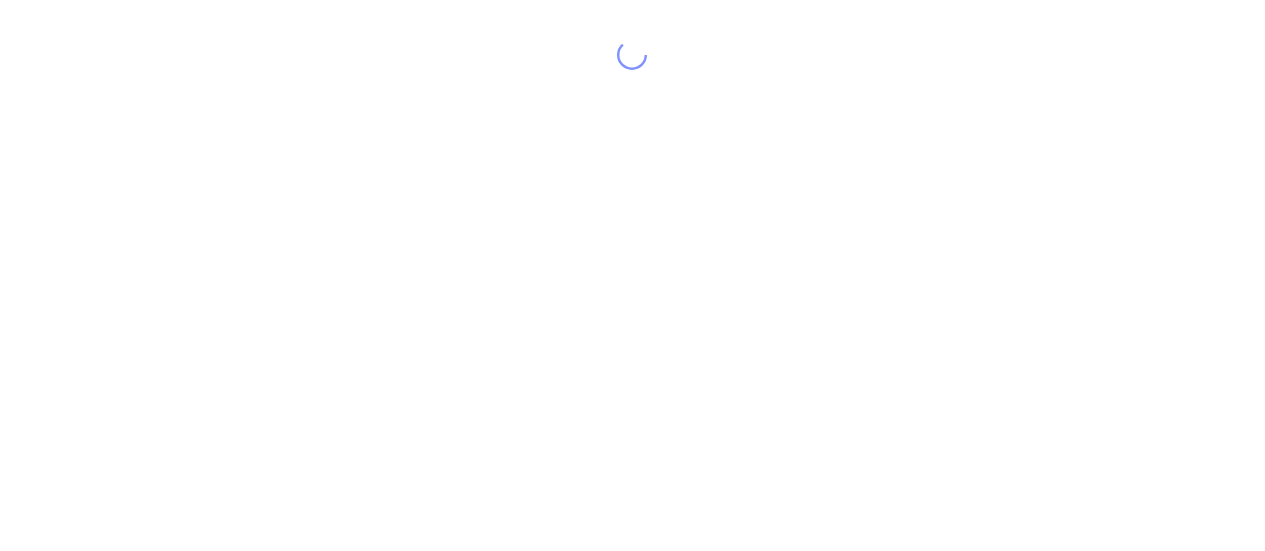 scroll, scrollTop: 0, scrollLeft: 0, axis: both 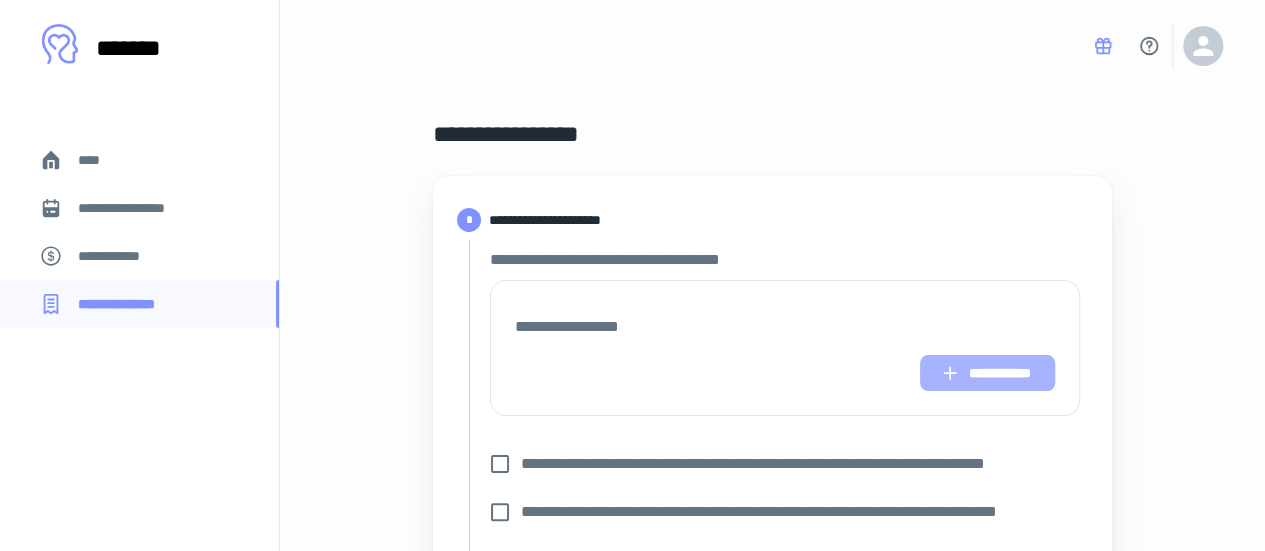 click on "**********" at bounding box center [987, 373] 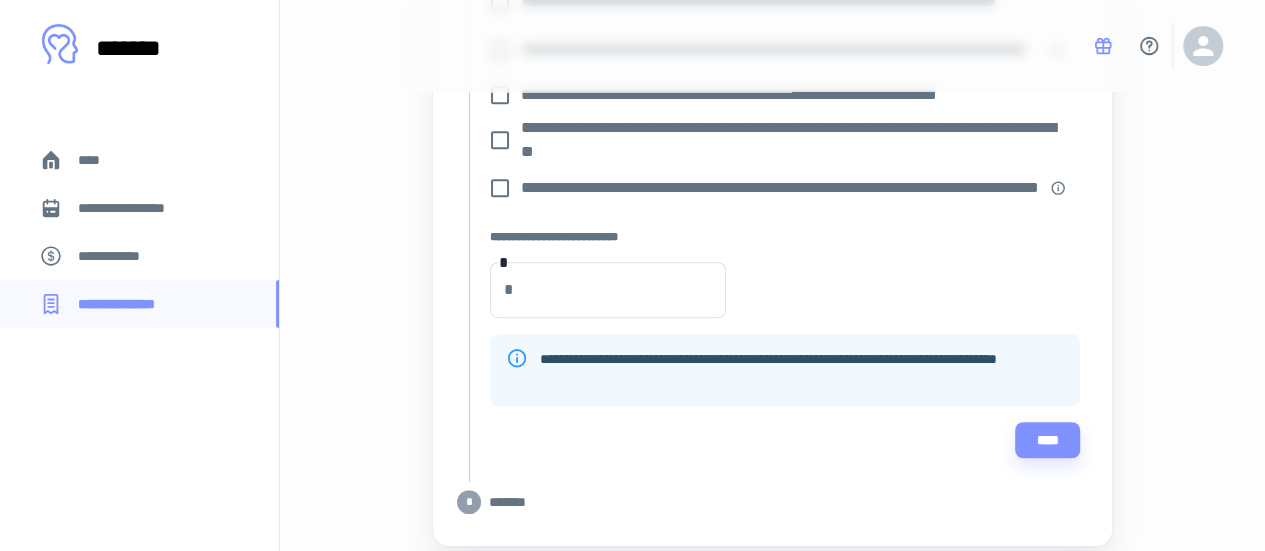 scroll, scrollTop: 0, scrollLeft: 0, axis: both 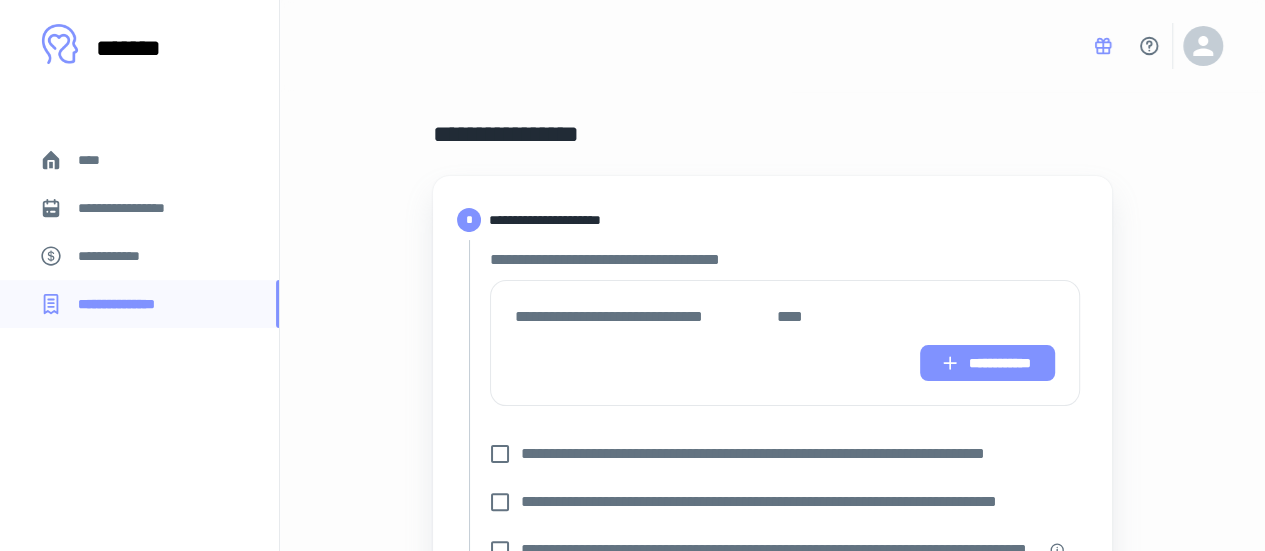 click on "**********" at bounding box center [987, 363] 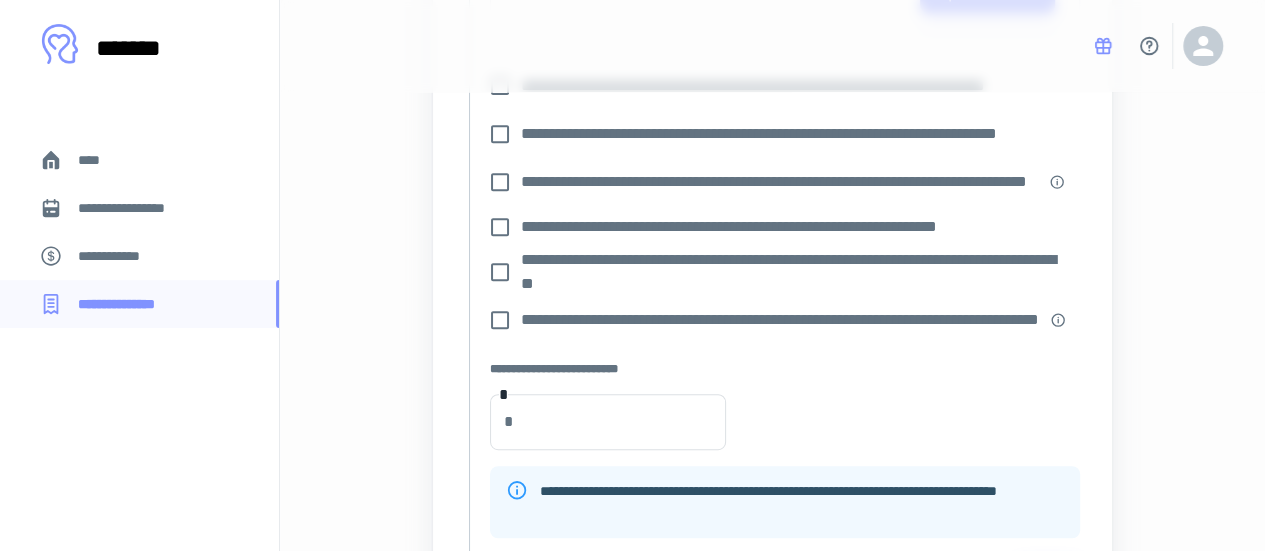 scroll, scrollTop: 400, scrollLeft: 0, axis: vertical 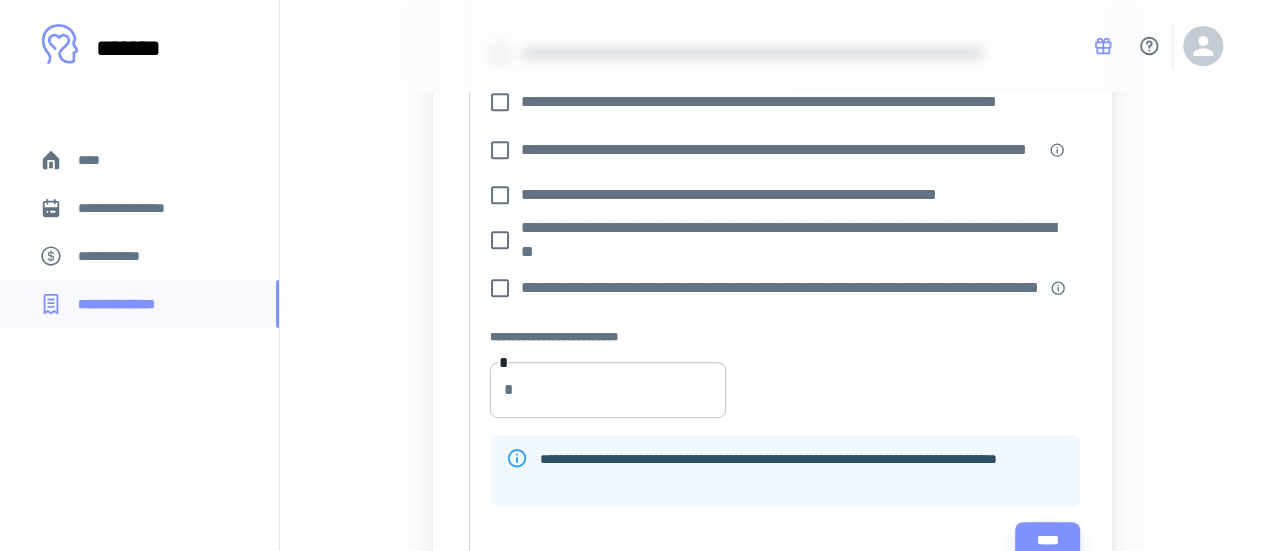 click on "*" at bounding box center [624, 390] 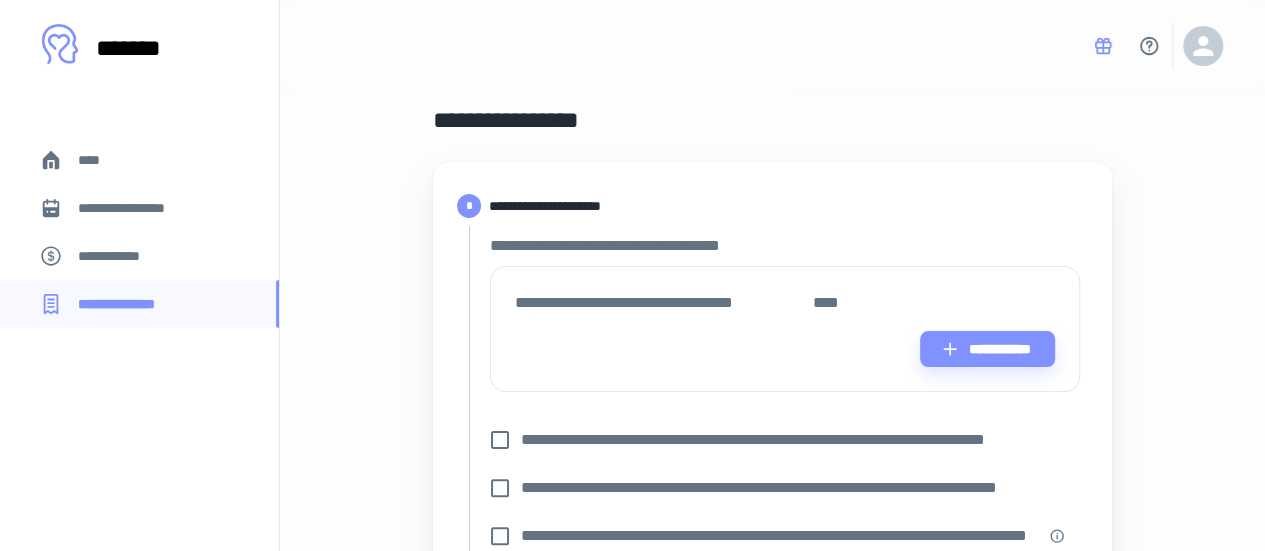scroll, scrollTop: 0, scrollLeft: 0, axis: both 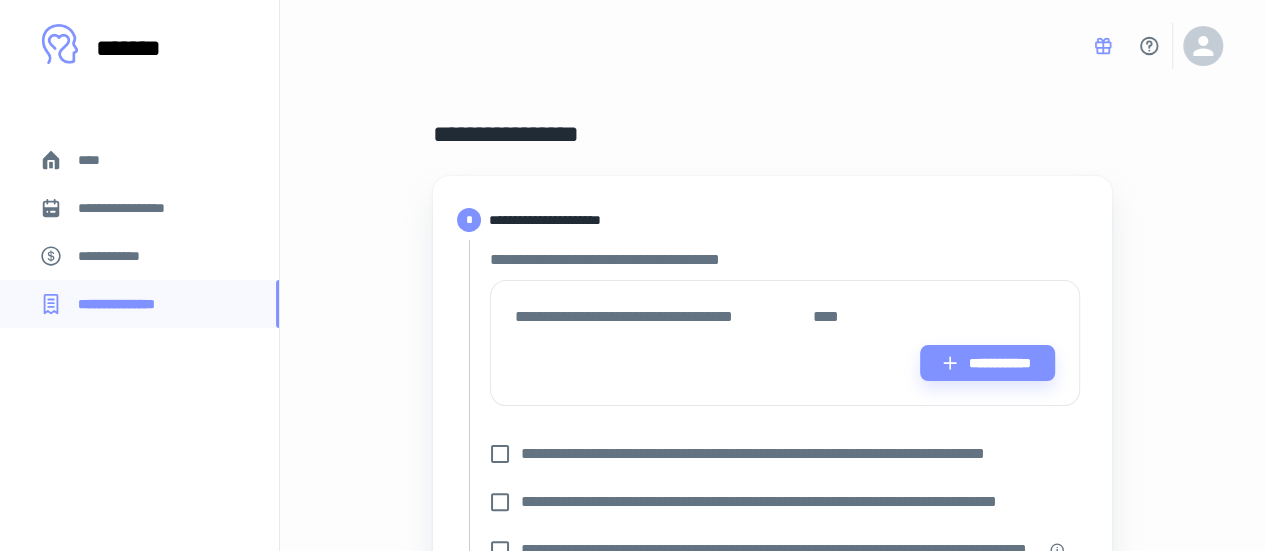 click on "**********" at bounding box center [664, 317] 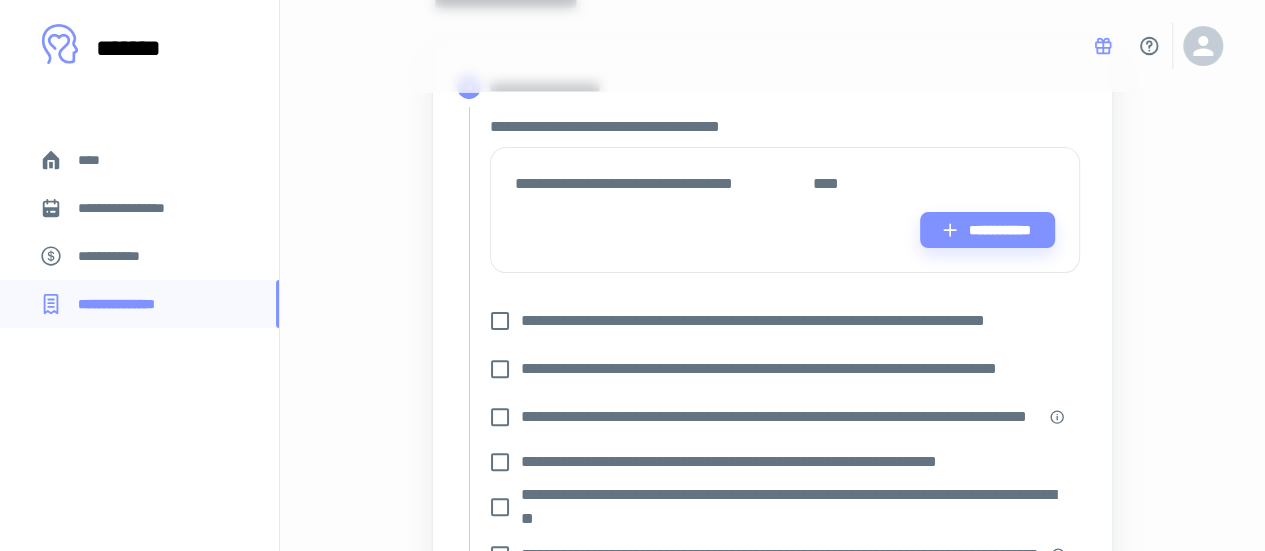 scroll, scrollTop: 0, scrollLeft: 0, axis: both 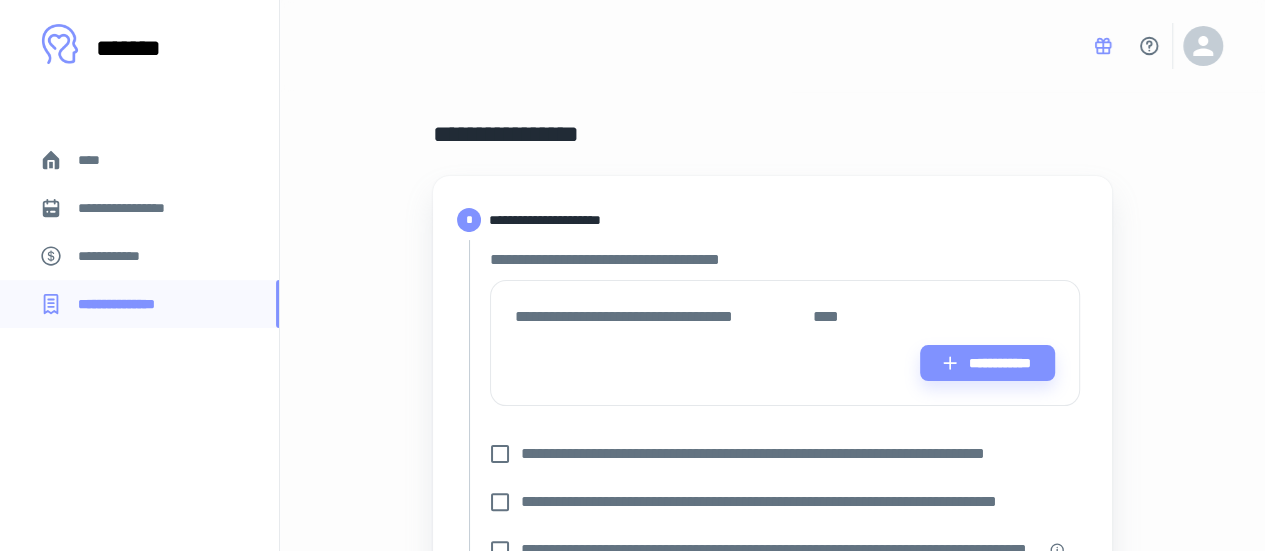 click on "**********" at bounding box center [784, 317] 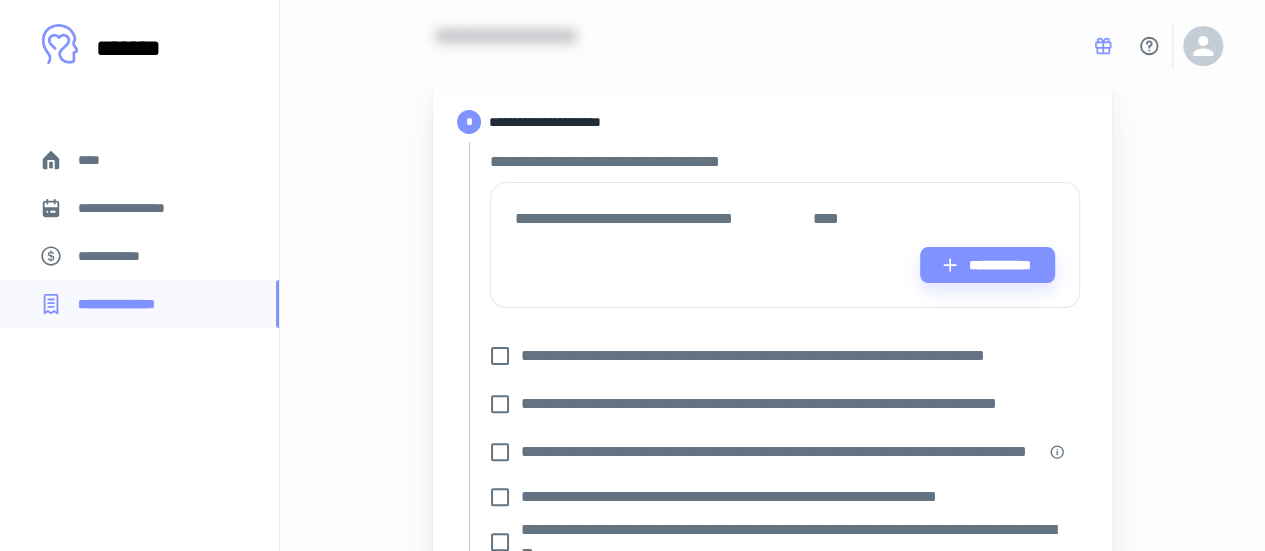 scroll, scrollTop: 0, scrollLeft: 0, axis: both 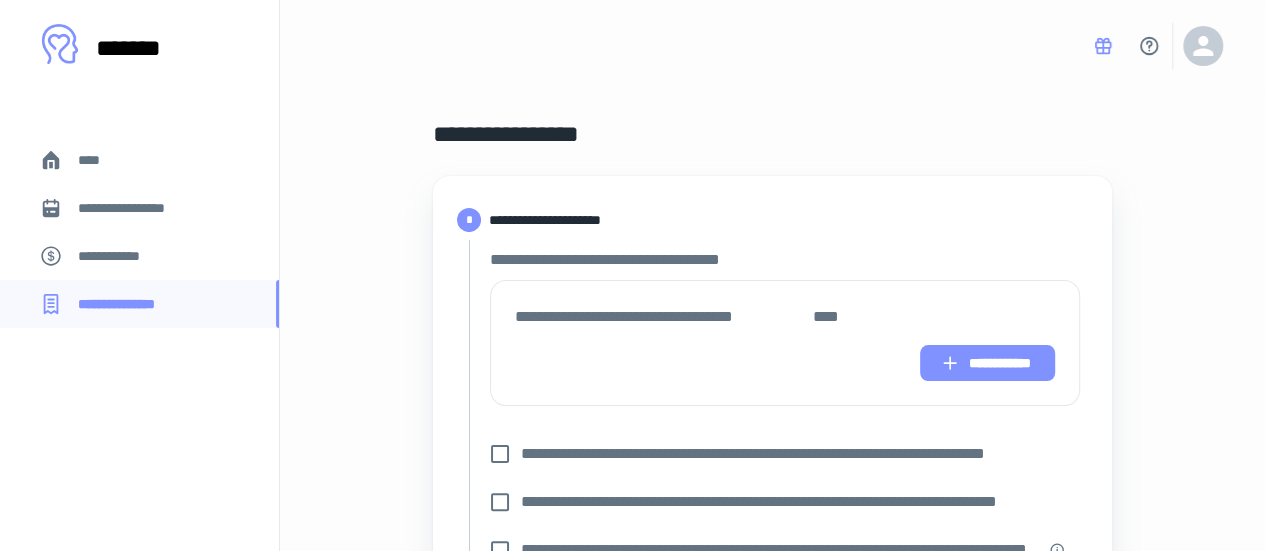 click on "**********" at bounding box center [987, 363] 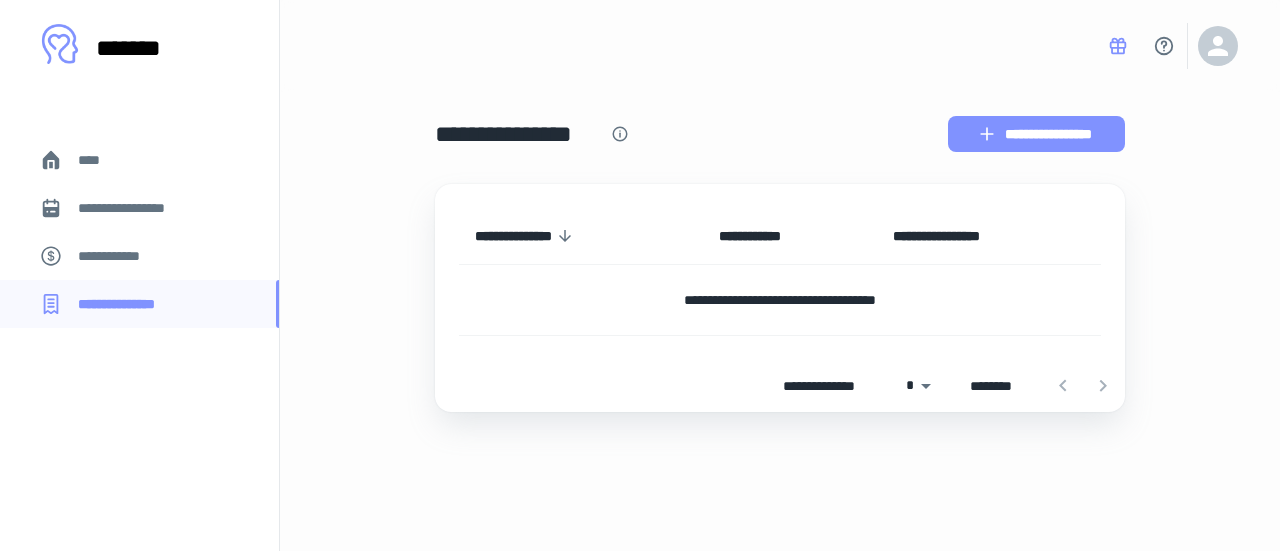 click on "**********" at bounding box center [1036, 134] 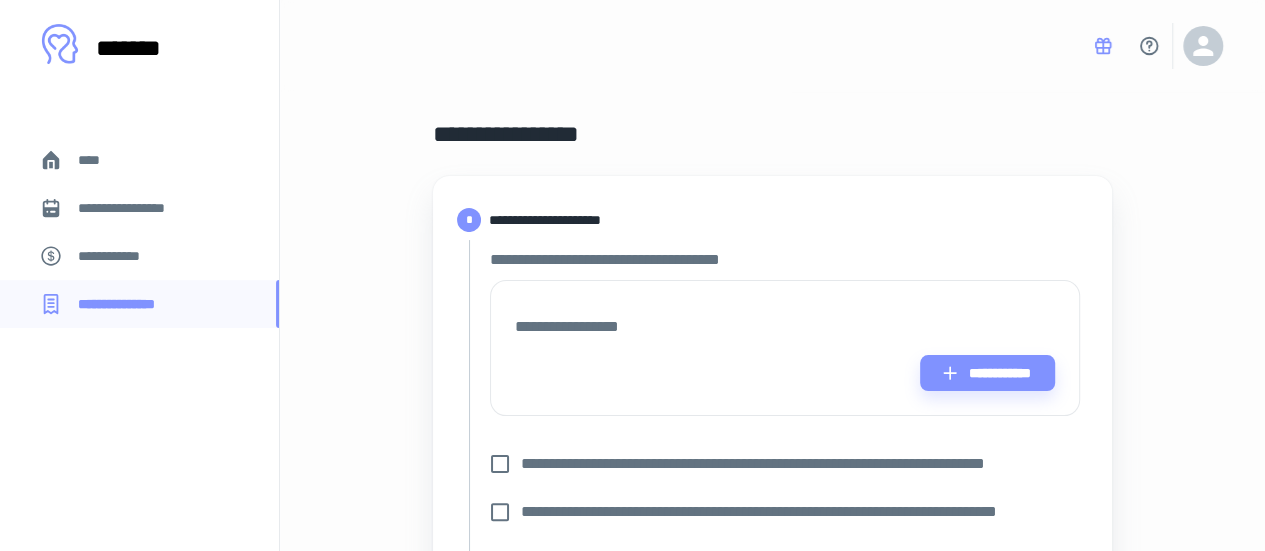 scroll, scrollTop: 200, scrollLeft: 0, axis: vertical 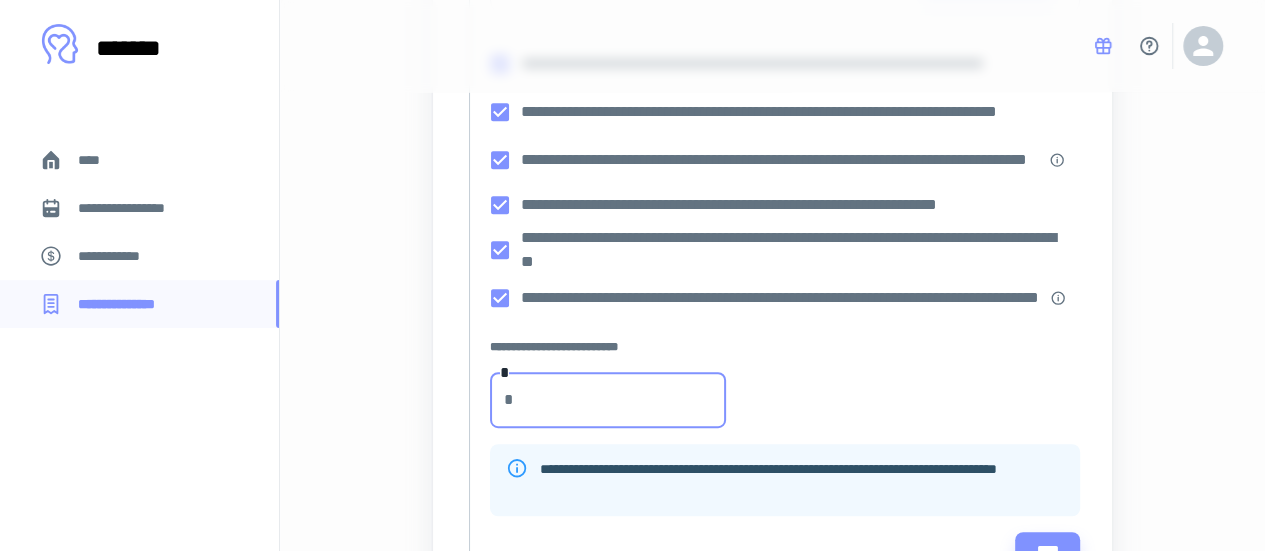 click on "*" at bounding box center [624, 400] 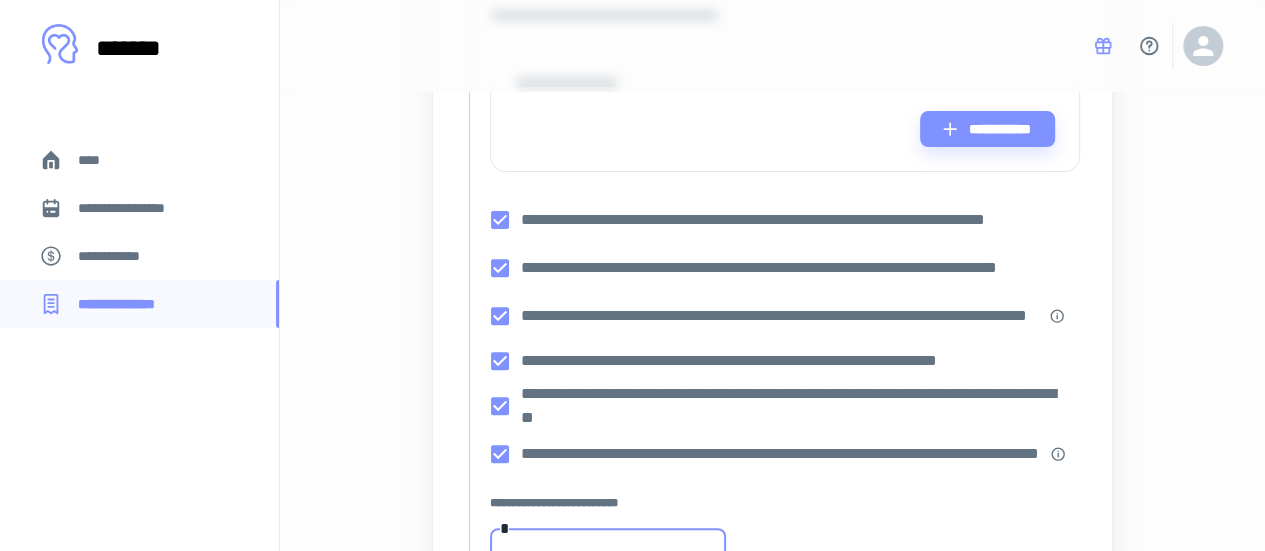 scroll, scrollTop: 200, scrollLeft: 0, axis: vertical 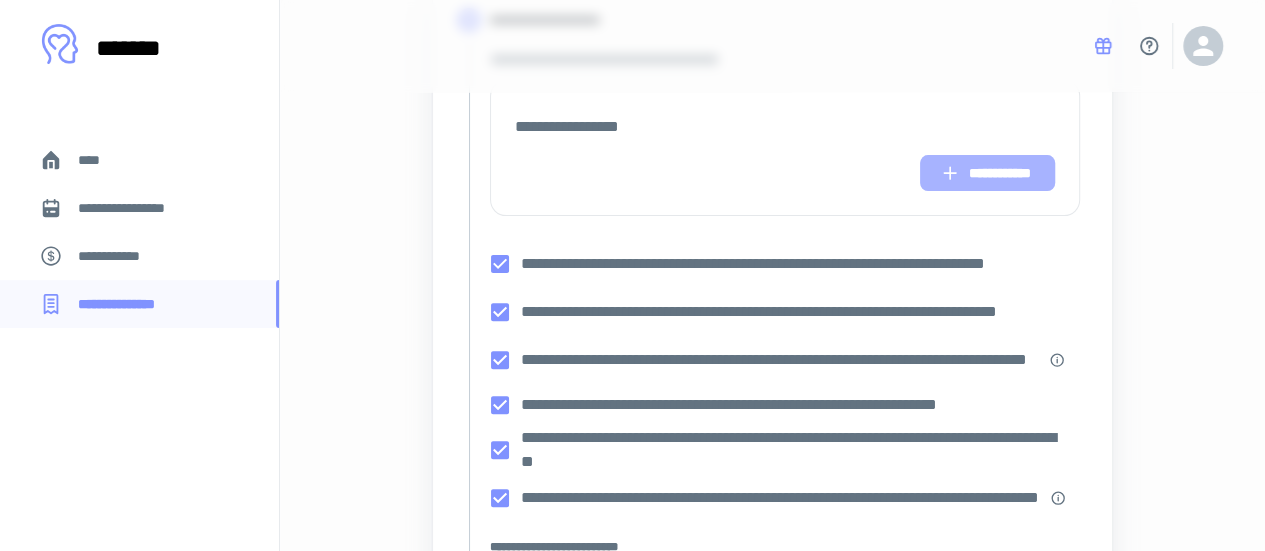 click on "**********" at bounding box center [987, 173] 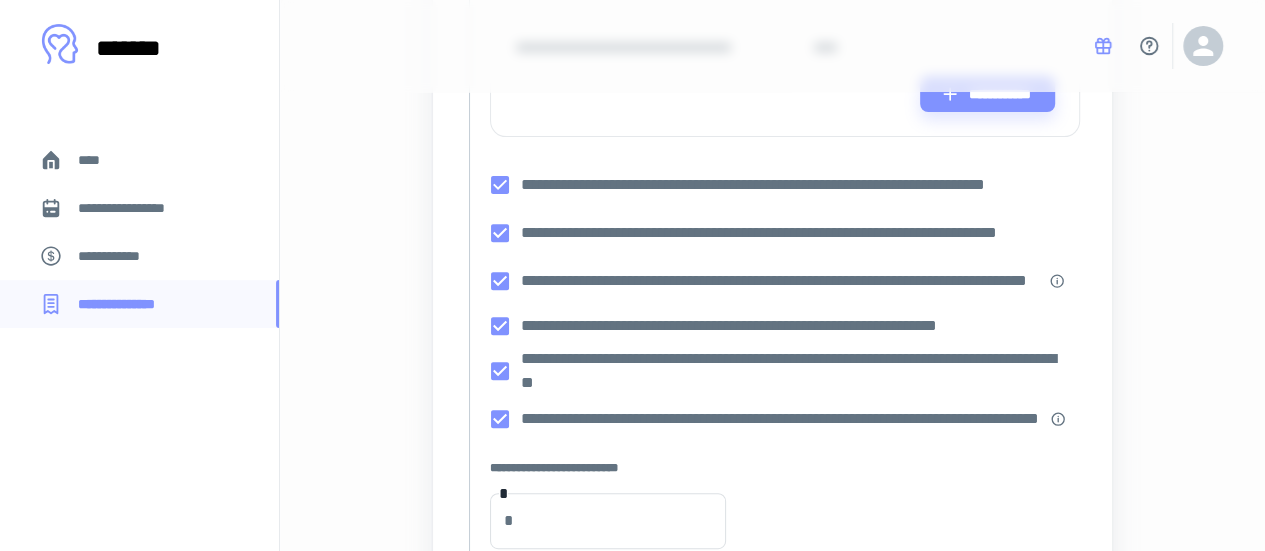 scroll, scrollTop: 300, scrollLeft: 0, axis: vertical 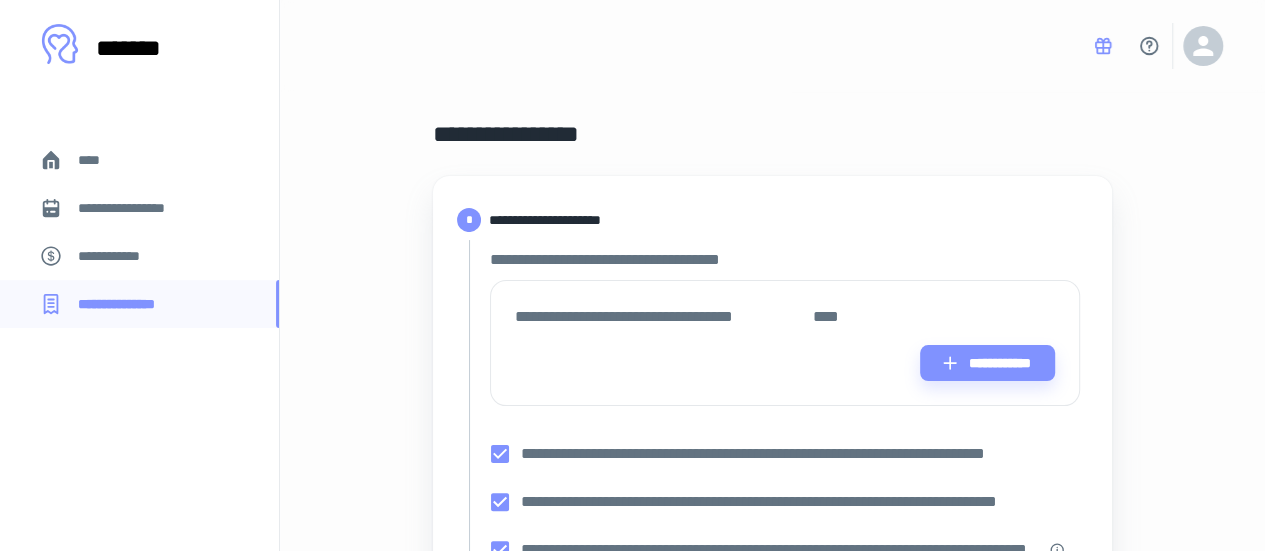click on "**********" at bounding box center [784, 317] 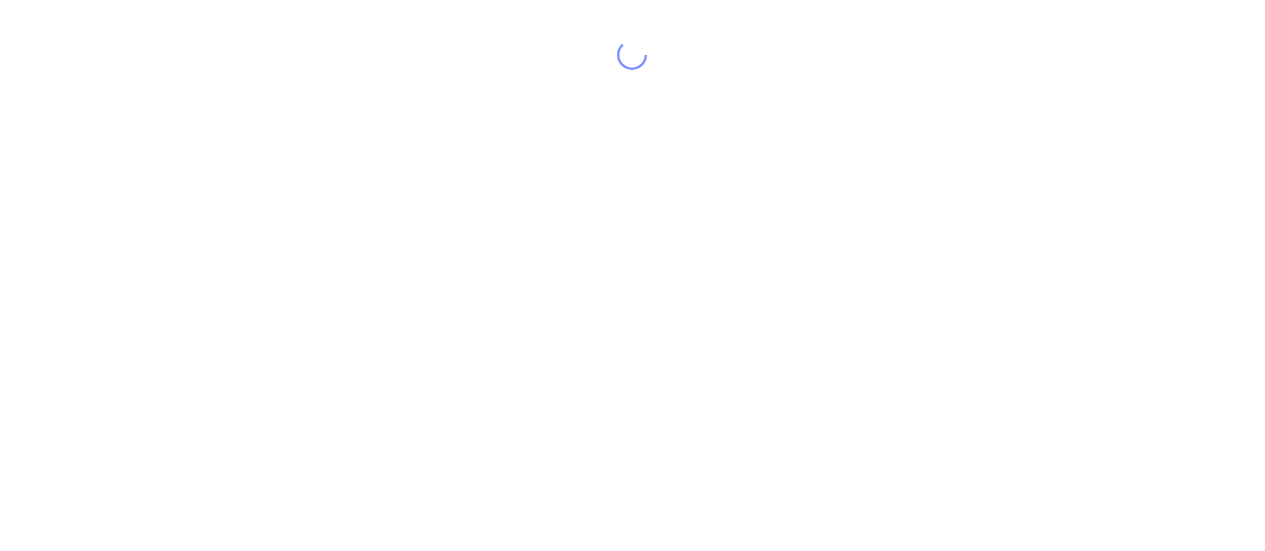 scroll, scrollTop: 0, scrollLeft: 0, axis: both 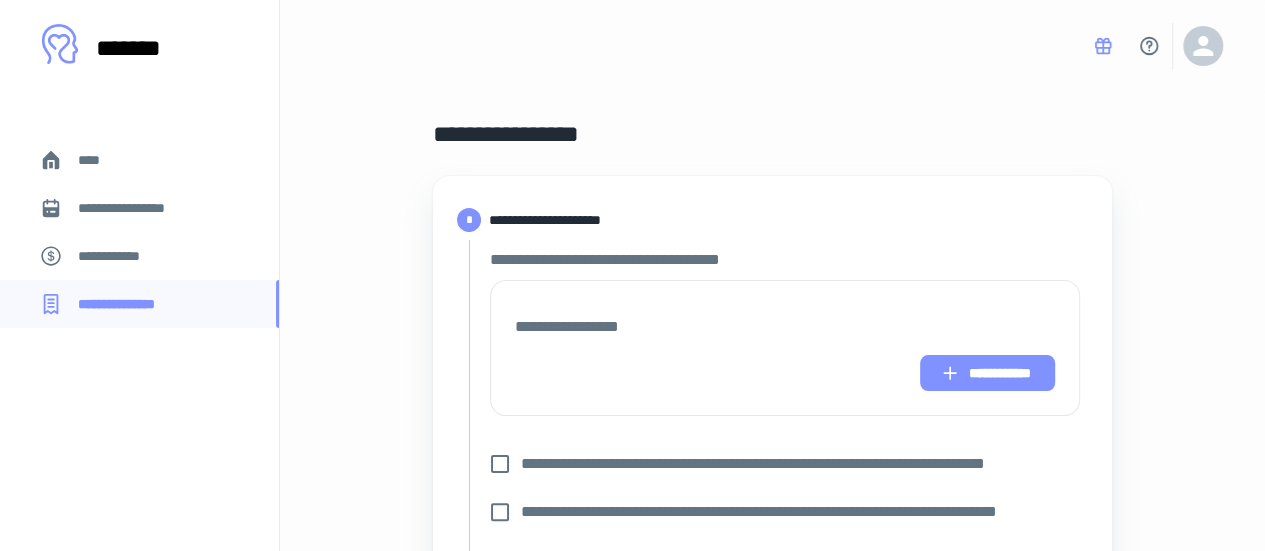 click on "**********" at bounding box center [987, 373] 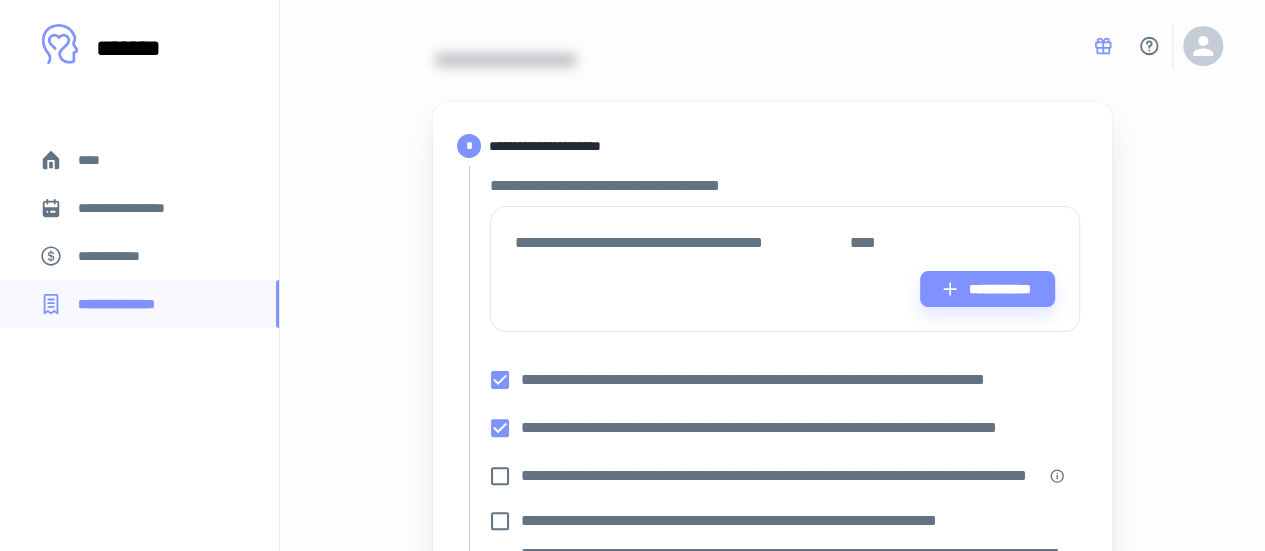 scroll, scrollTop: 100, scrollLeft: 0, axis: vertical 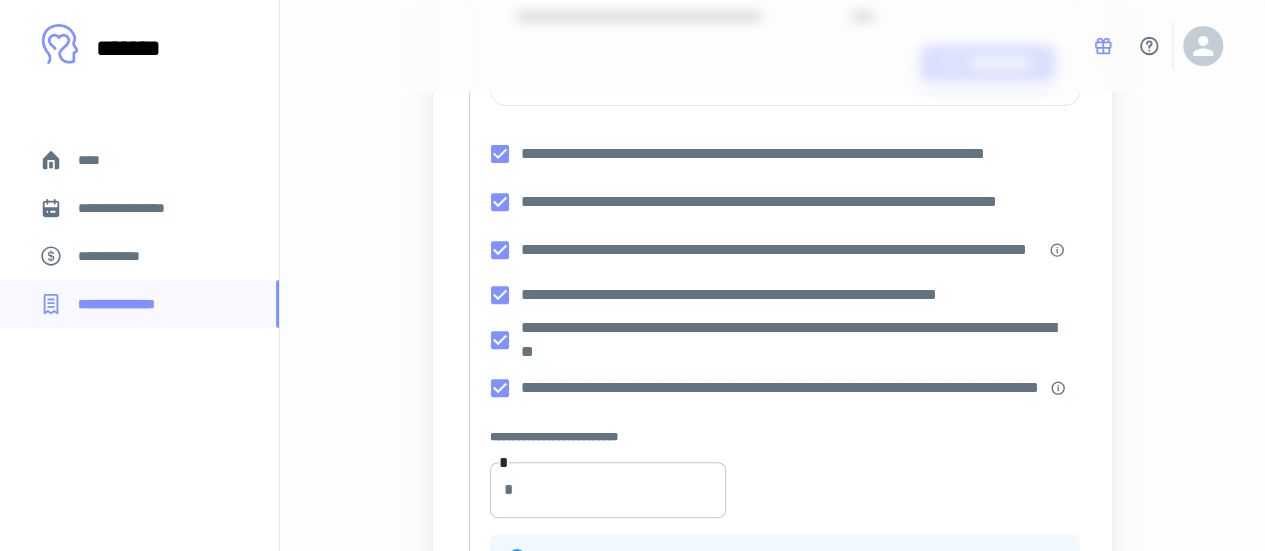 click on "*" at bounding box center [624, 490] 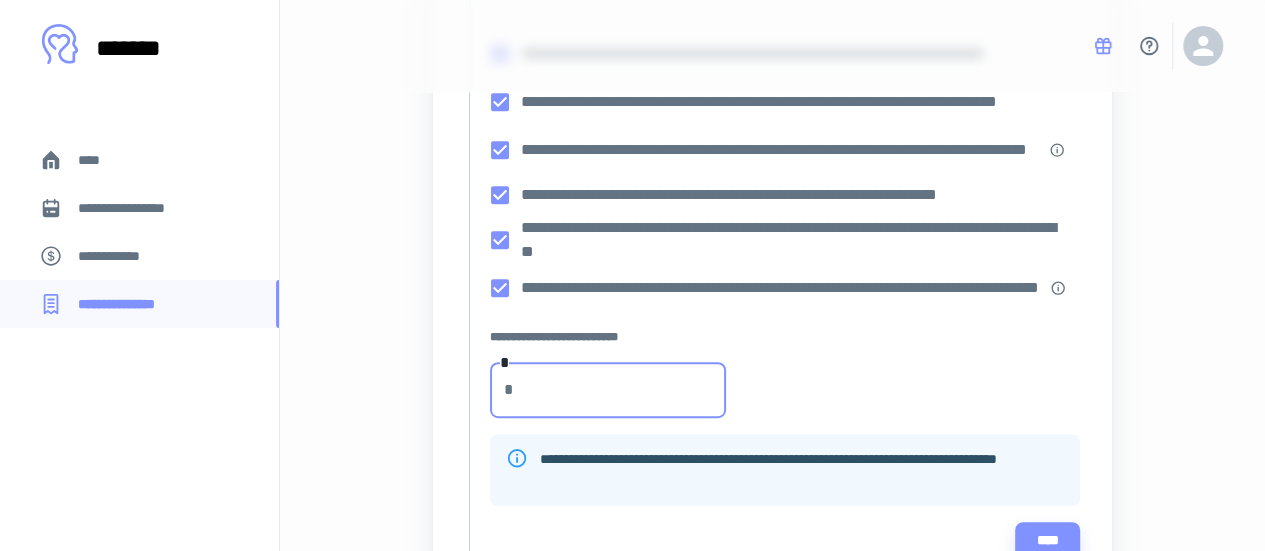 scroll, scrollTop: 500, scrollLeft: 0, axis: vertical 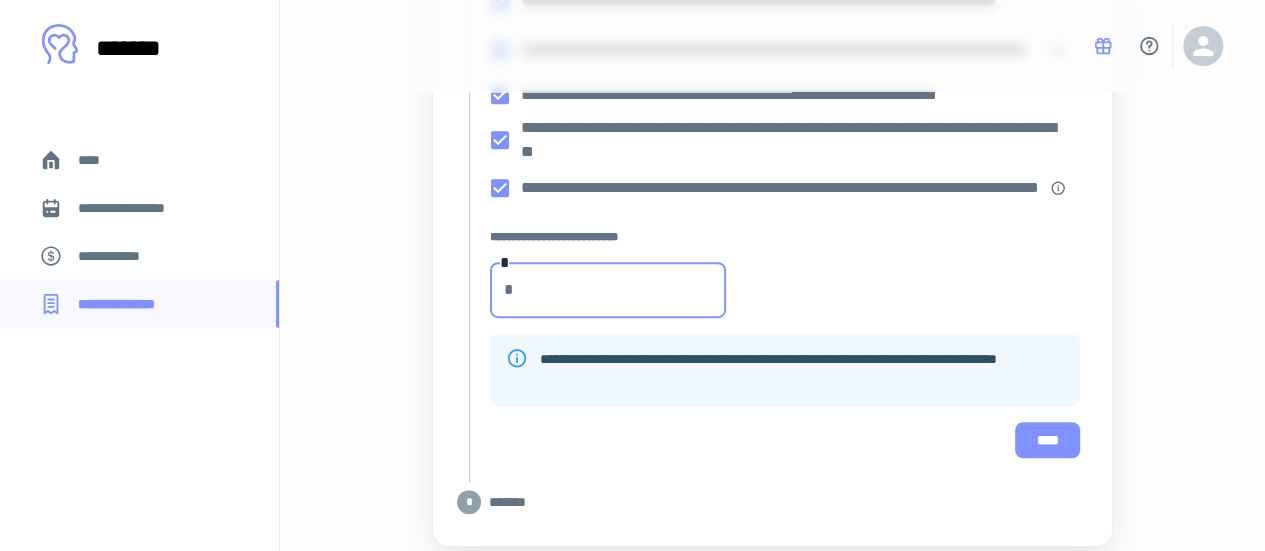 type on "***" 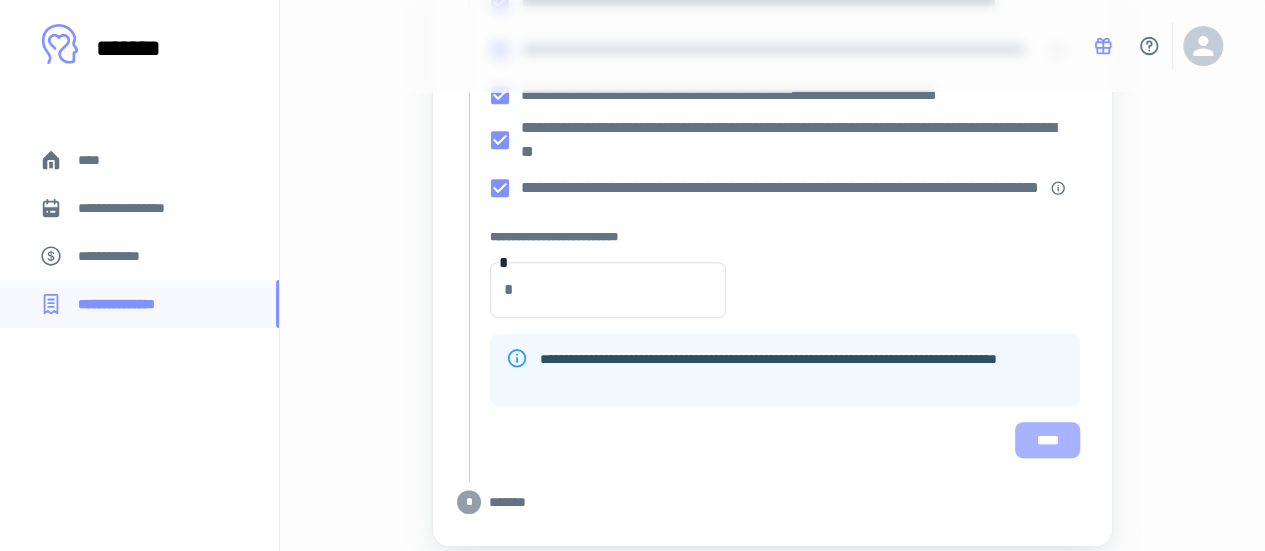 click on "****" at bounding box center [1047, 440] 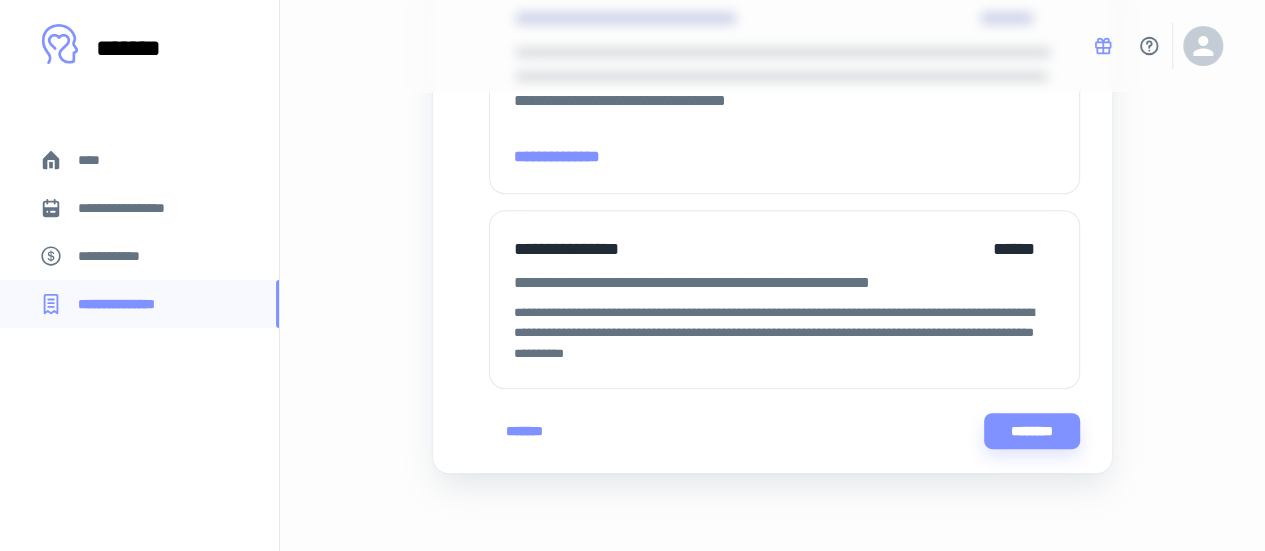 scroll, scrollTop: 134, scrollLeft: 0, axis: vertical 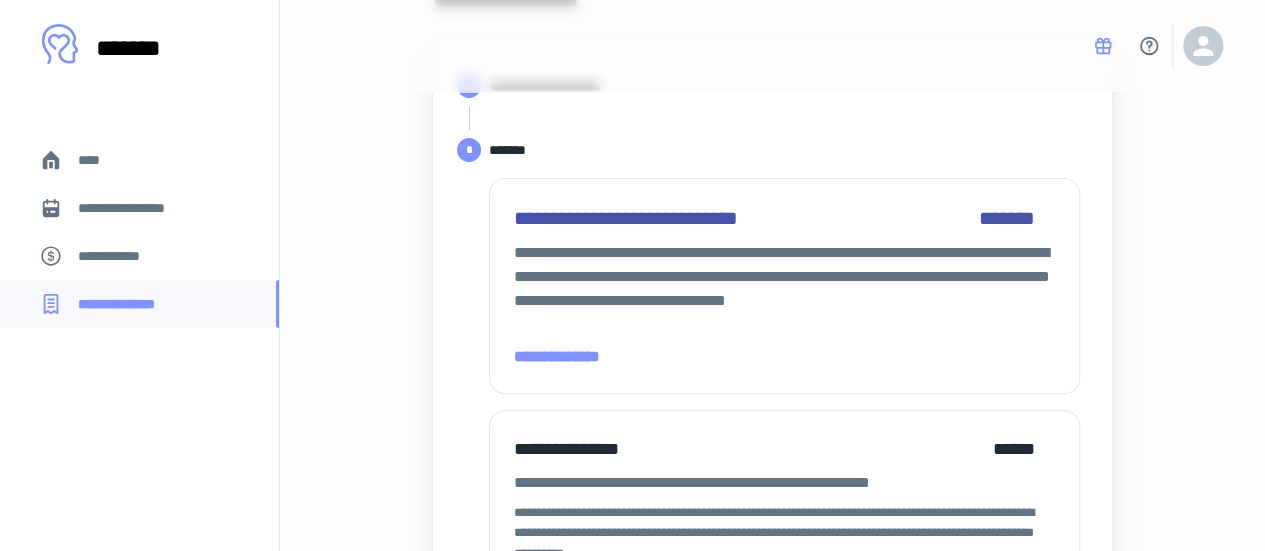 click on "**********" at bounding box center (784, 357) 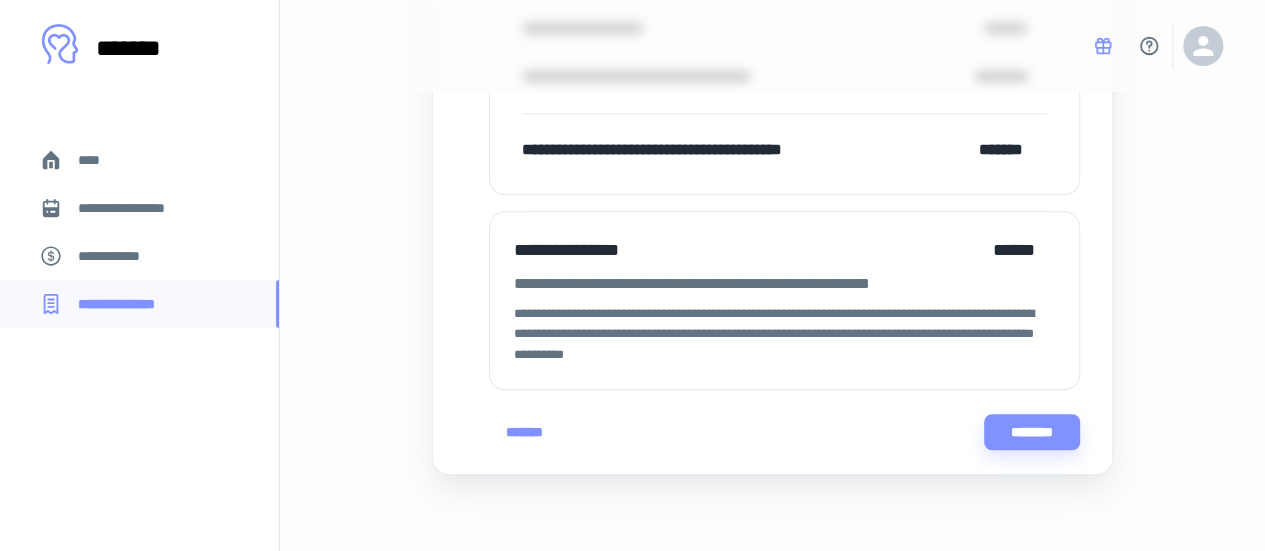 scroll, scrollTop: 536, scrollLeft: 0, axis: vertical 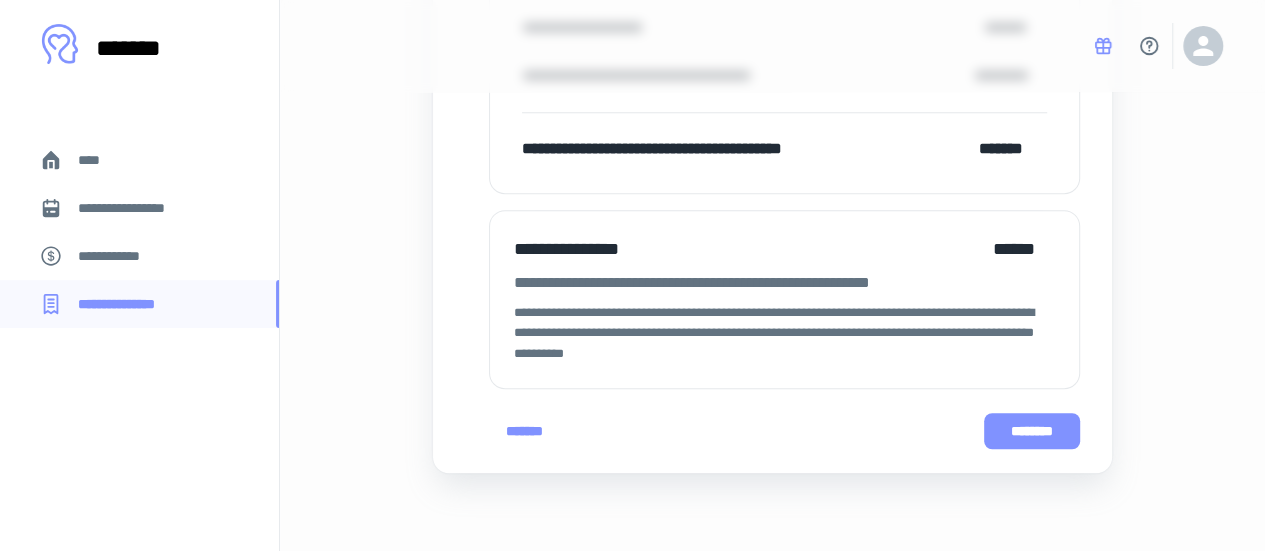 click on "********" at bounding box center [1032, 431] 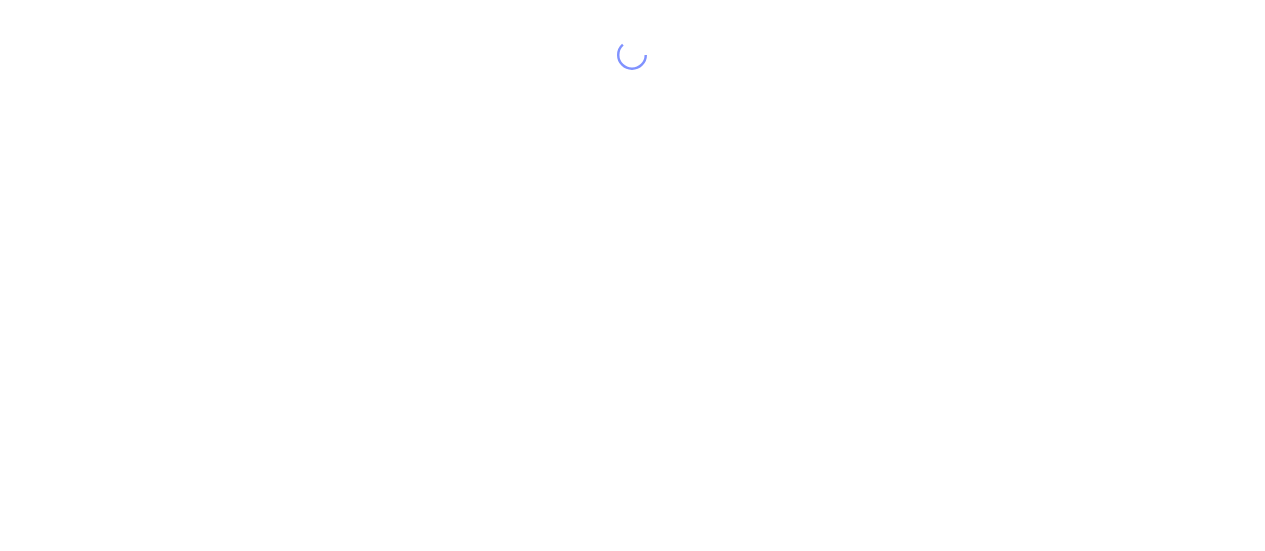 scroll, scrollTop: 0, scrollLeft: 0, axis: both 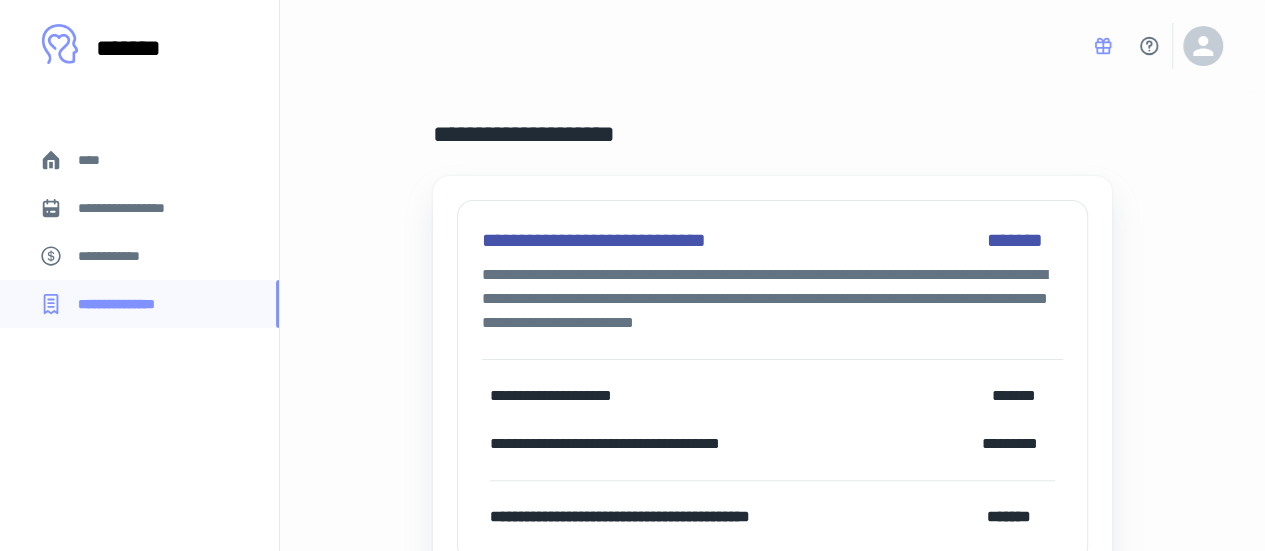 click on "**********" at bounding box center (139, 208) 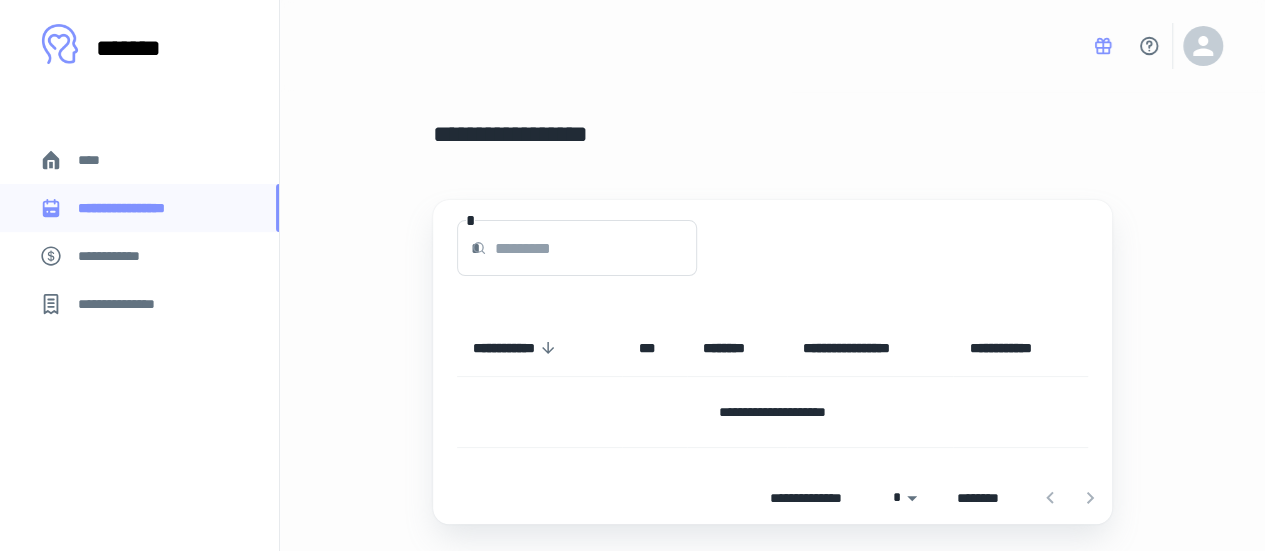 click on "**********" at bounding box center (119, 256) 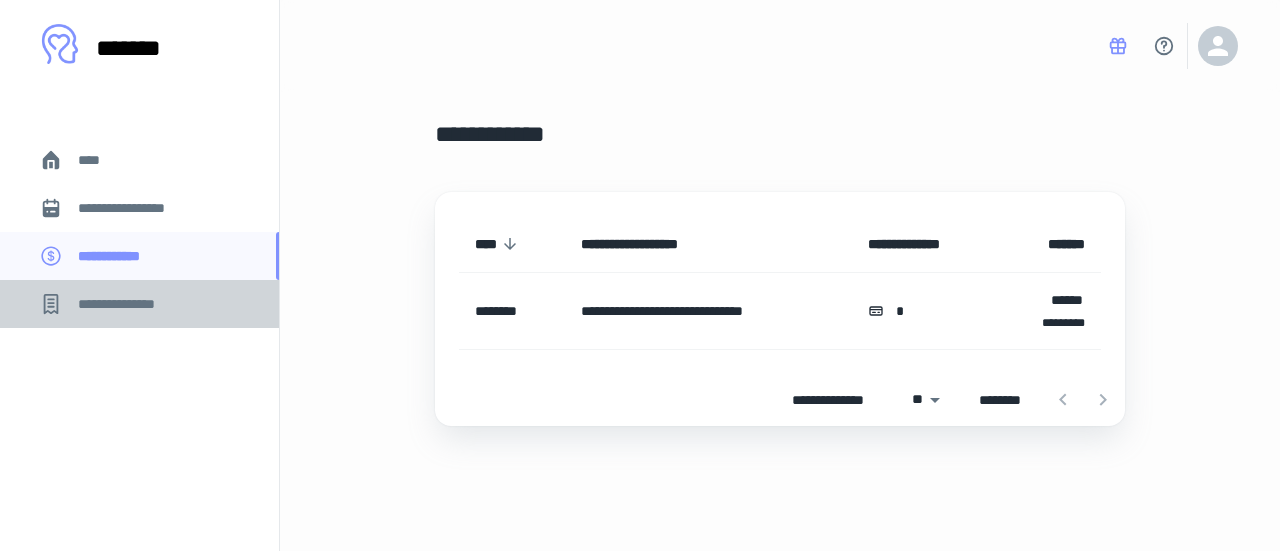 click on "**********" at bounding box center [127, 304] 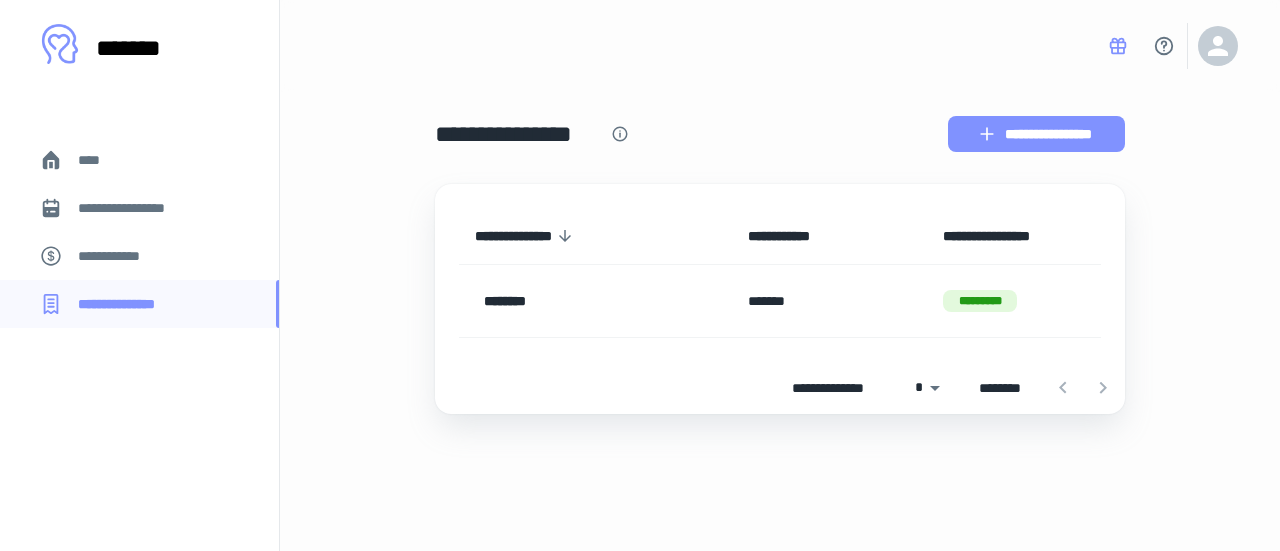 click on "**********" at bounding box center (1036, 134) 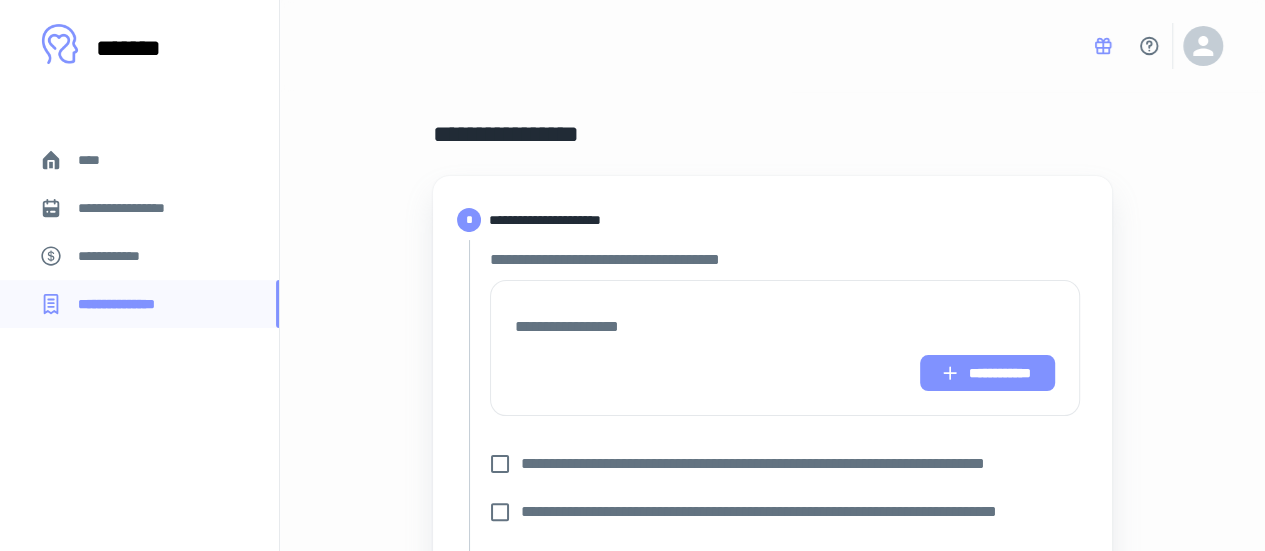 click on "**********" at bounding box center [987, 373] 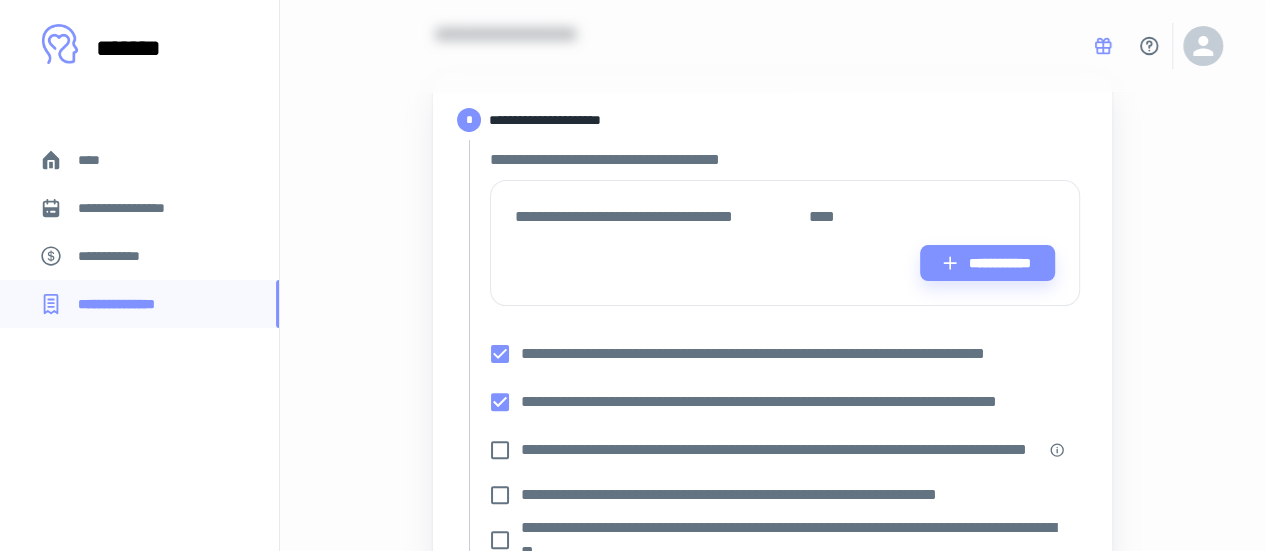 scroll, scrollTop: 200, scrollLeft: 0, axis: vertical 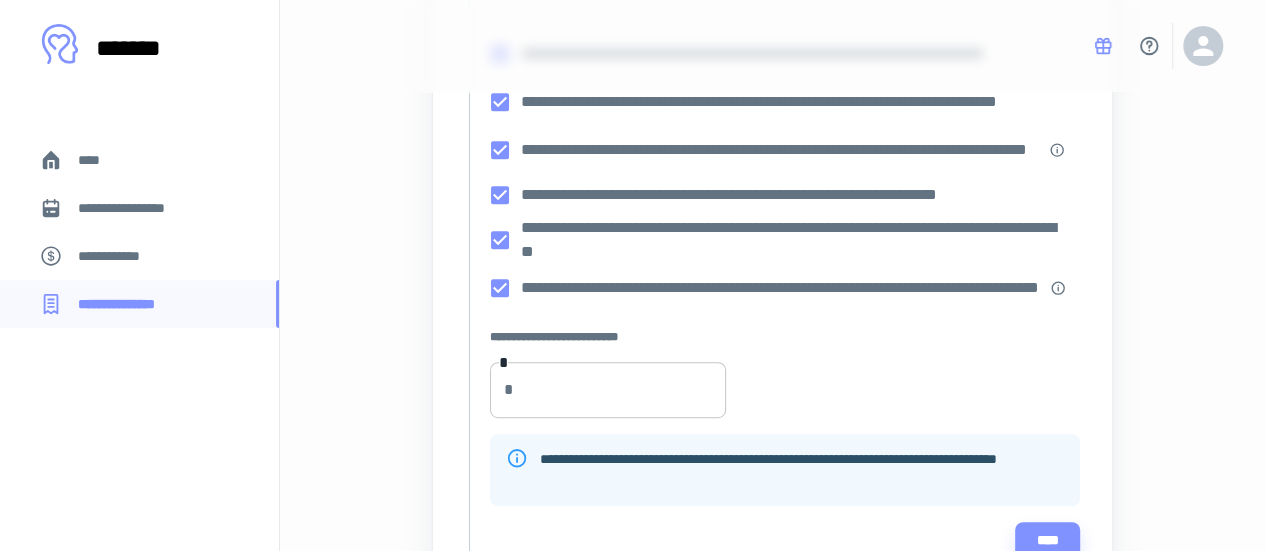 click on "*" at bounding box center [624, 390] 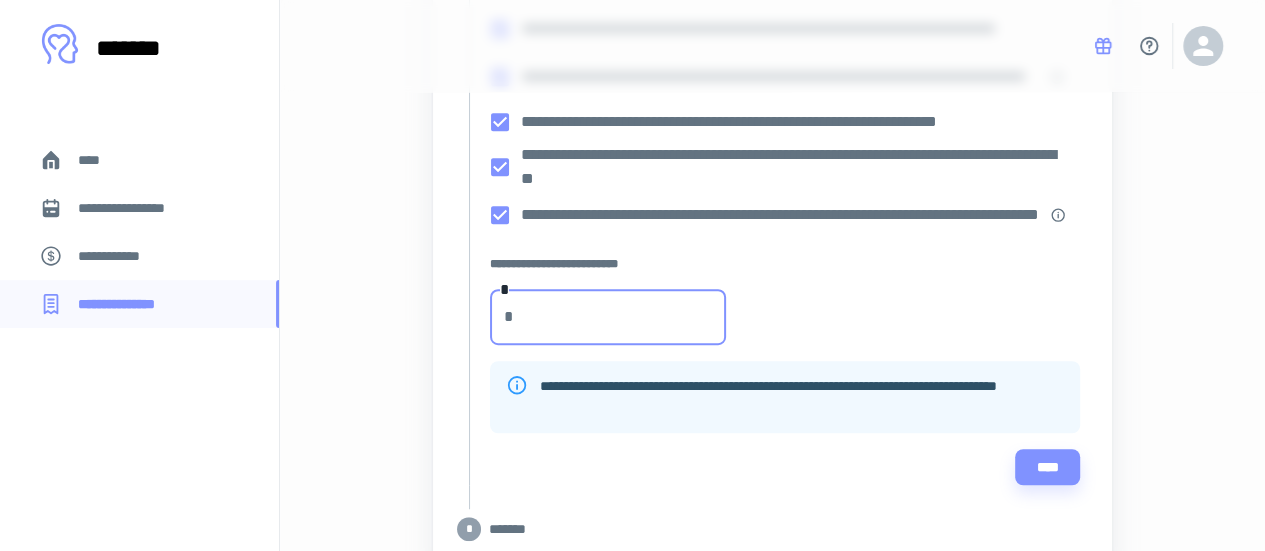 scroll, scrollTop: 500, scrollLeft: 0, axis: vertical 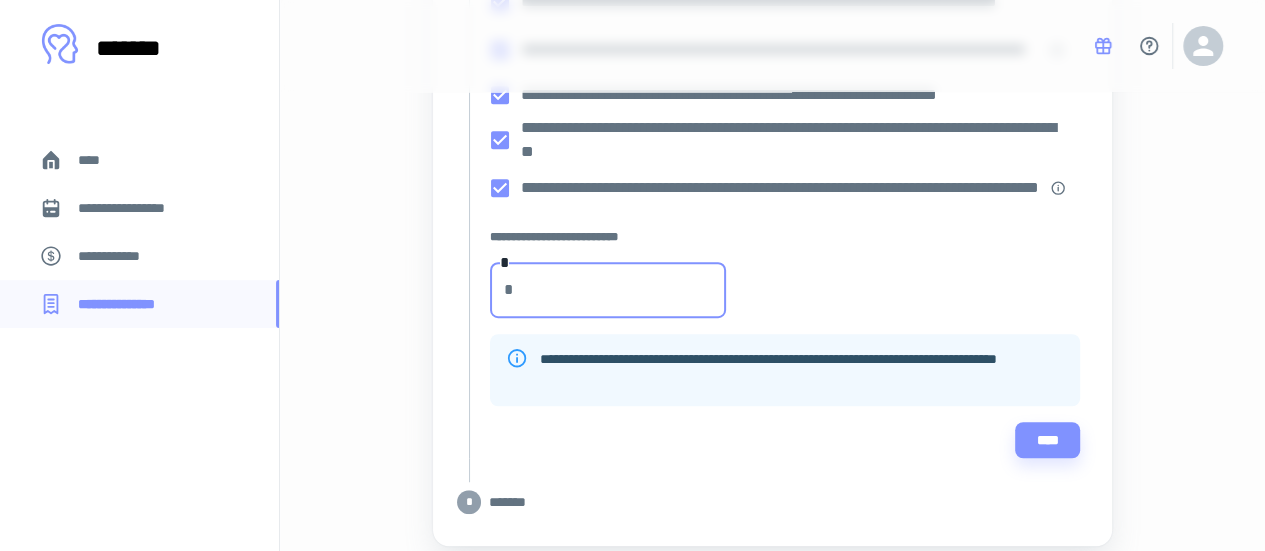 type on "***" 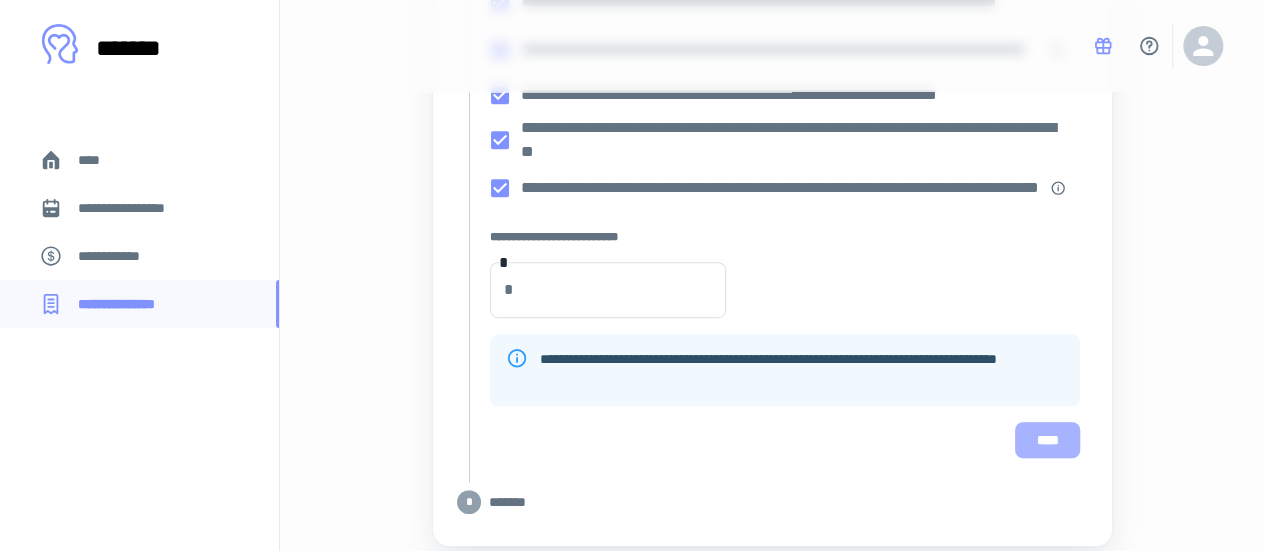 click on "****" at bounding box center (1047, 440) 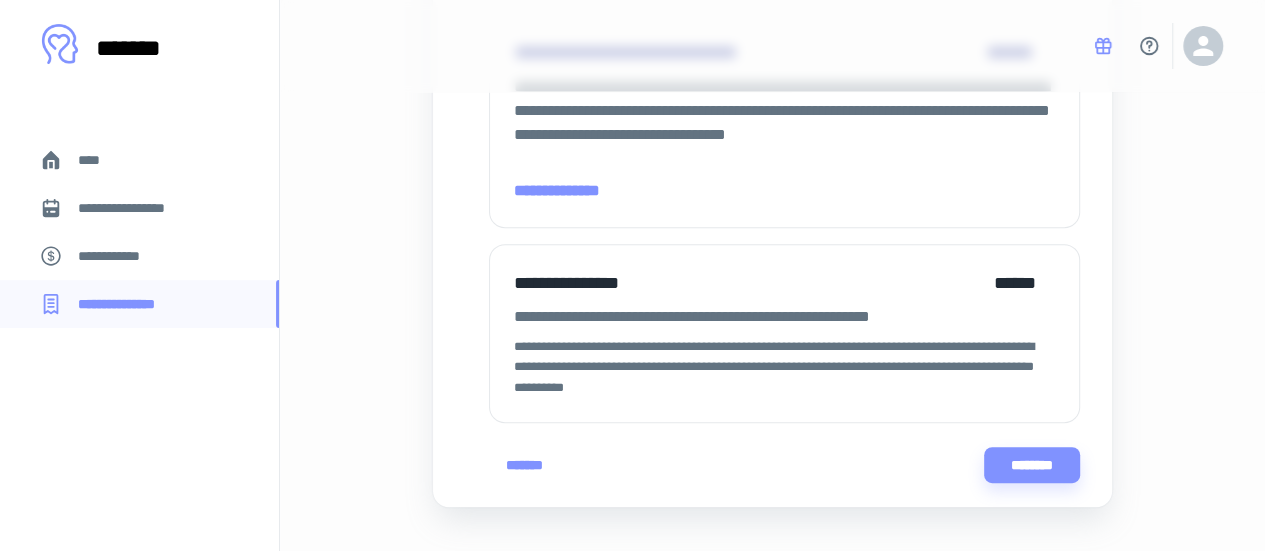 scroll, scrollTop: 334, scrollLeft: 0, axis: vertical 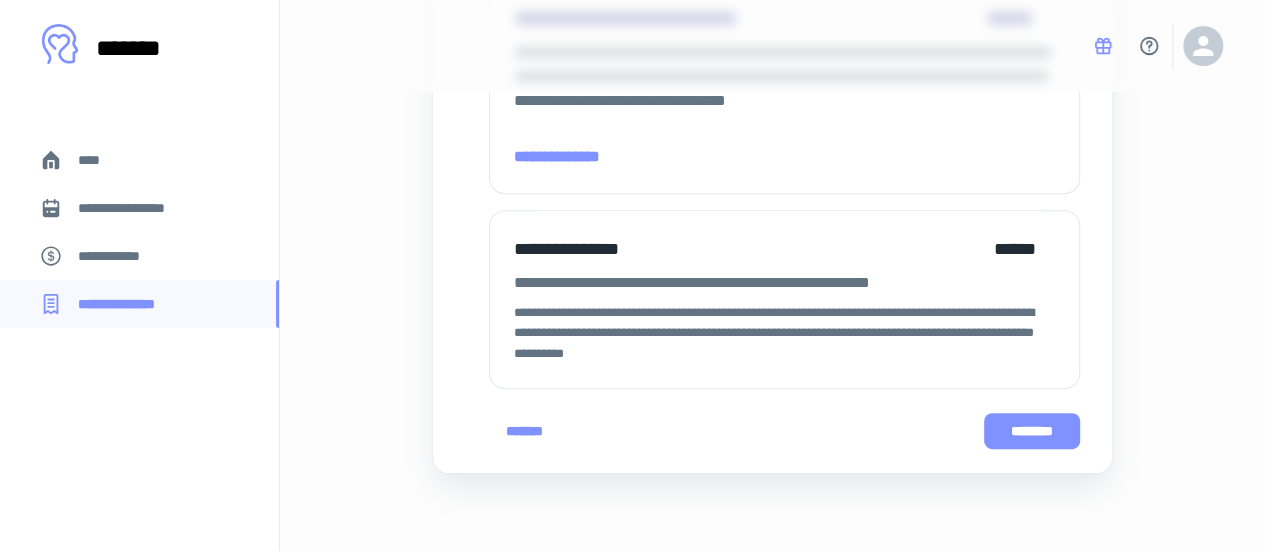 click on "********" at bounding box center (1032, 431) 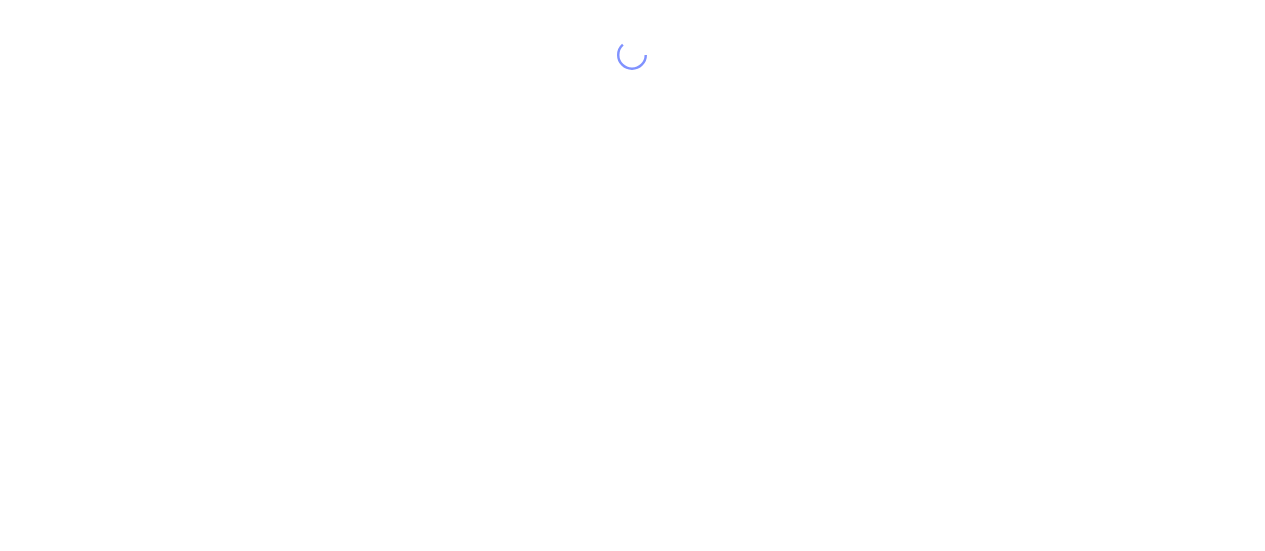 scroll, scrollTop: 0, scrollLeft: 0, axis: both 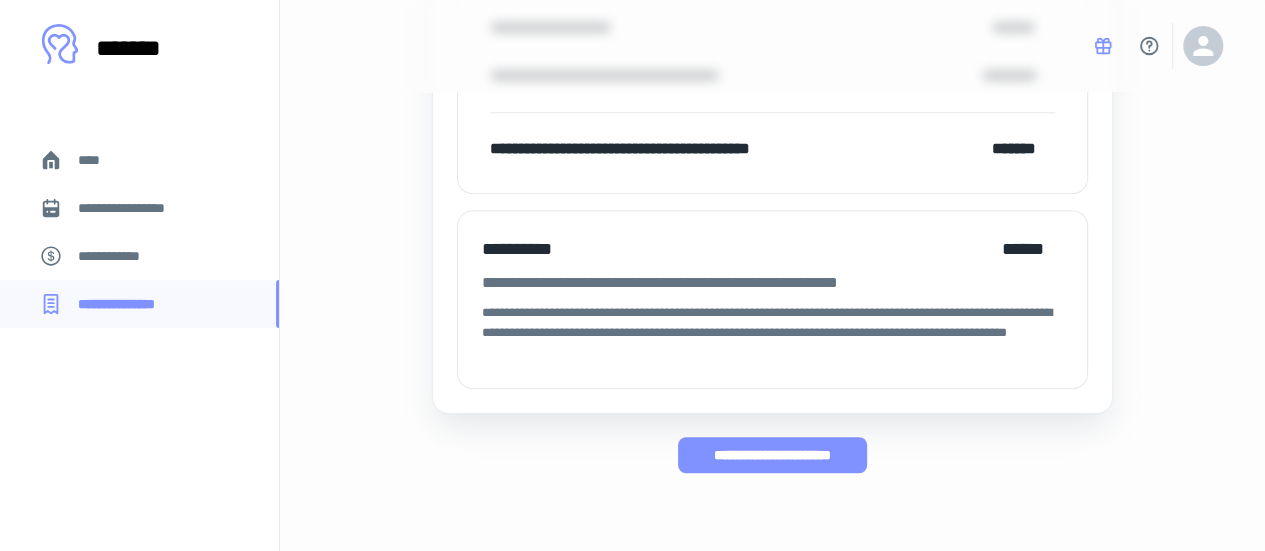 click on "**********" at bounding box center (772, 455) 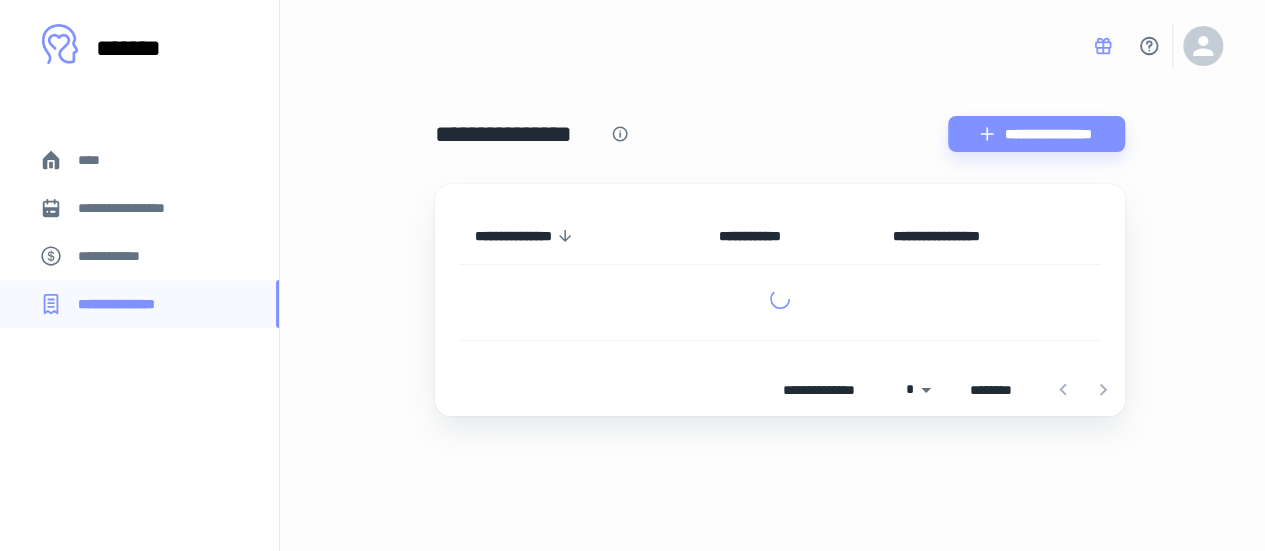 scroll, scrollTop: 0, scrollLeft: 0, axis: both 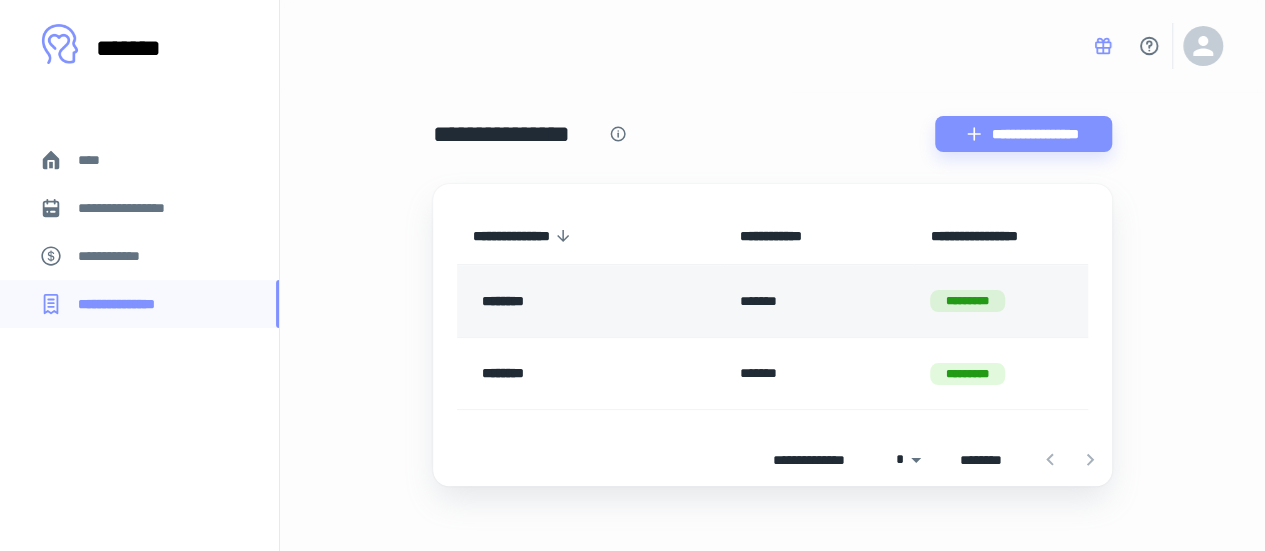 click on "********" at bounding box center [576, 301] 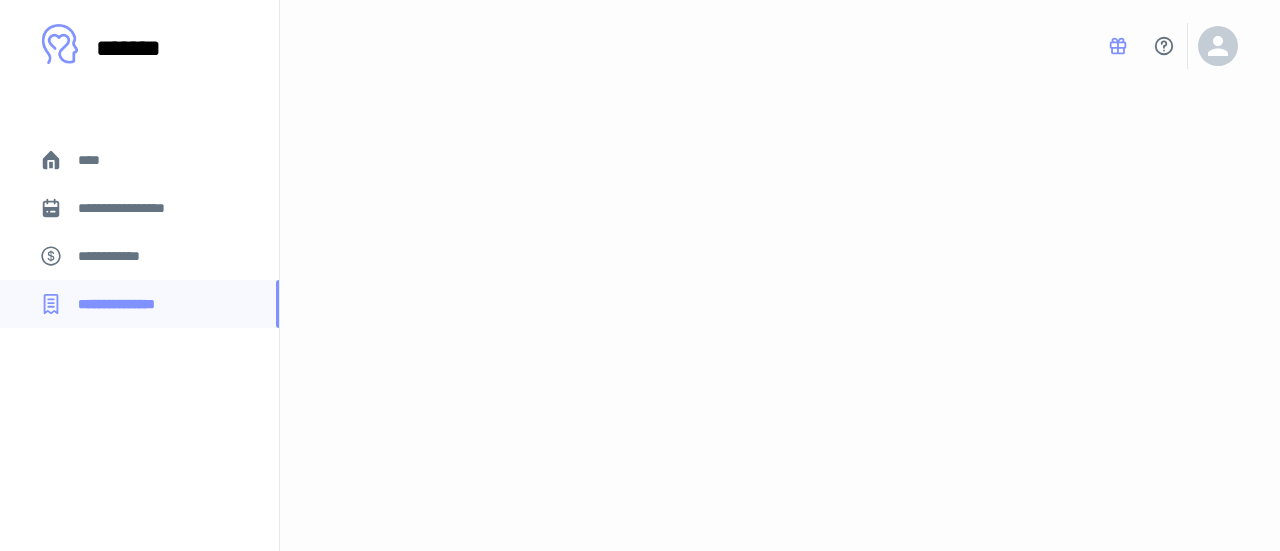 click at bounding box center (780, 275) 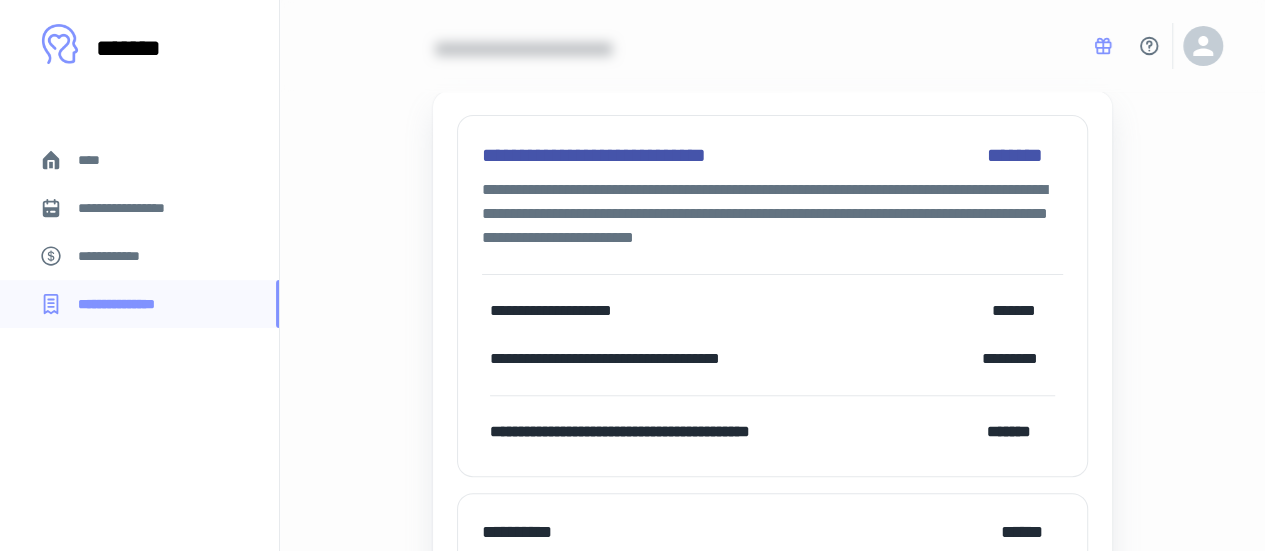 scroll, scrollTop: 0, scrollLeft: 0, axis: both 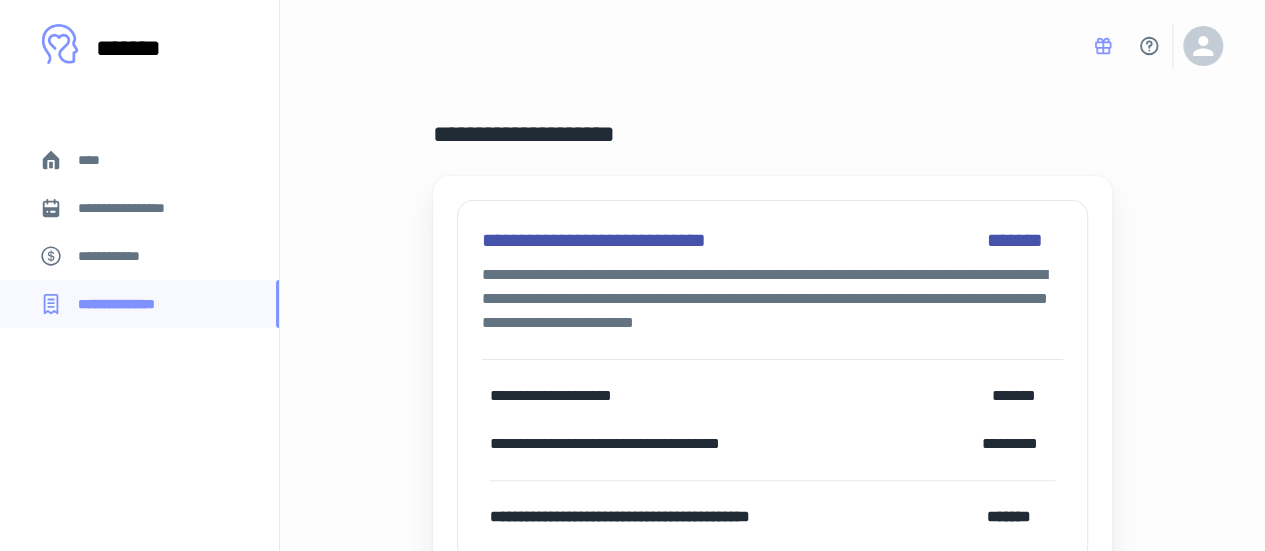 click on "**********" at bounding box center [139, 256] 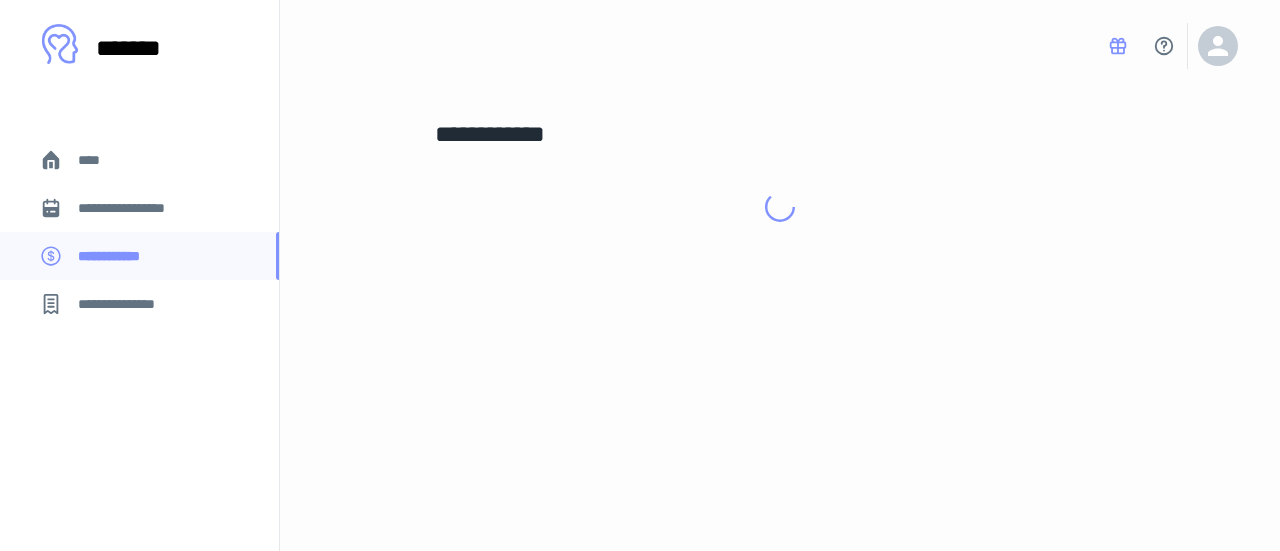 click on "**********" at bounding box center (136, 208) 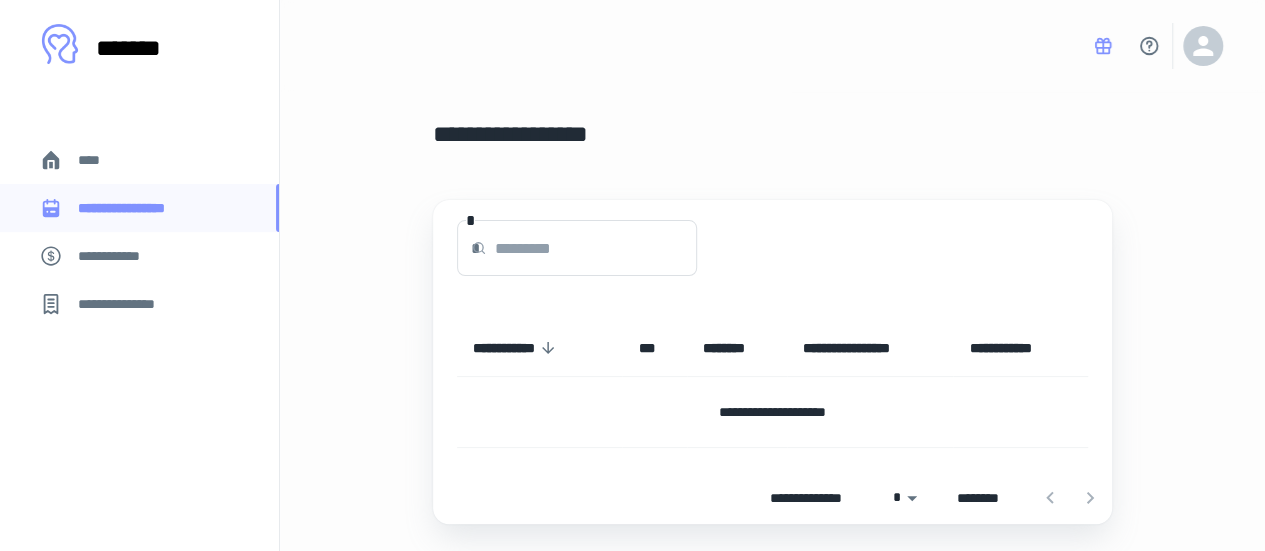 click at bounding box center [596, 248] 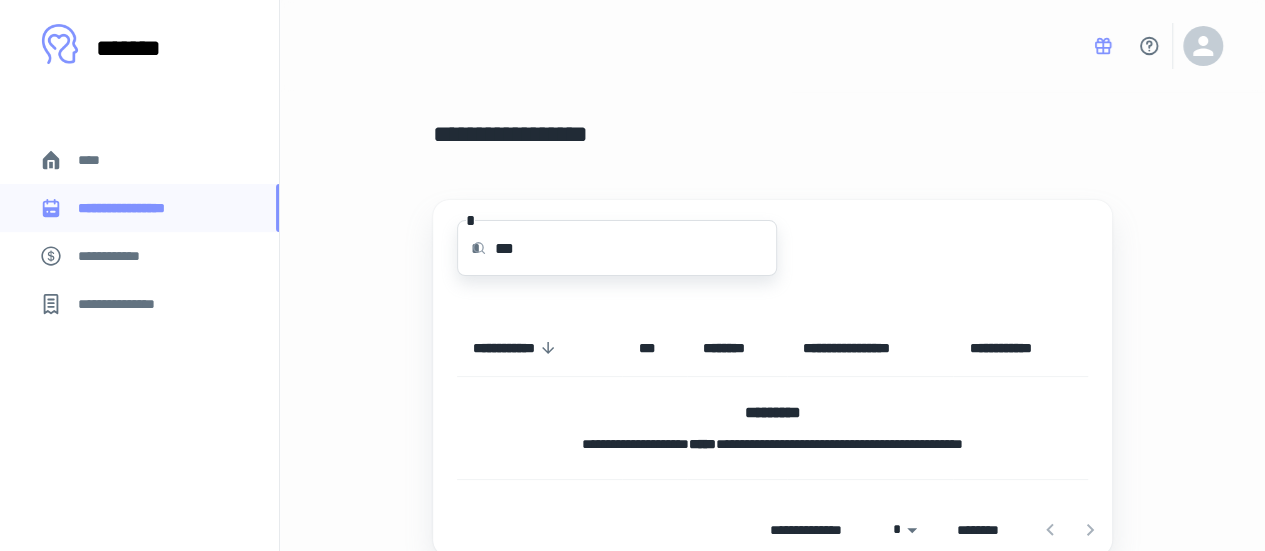 type on "***" 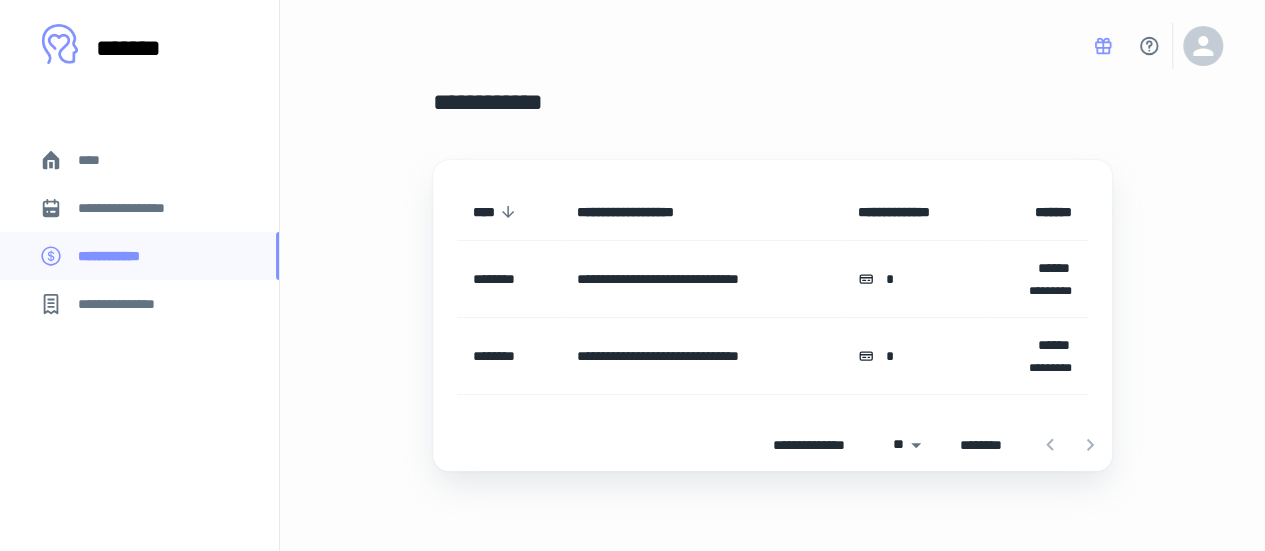 scroll, scrollTop: 0, scrollLeft: 0, axis: both 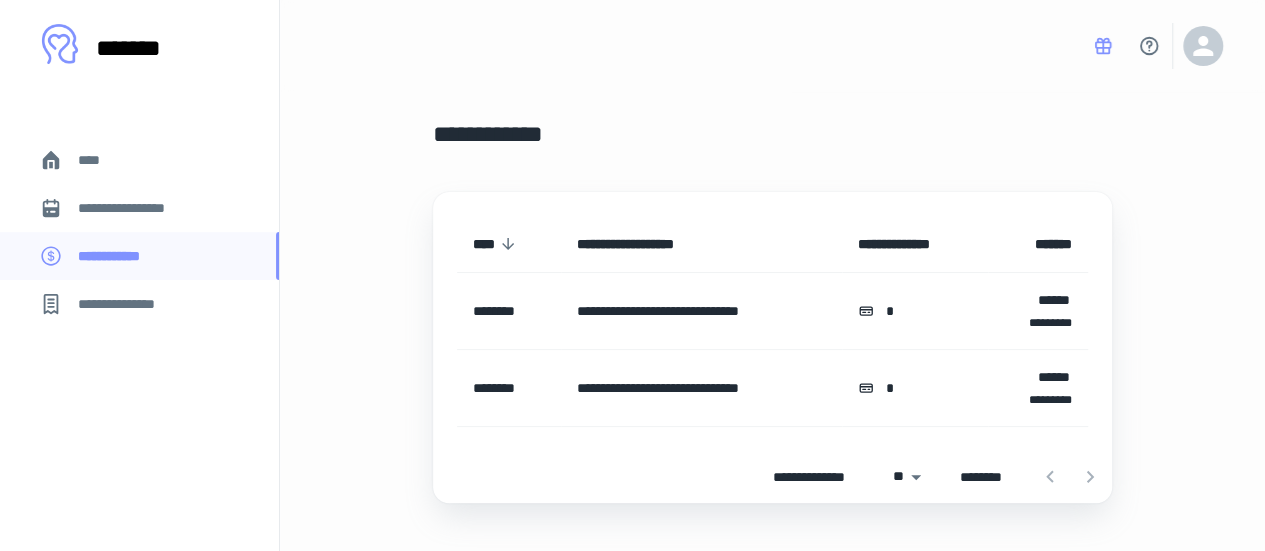 click on "****" at bounding box center (139, 160) 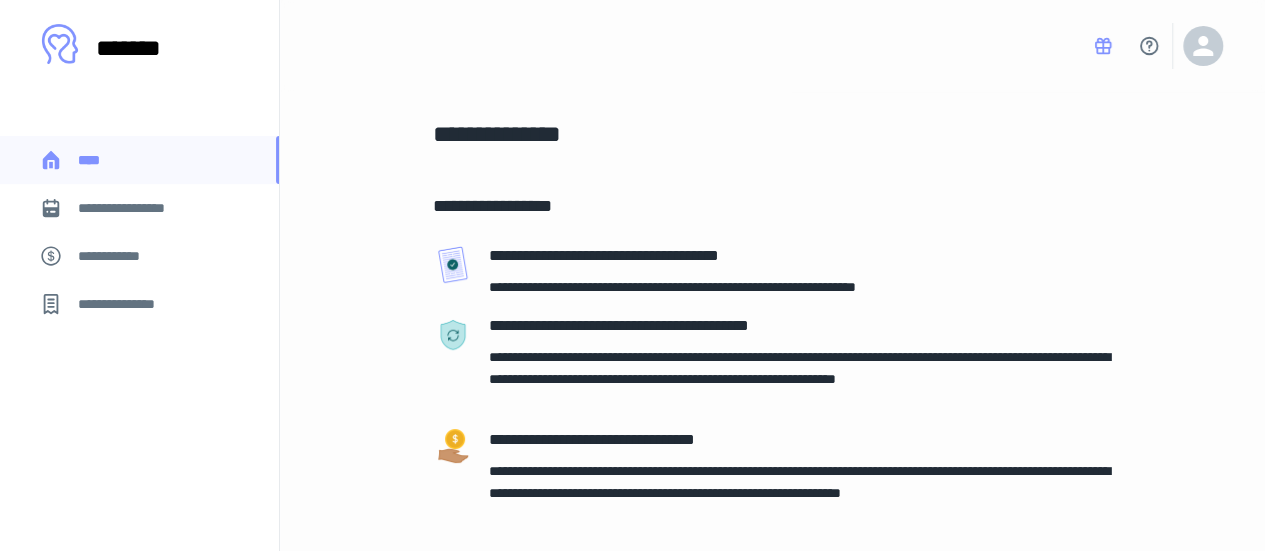 click on "**********" at bounding box center [127, 304] 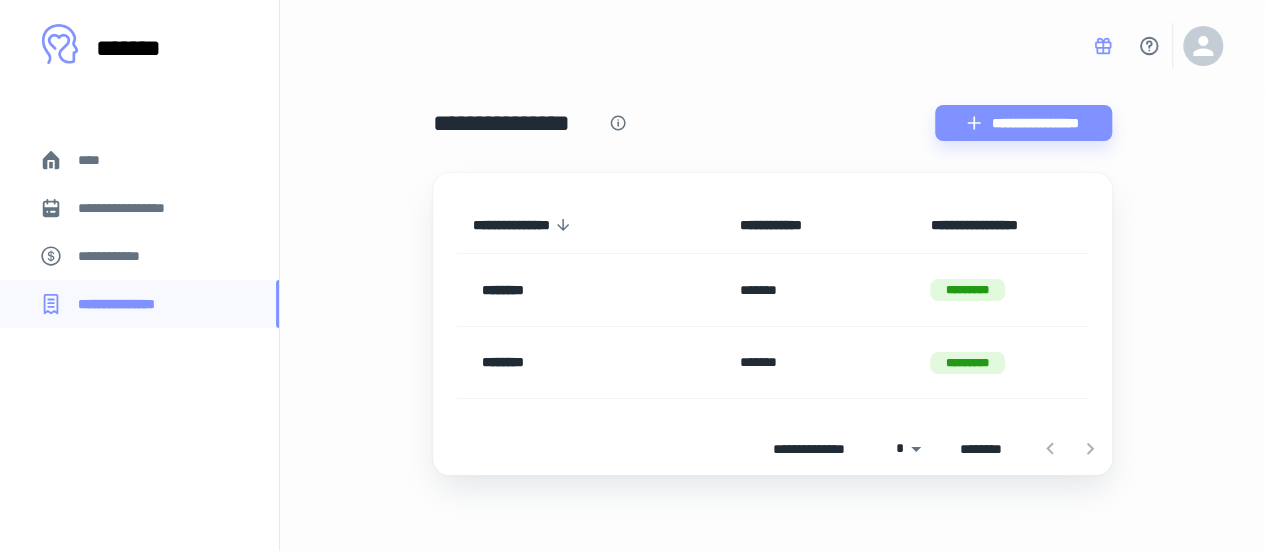 scroll, scrollTop: 14, scrollLeft: 0, axis: vertical 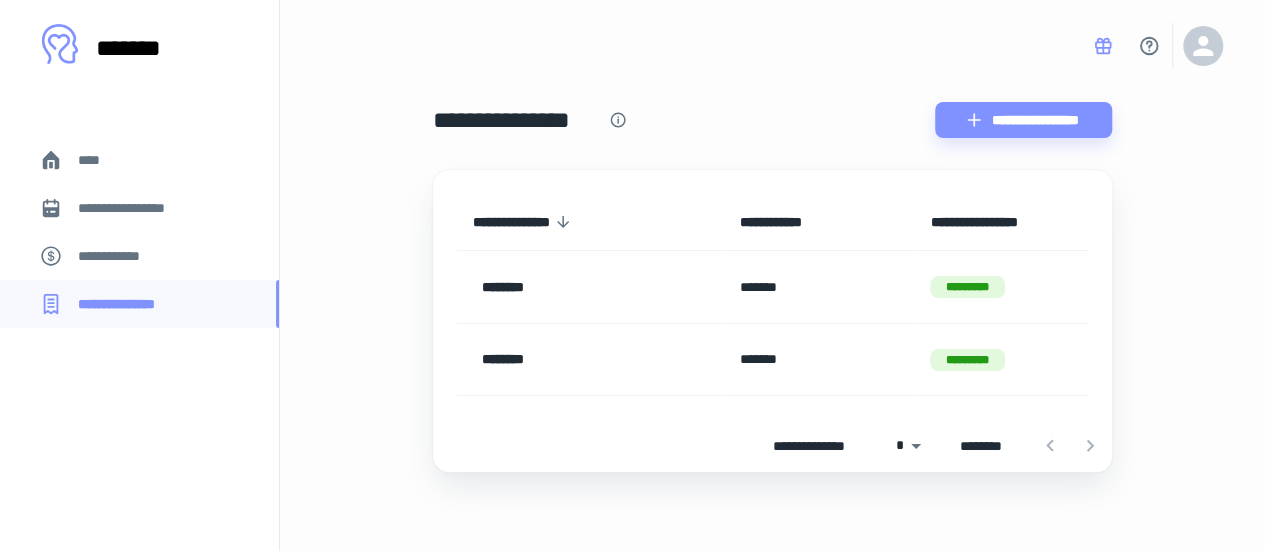 click at bounding box center (1070, 446) 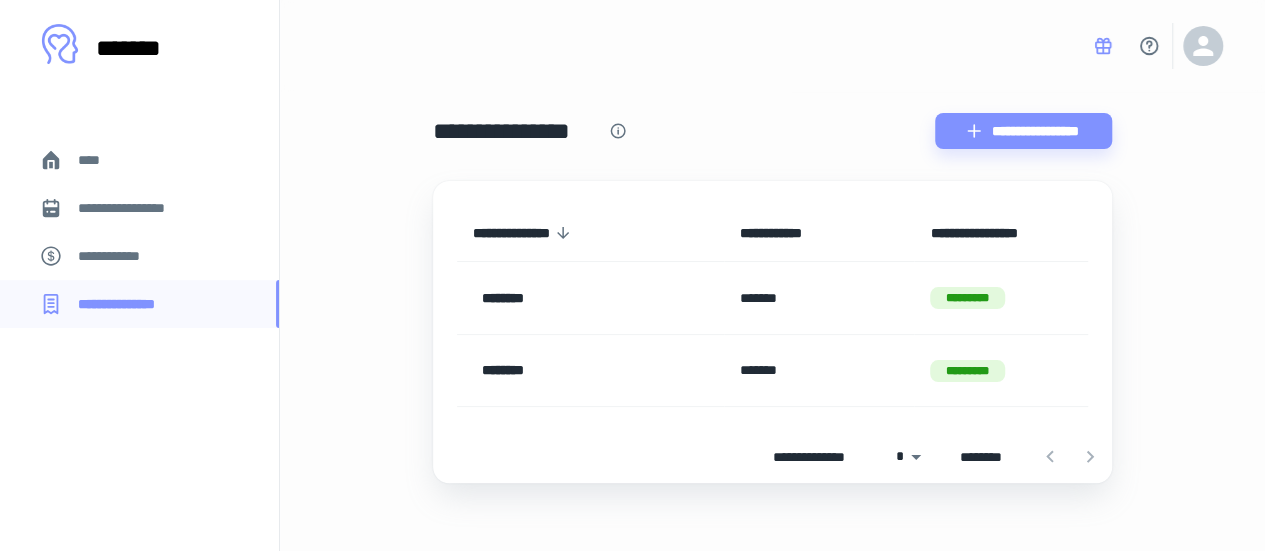 scroll, scrollTop: 0, scrollLeft: 0, axis: both 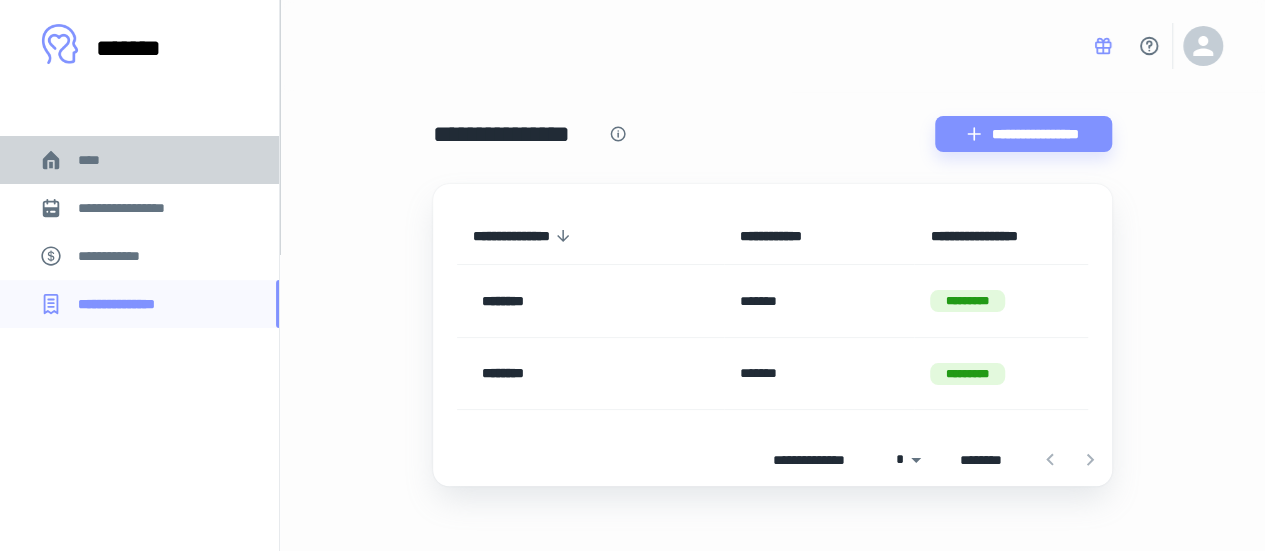 click on "****" at bounding box center [139, 160] 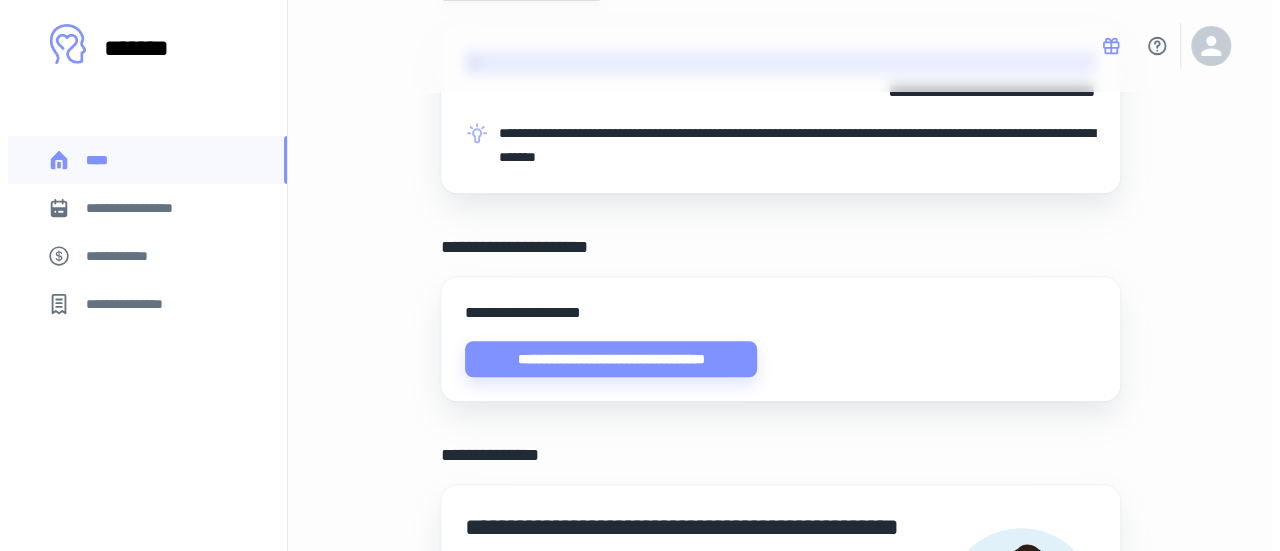 scroll, scrollTop: 600, scrollLeft: 0, axis: vertical 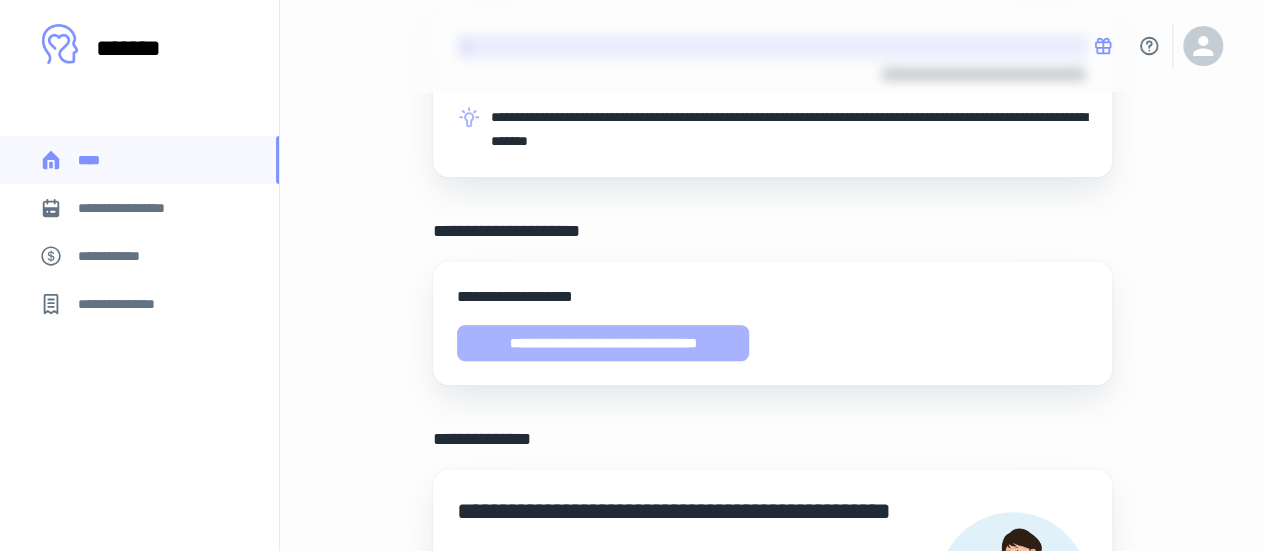 click on "**********" at bounding box center (603, 343) 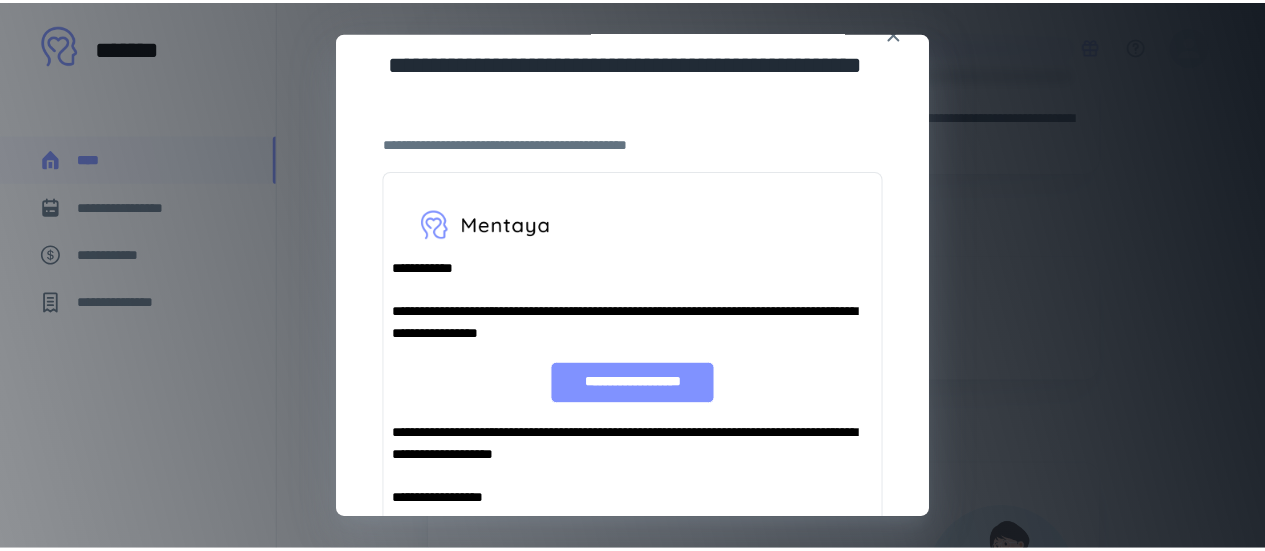 scroll, scrollTop: 0, scrollLeft: 0, axis: both 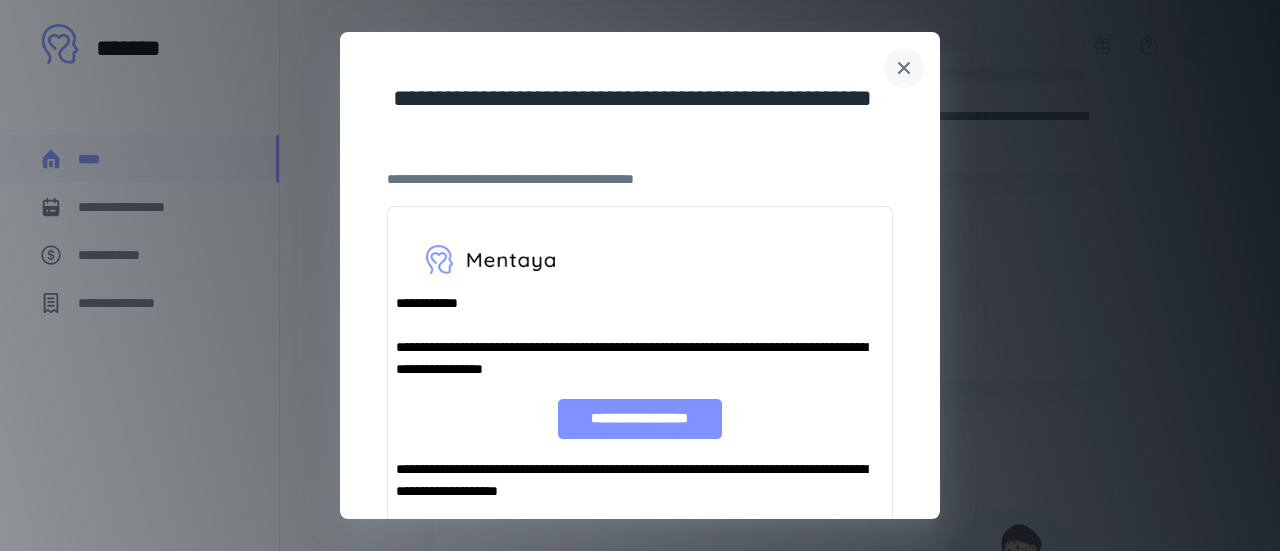 click 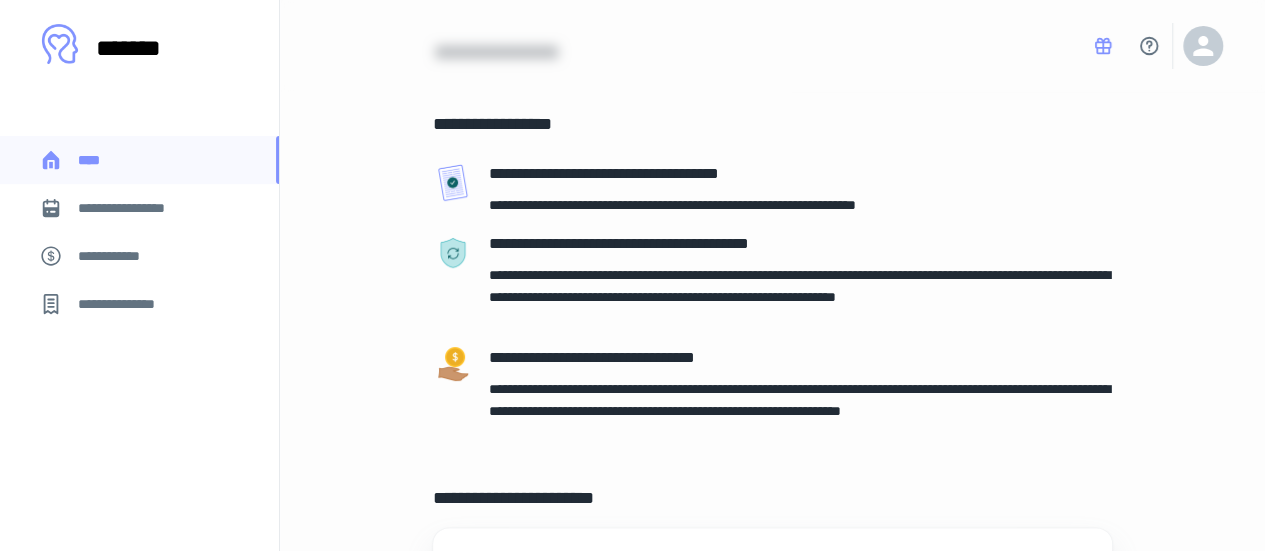 scroll, scrollTop: 0, scrollLeft: 0, axis: both 